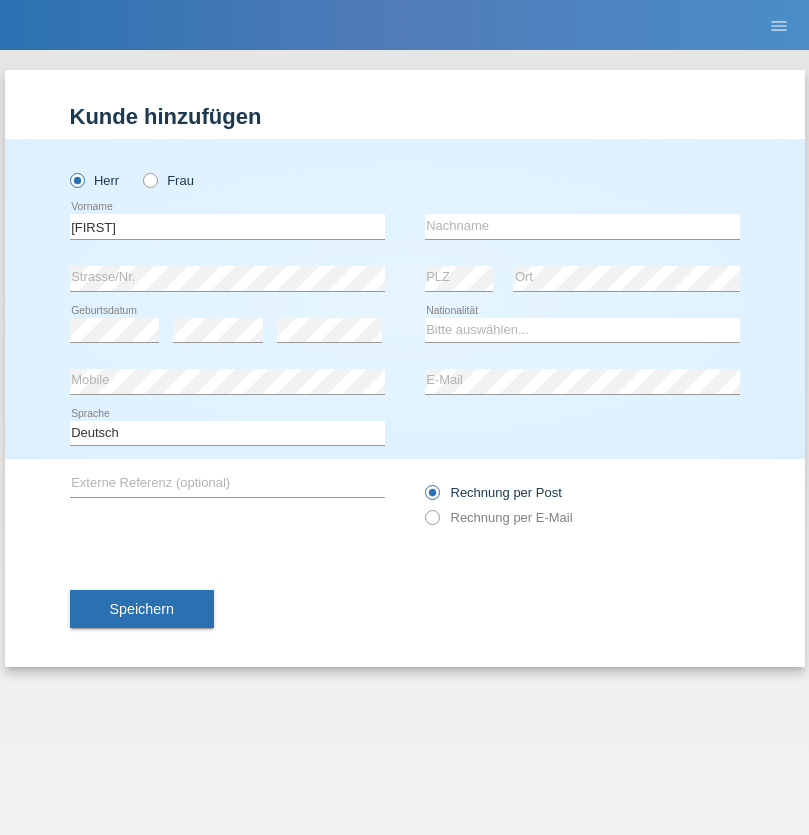 scroll, scrollTop: 0, scrollLeft: 0, axis: both 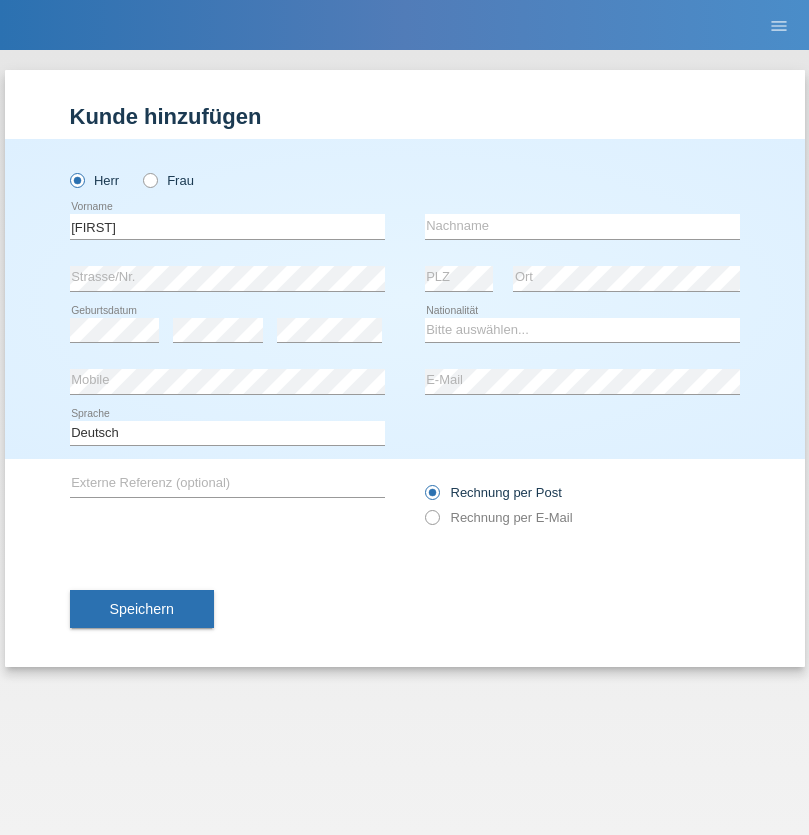 type on "[FIRST]" 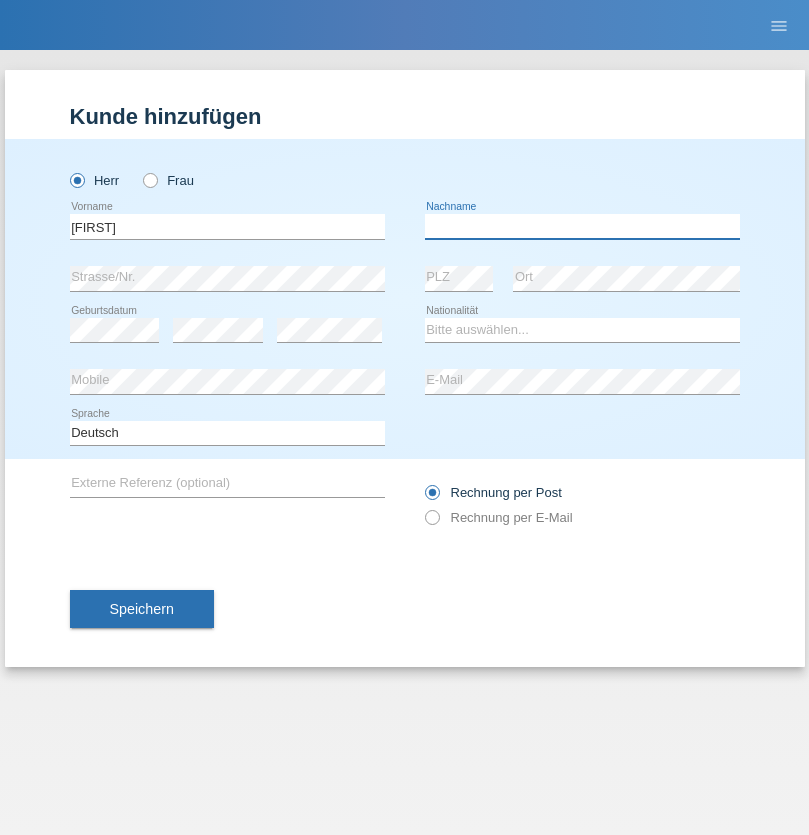 click at bounding box center [582, 226] 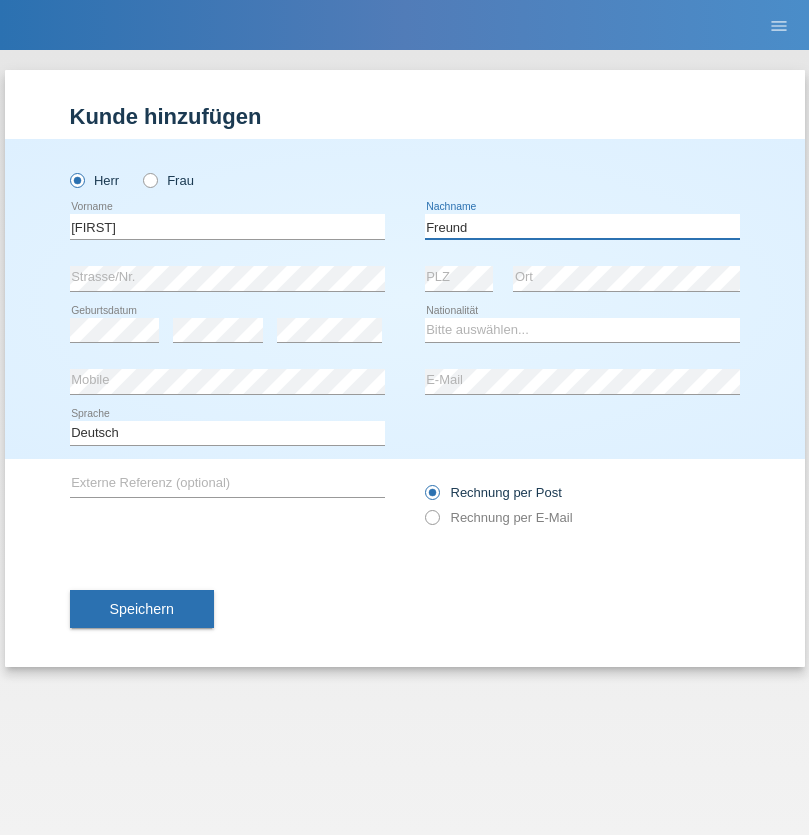 type on "Freund" 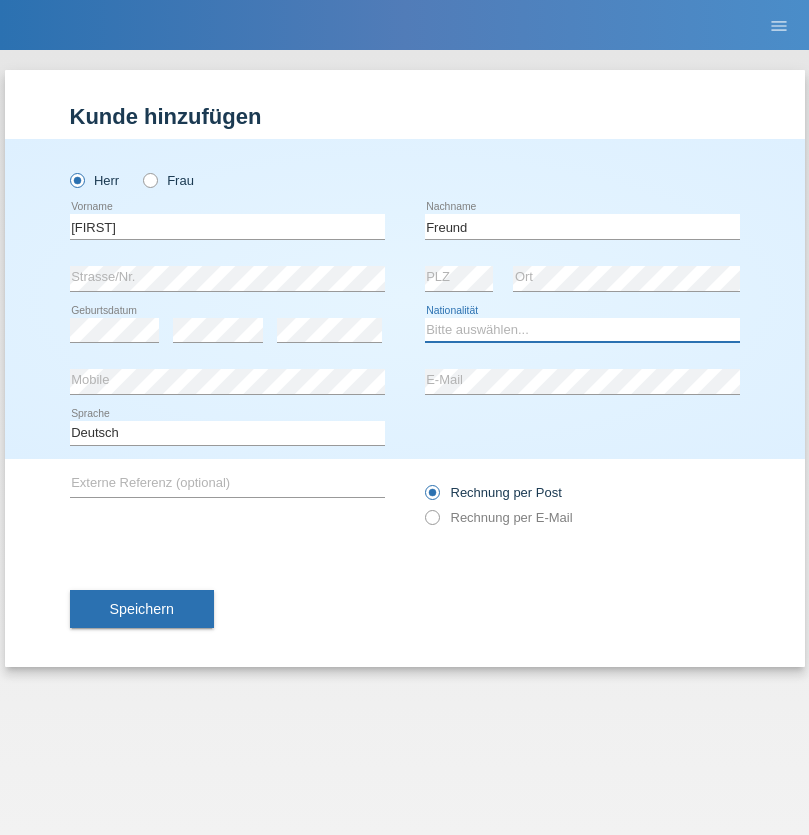 select on "CH" 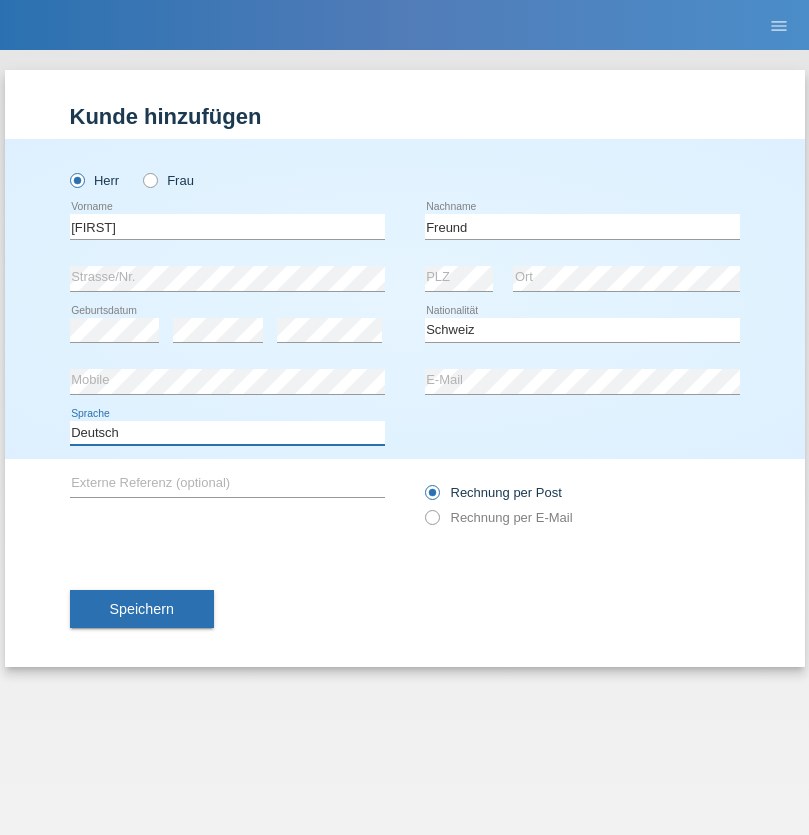 select on "en" 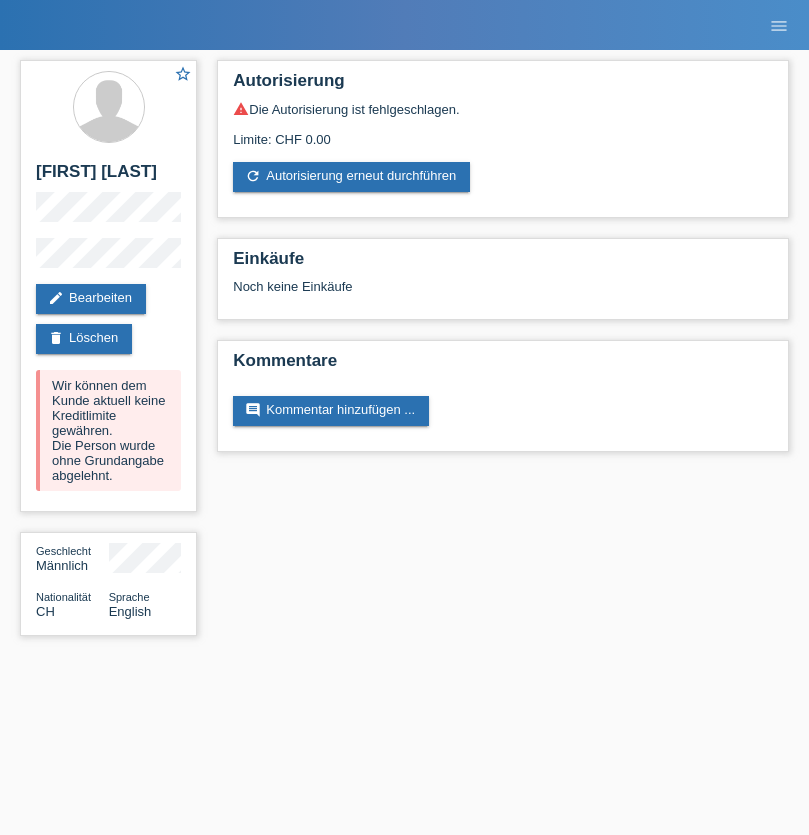 scroll, scrollTop: 0, scrollLeft: 0, axis: both 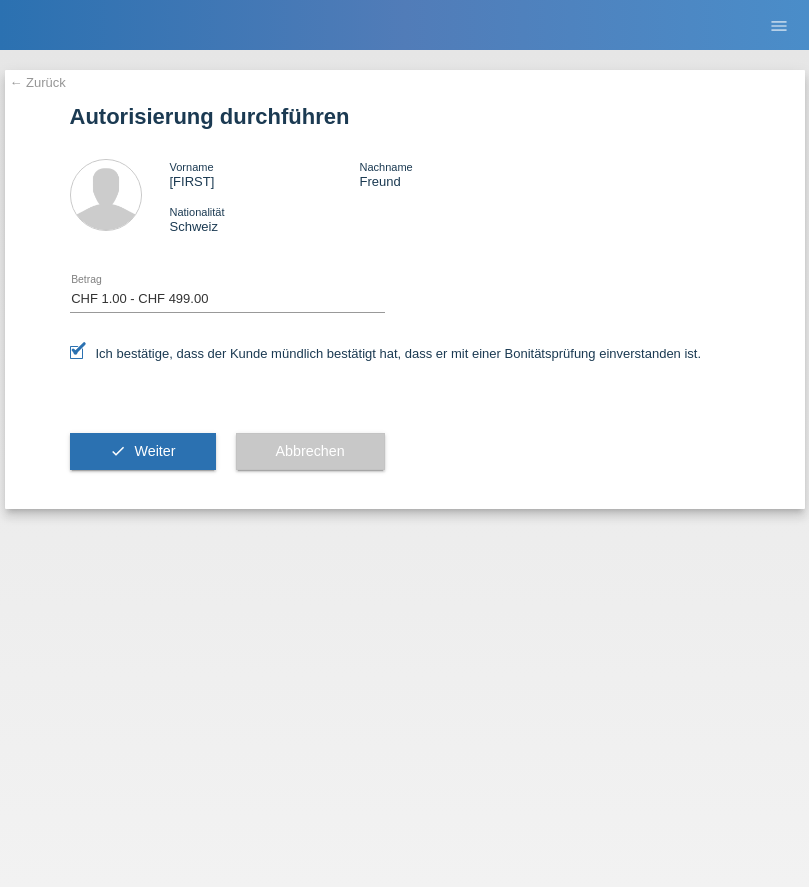 select on "1" 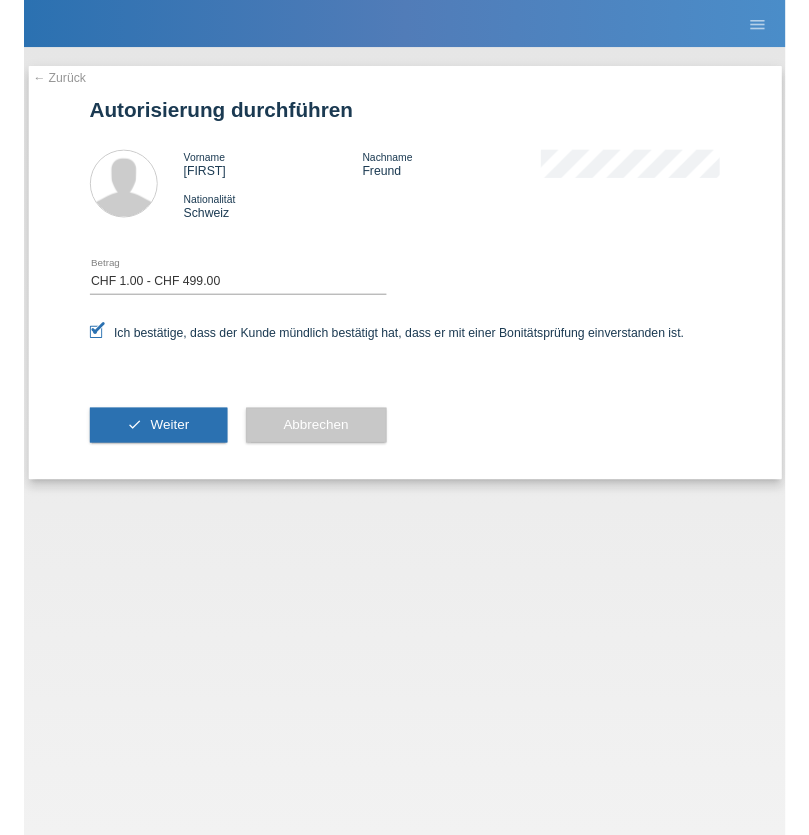 scroll, scrollTop: 0, scrollLeft: 0, axis: both 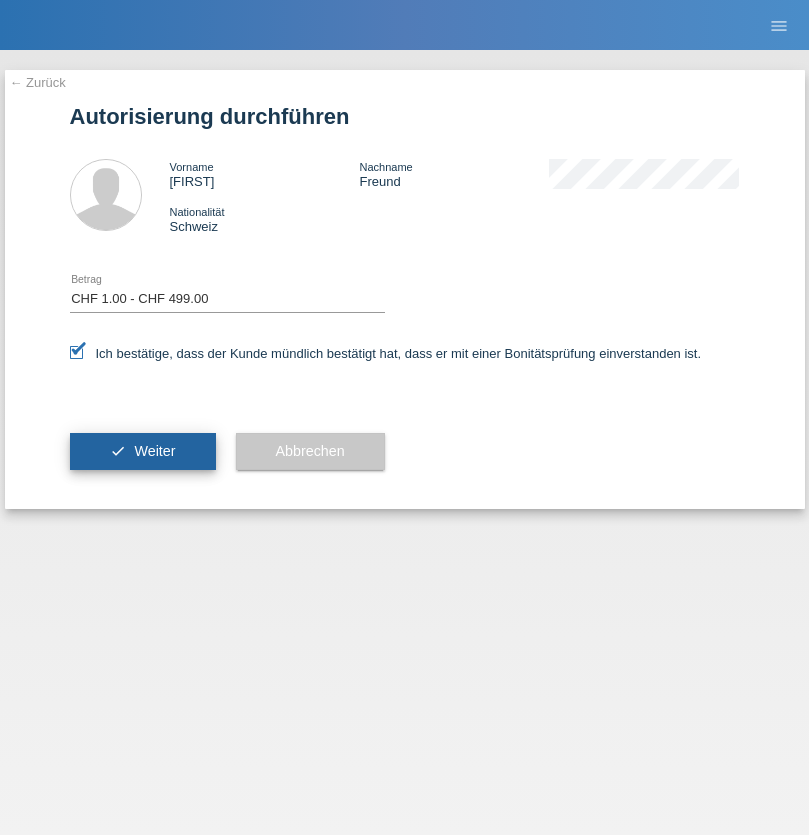 click on "Weiter" at bounding box center [154, 451] 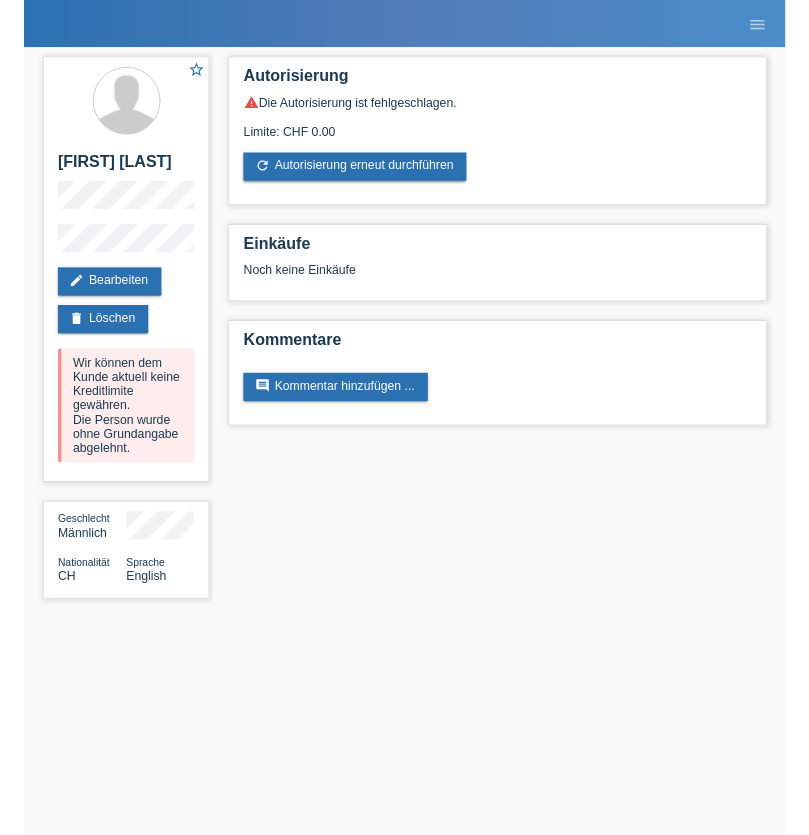 scroll, scrollTop: 0, scrollLeft: 0, axis: both 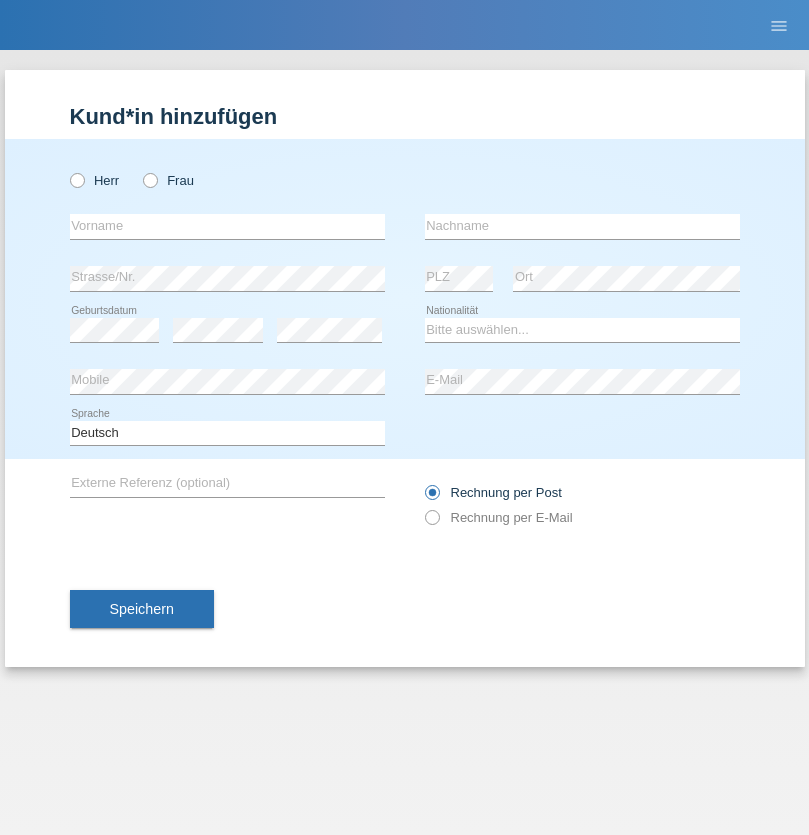 radio on "true" 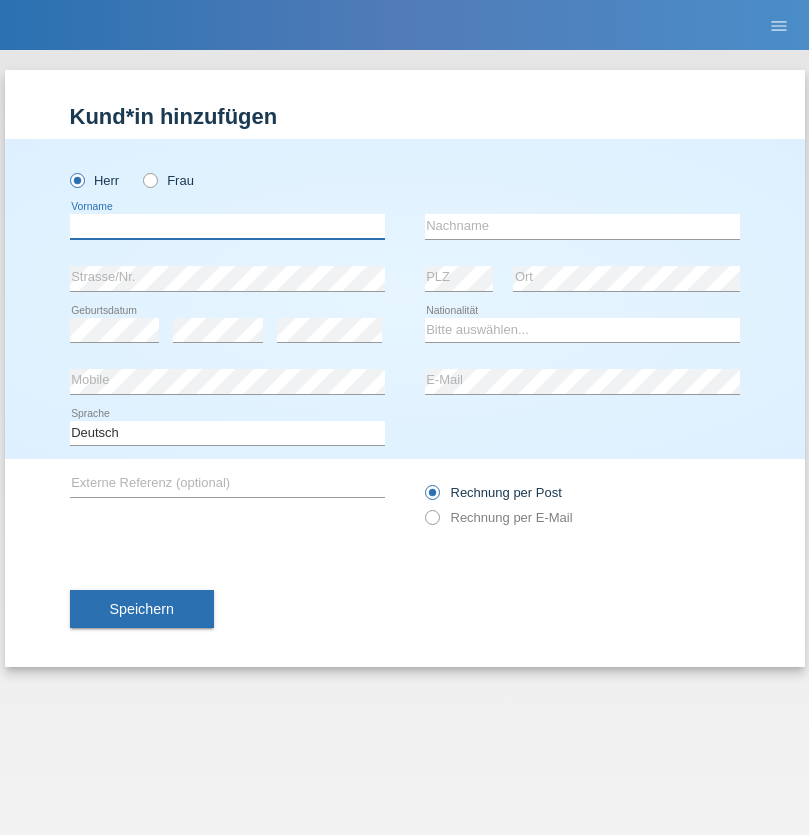click at bounding box center (227, 226) 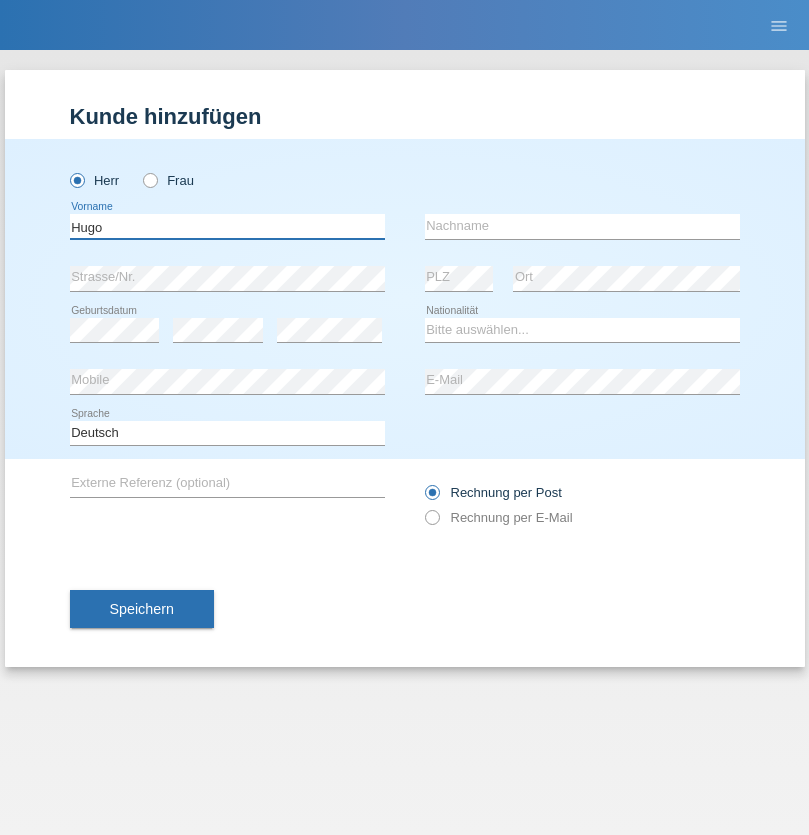 type on "Hugo" 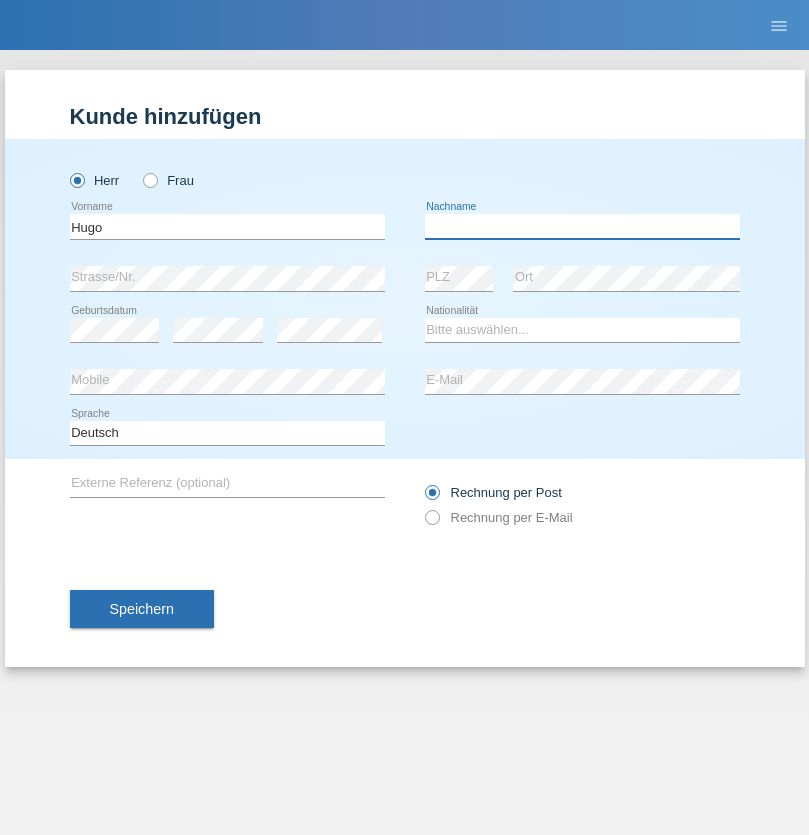 click at bounding box center (582, 226) 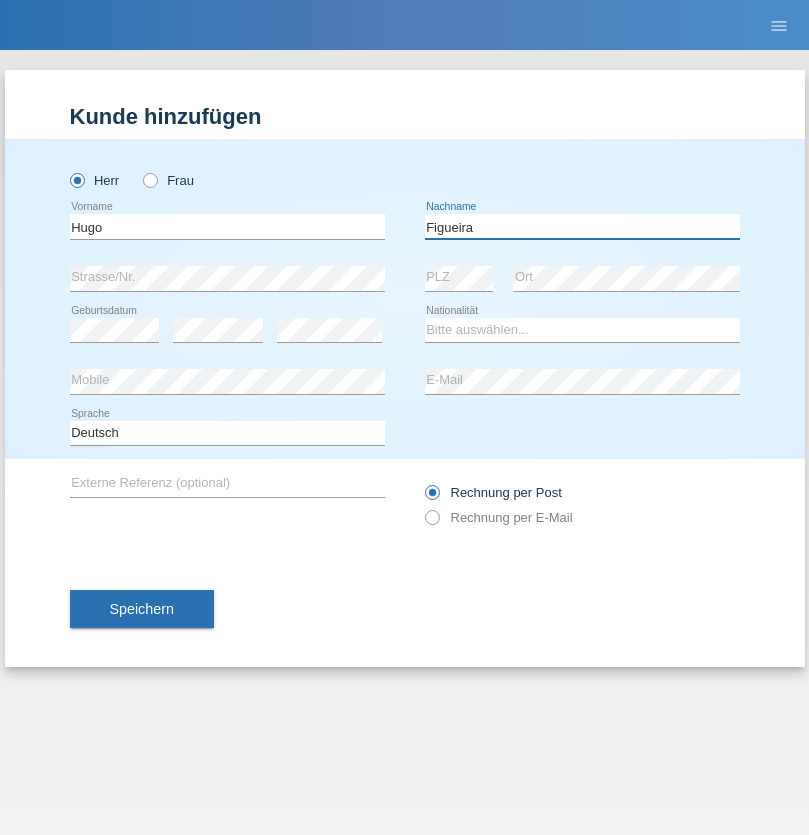 type on "Figueira" 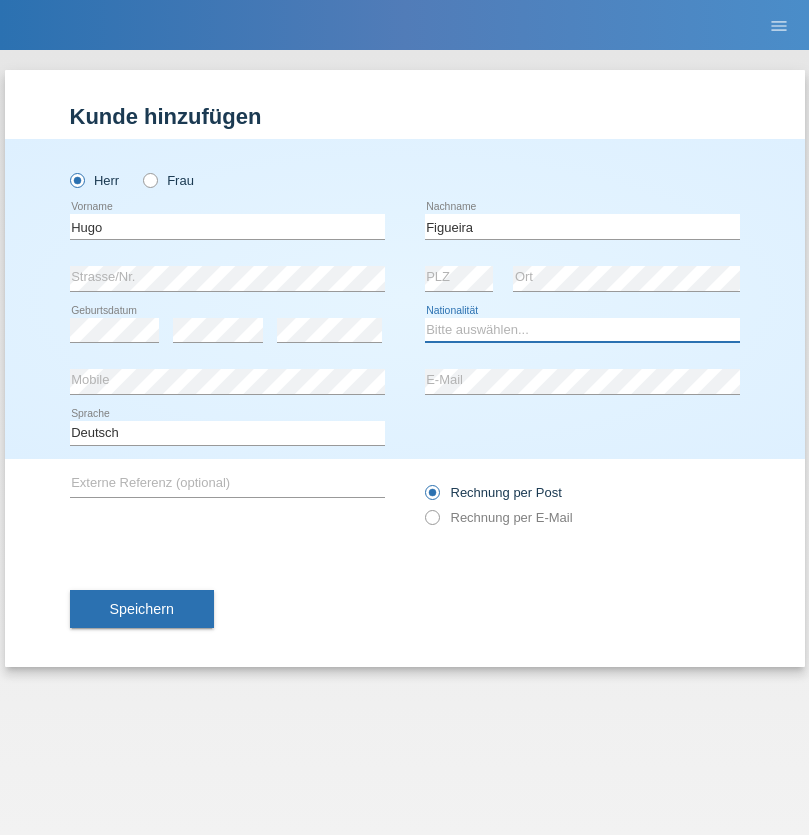 select on "PT" 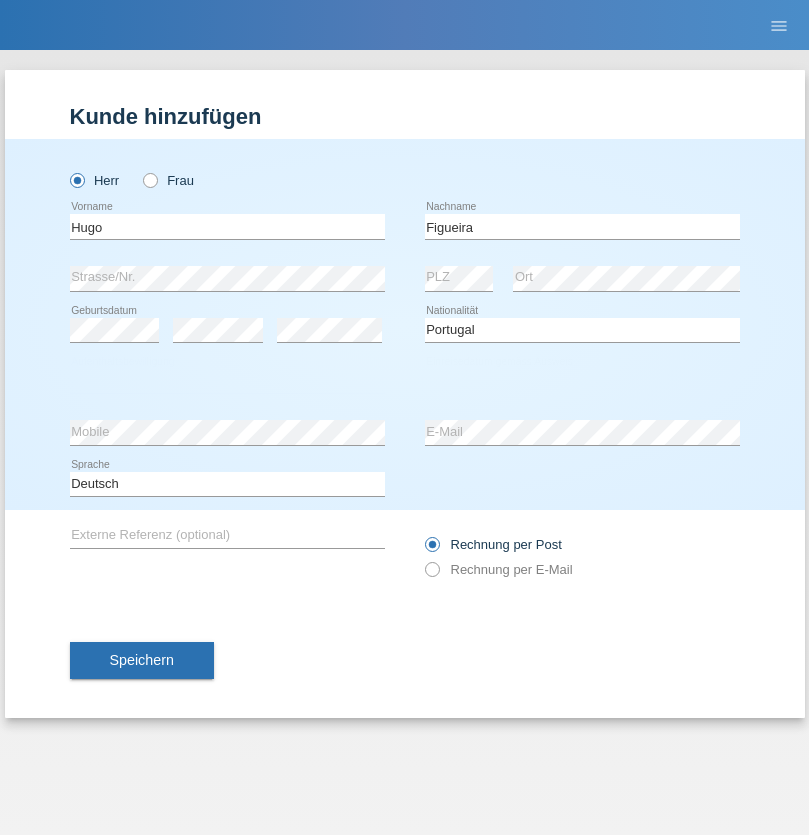 select on "C" 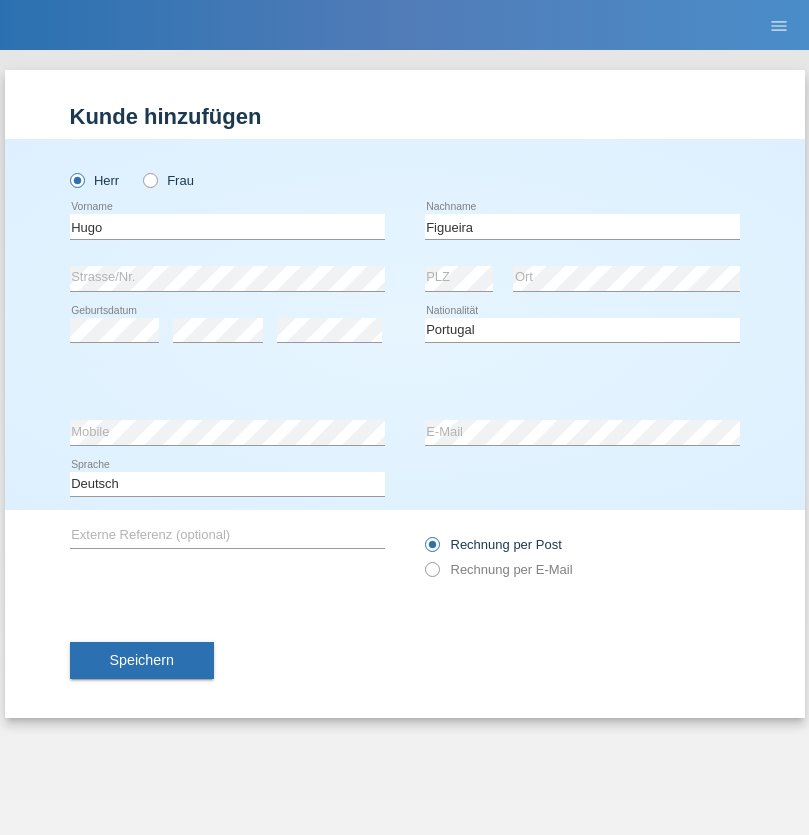 select on "04" 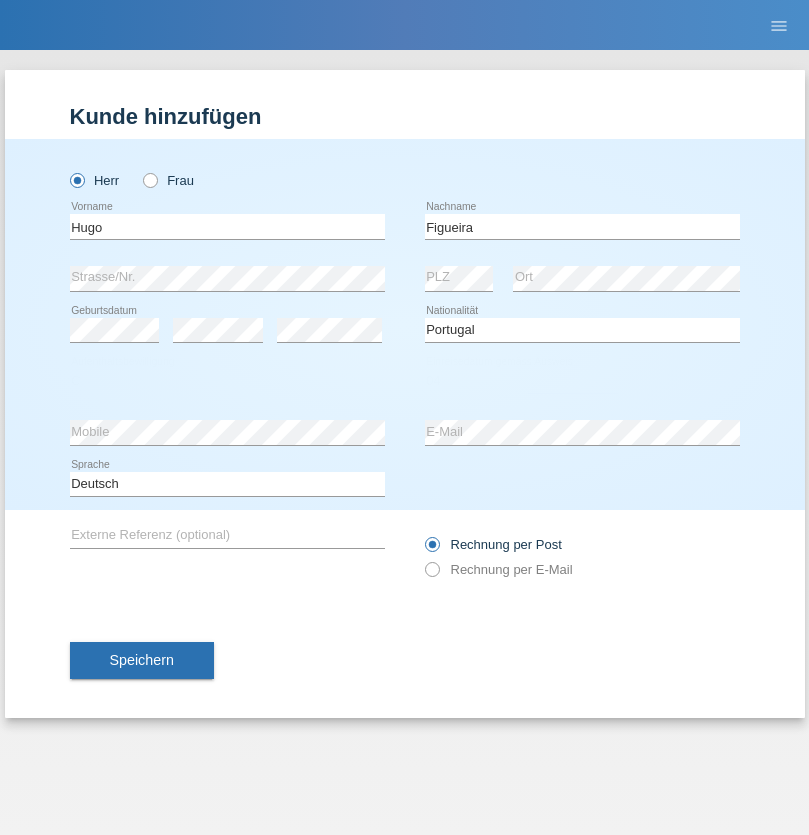 select on "02" 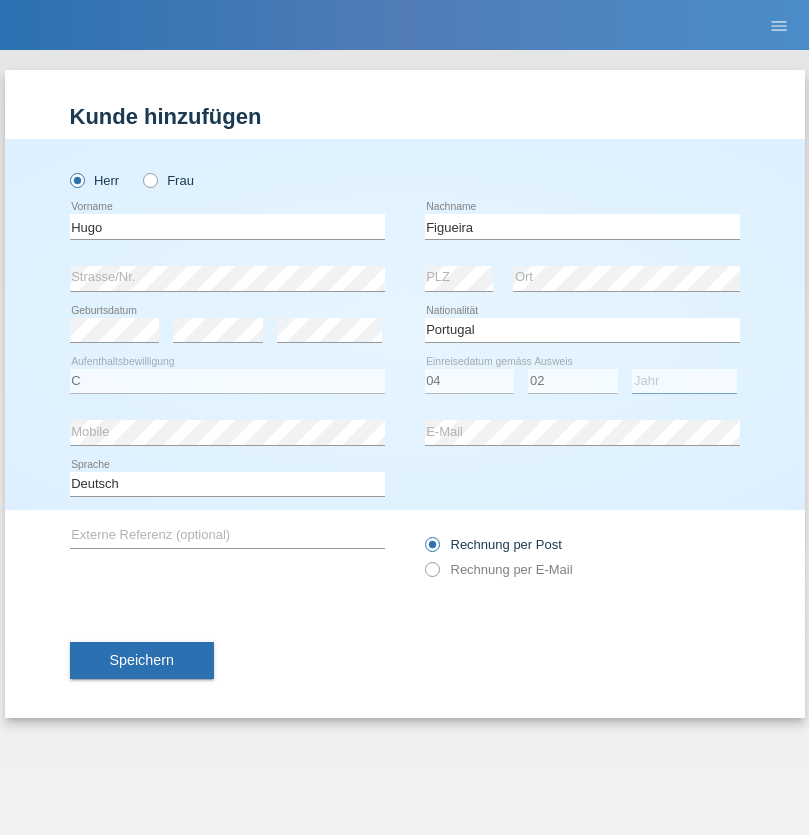 select on "2012" 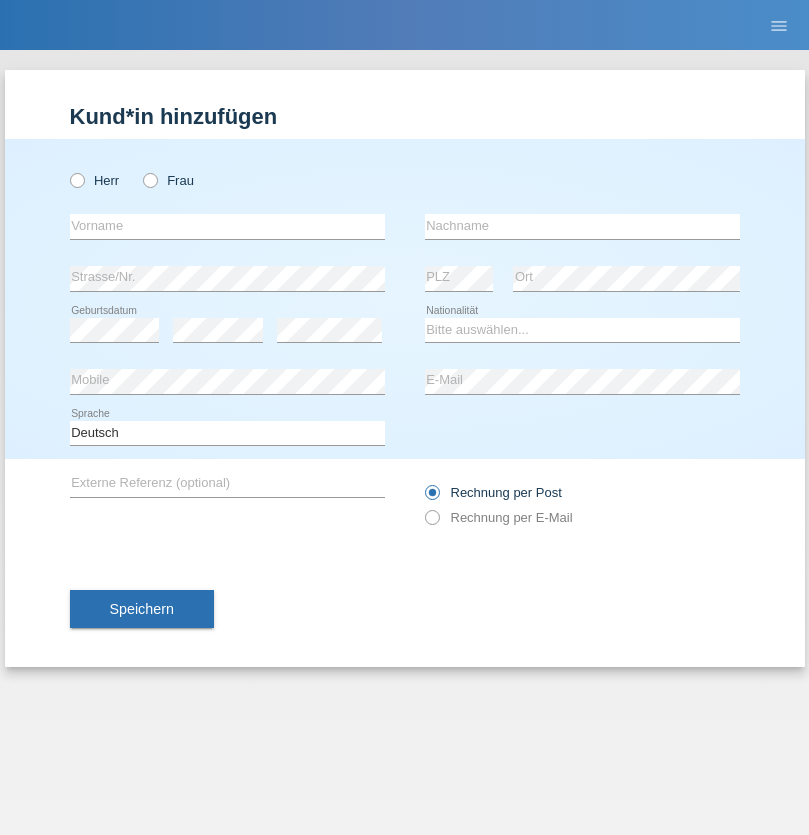 scroll, scrollTop: 0, scrollLeft: 0, axis: both 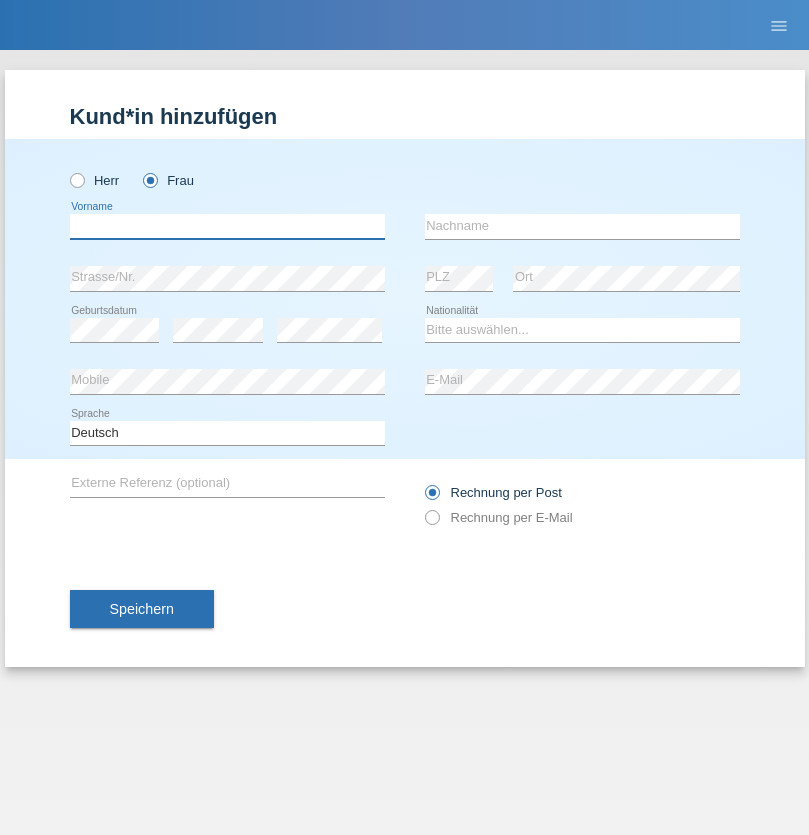 click at bounding box center [227, 226] 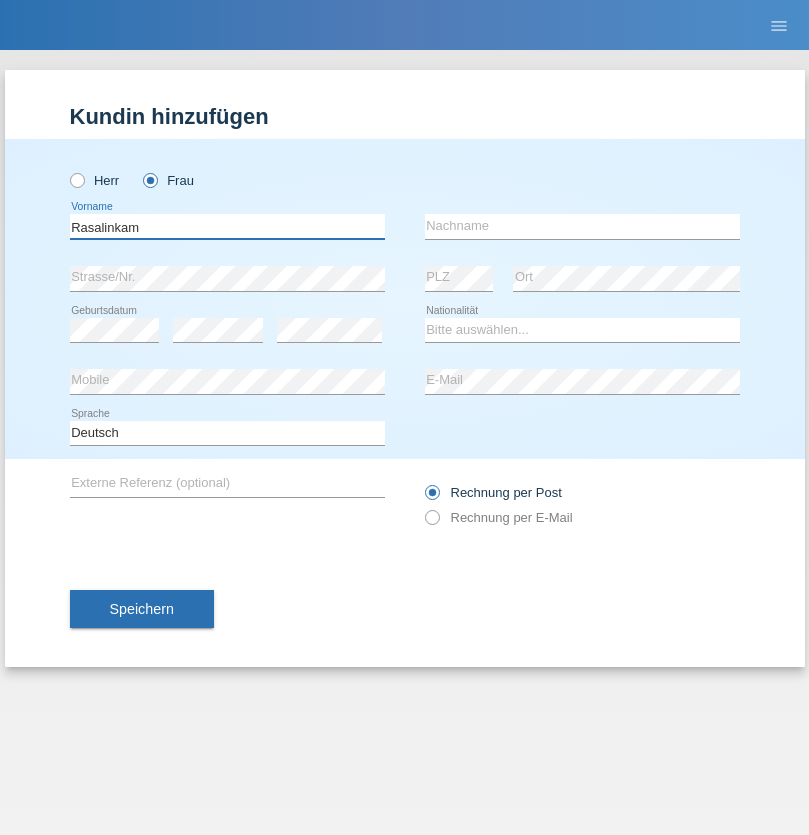 type on "Rasalinkam" 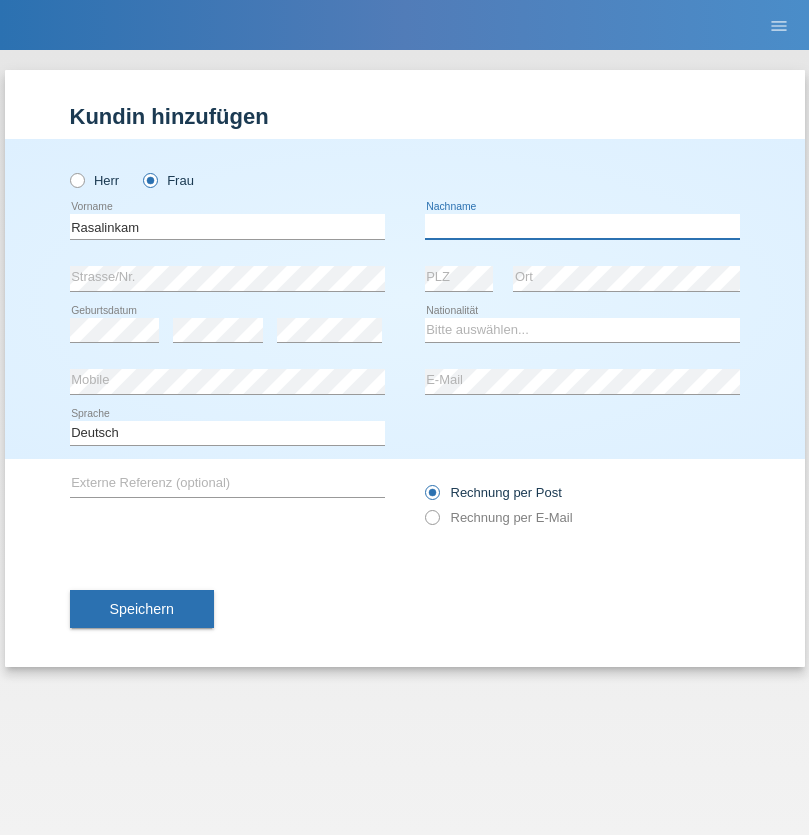 click at bounding box center (582, 226) 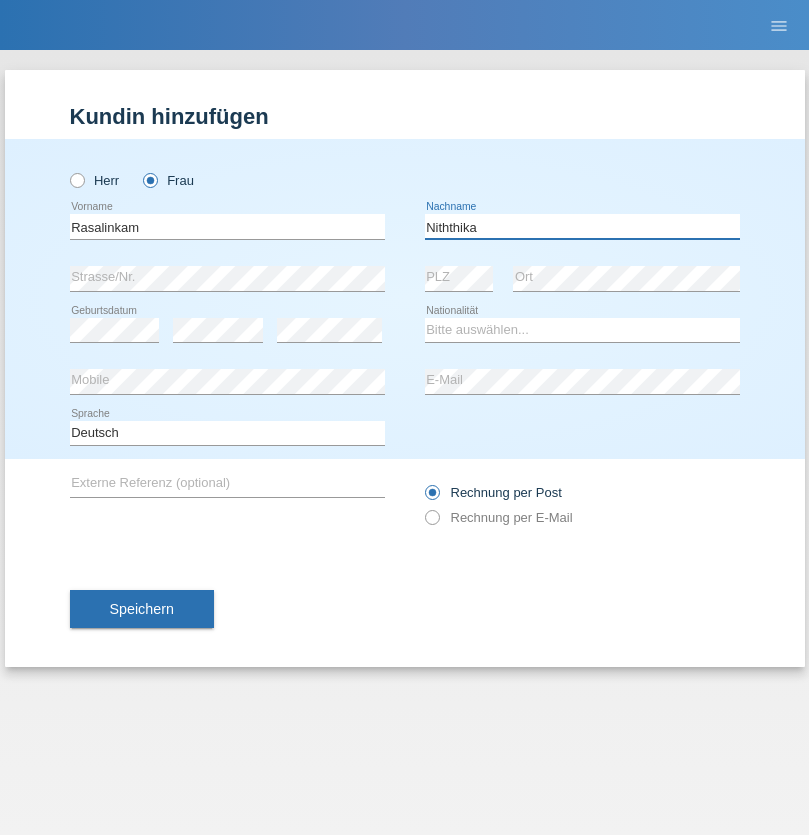 type on "Niththika" 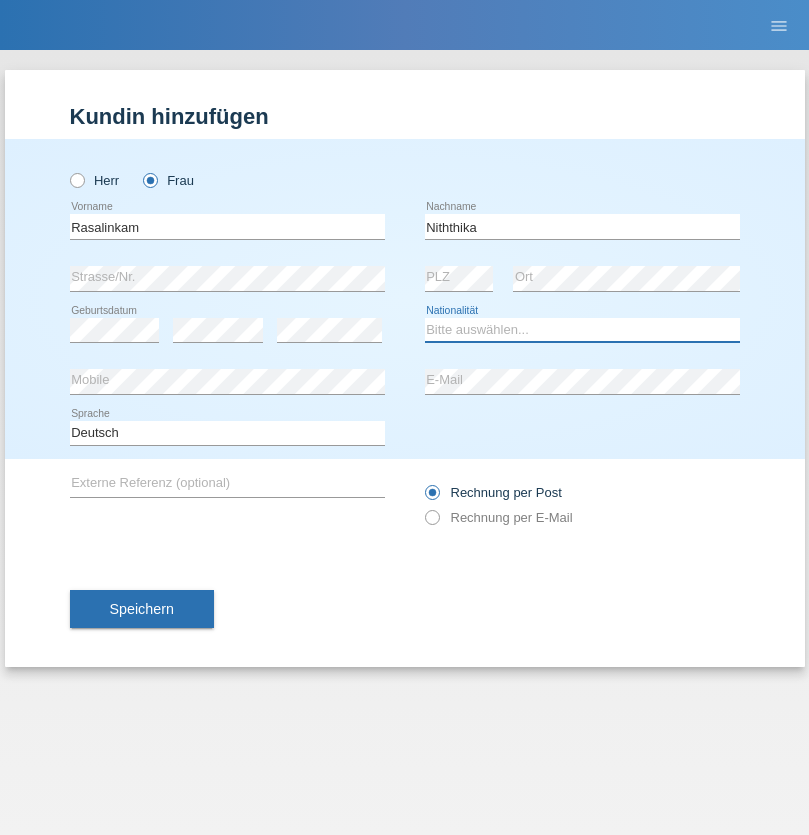 select on "LK" 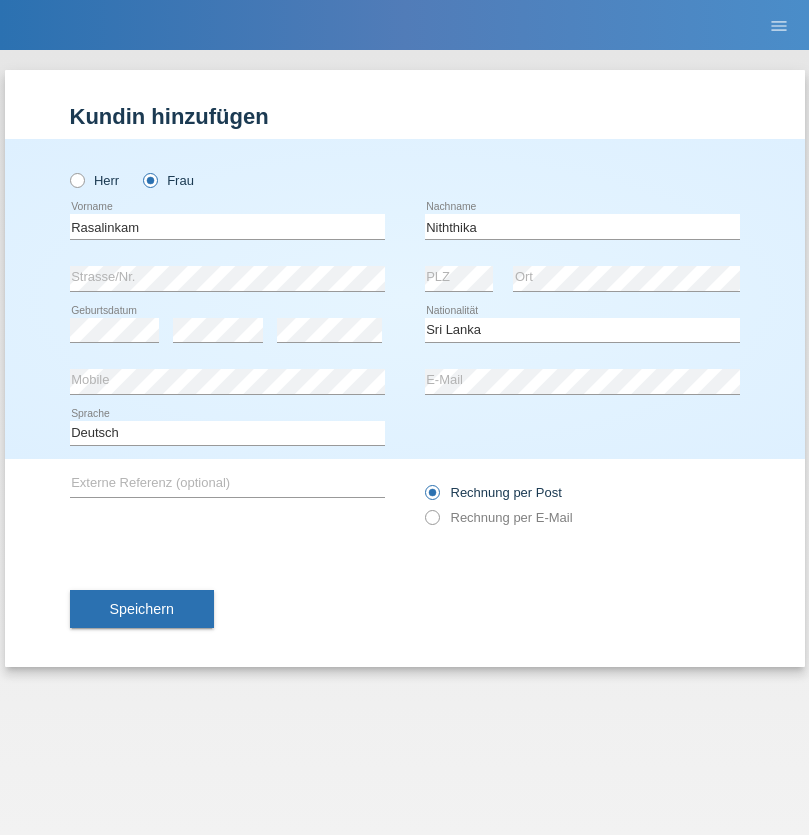 select on "C" 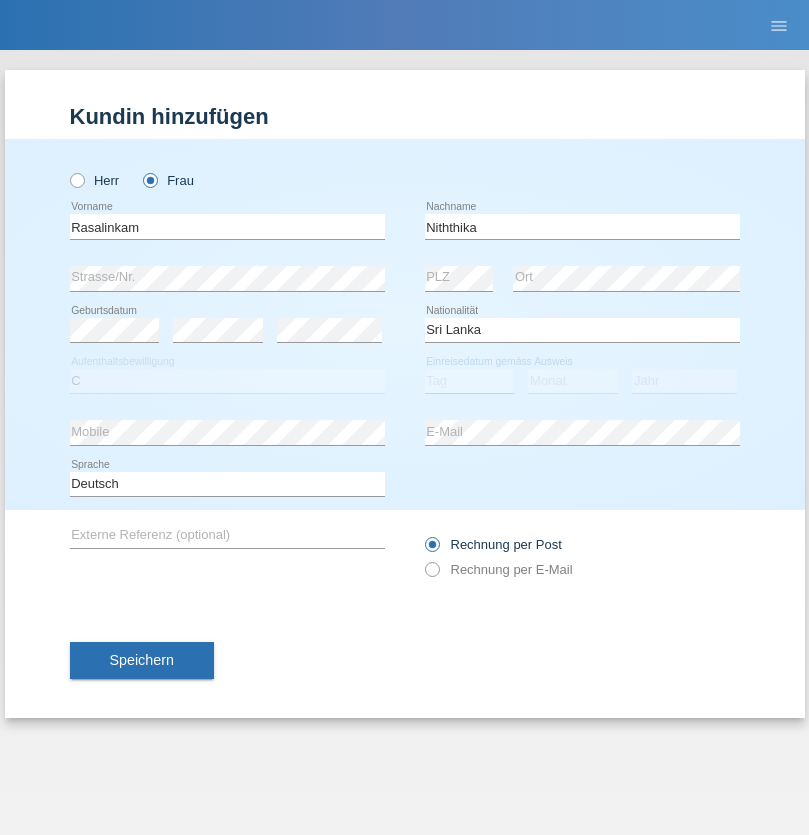 select on "04" 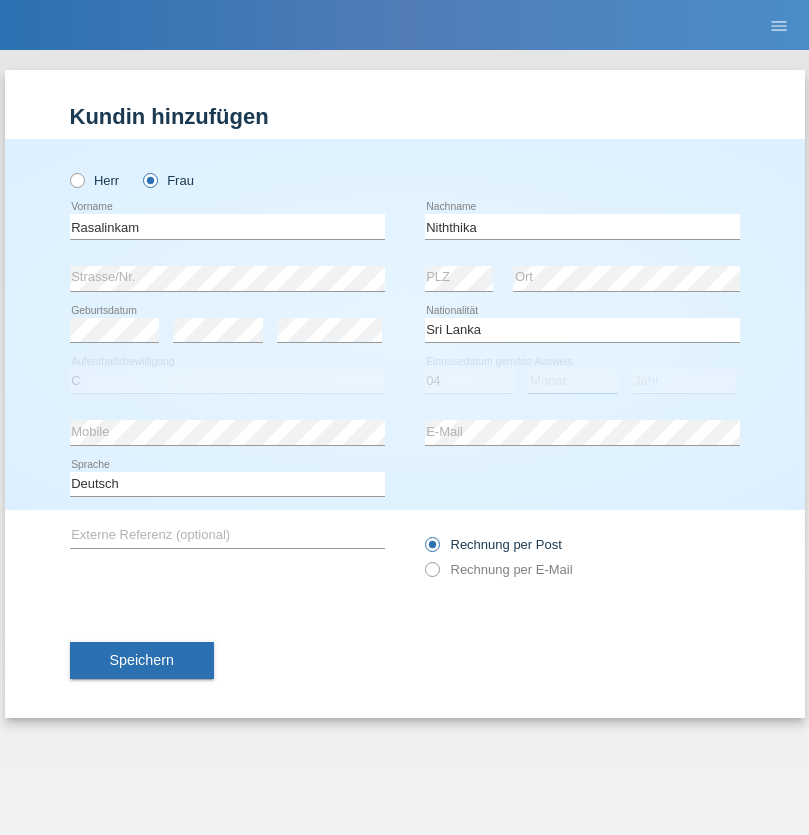select on "08" 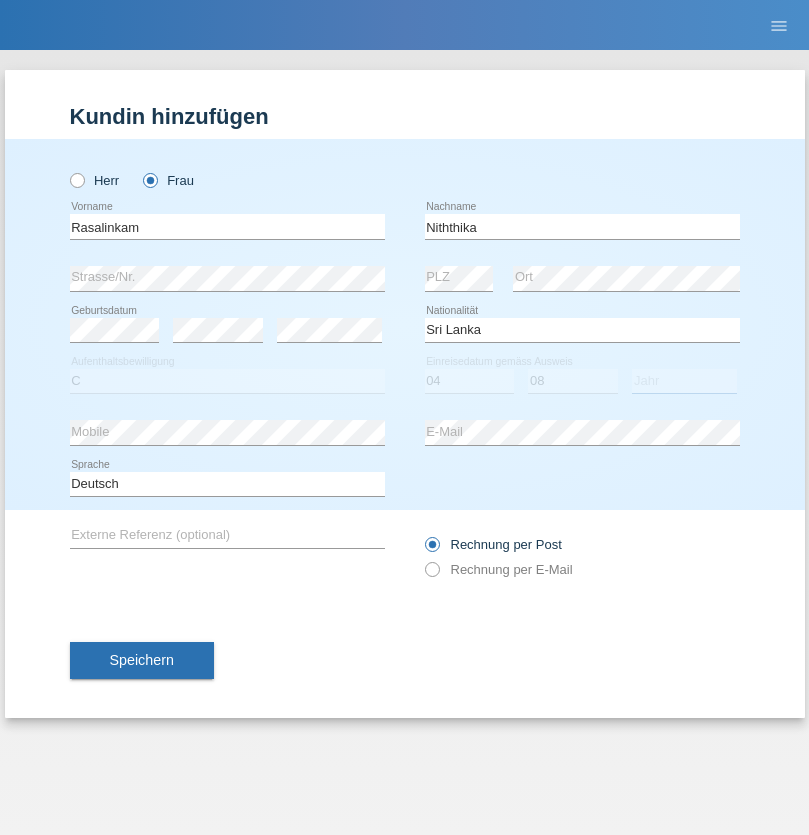 select on "2021" 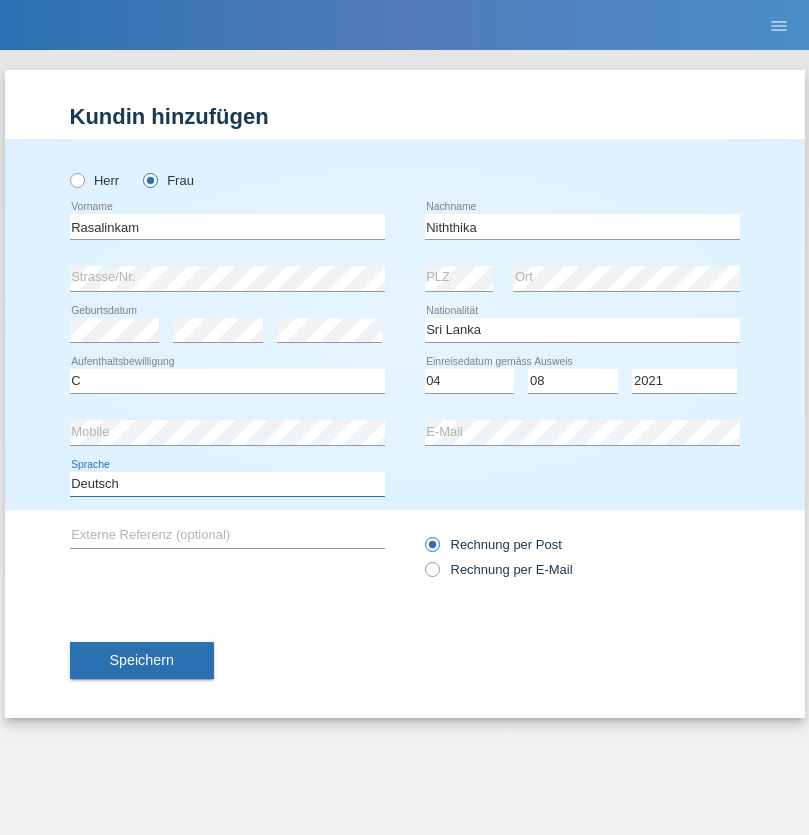 select on "en" 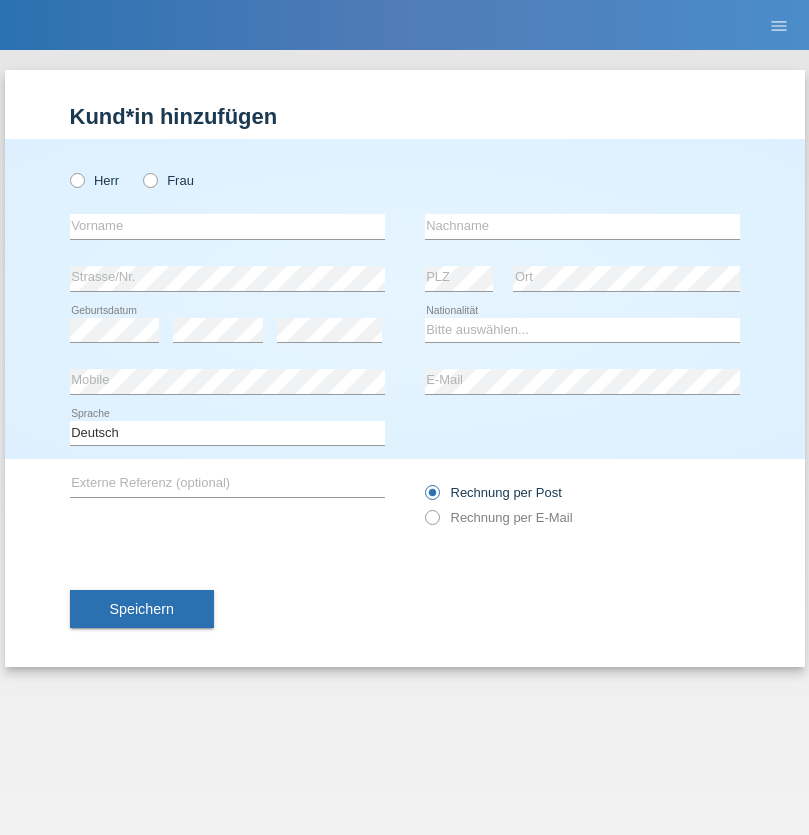 scroll, scrollTop: 0, scrollLeft: 0, axis: both 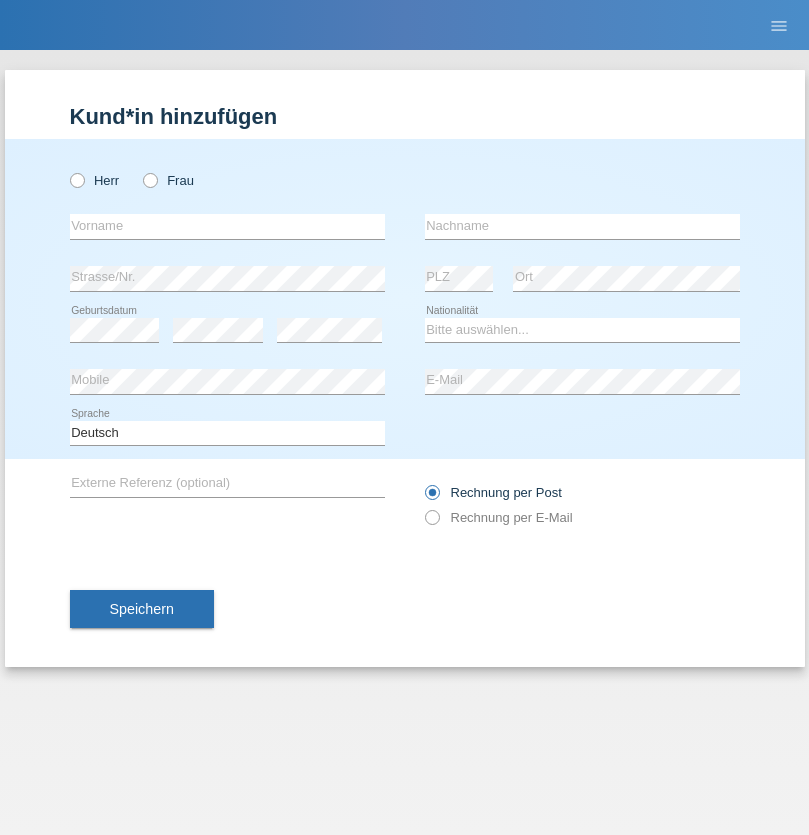 radio on "true" 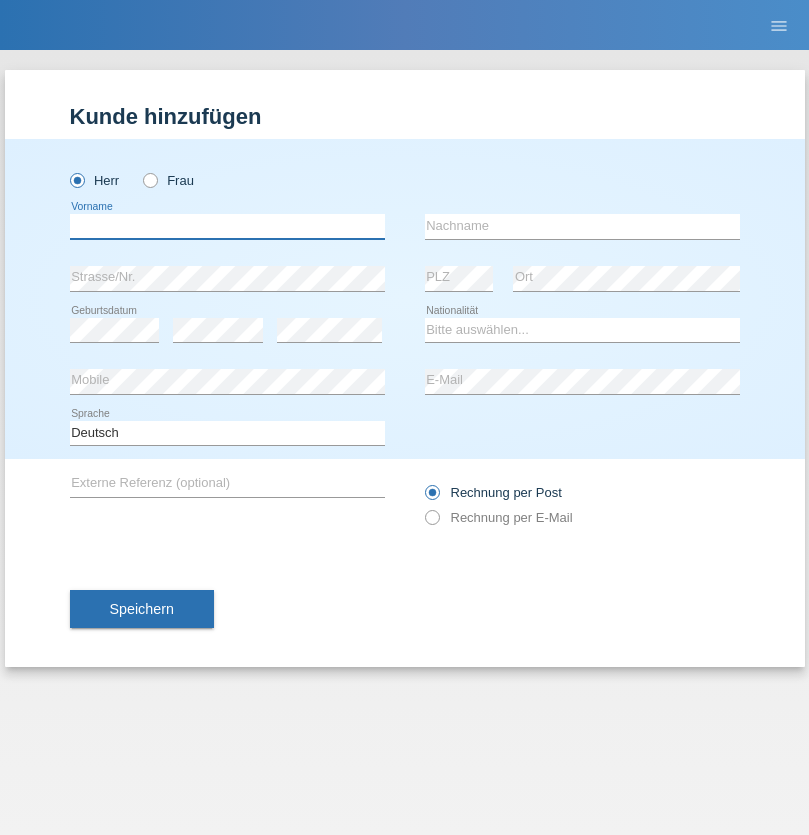 click at bounding box center (227, 226) 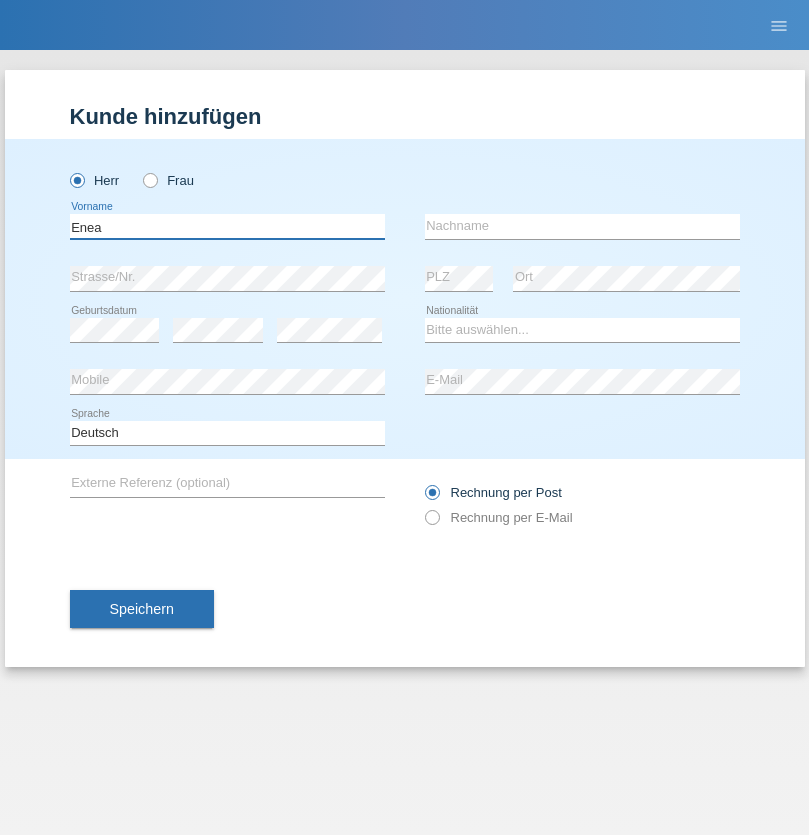 type on "Enea" 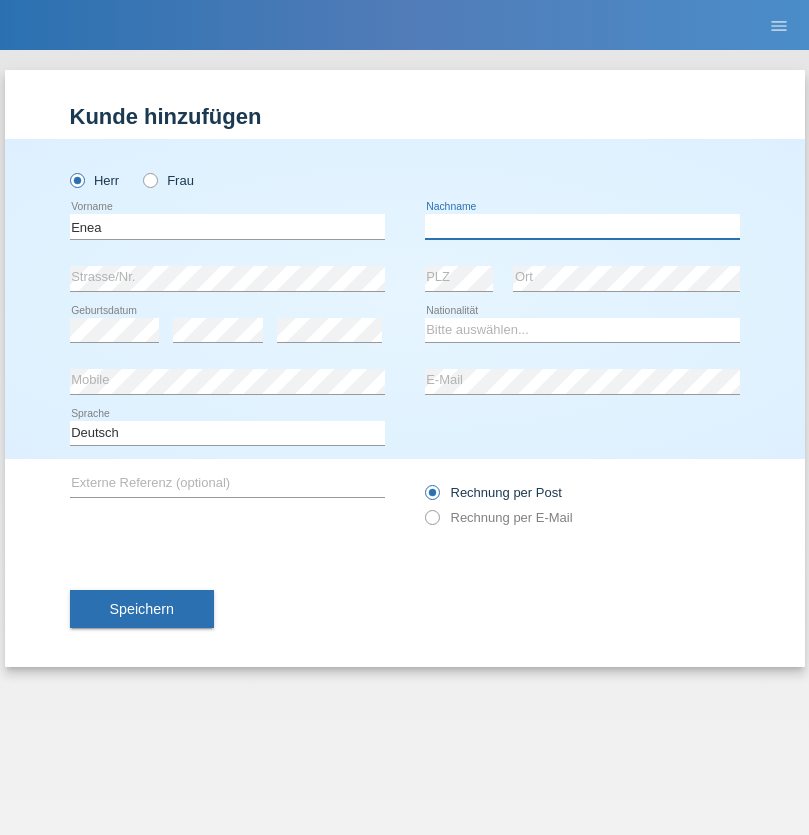click at bounding box center (582, 226) 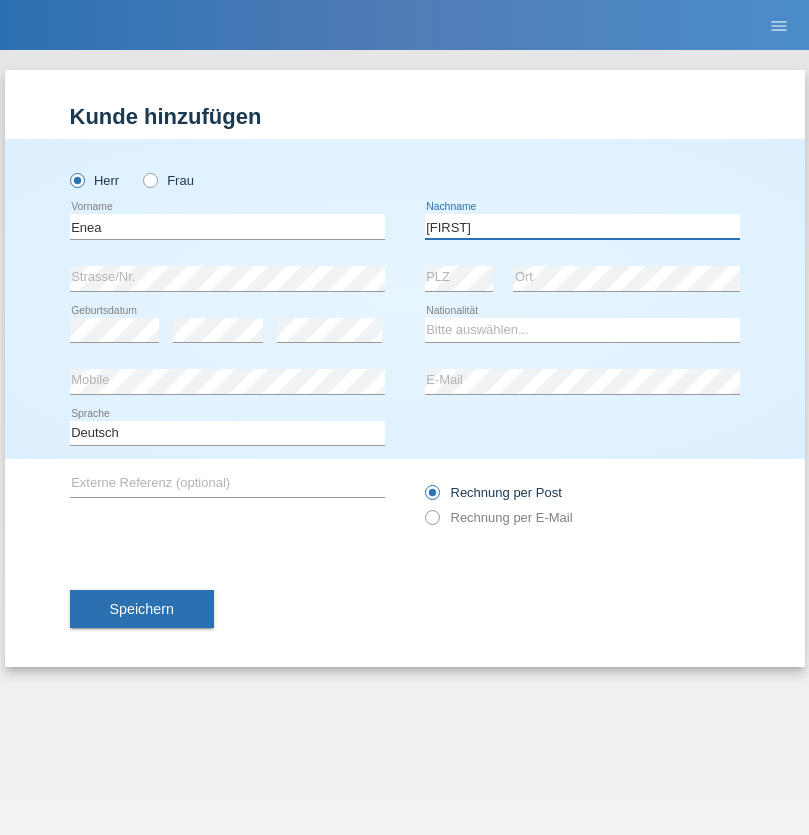 type on "Andrei" 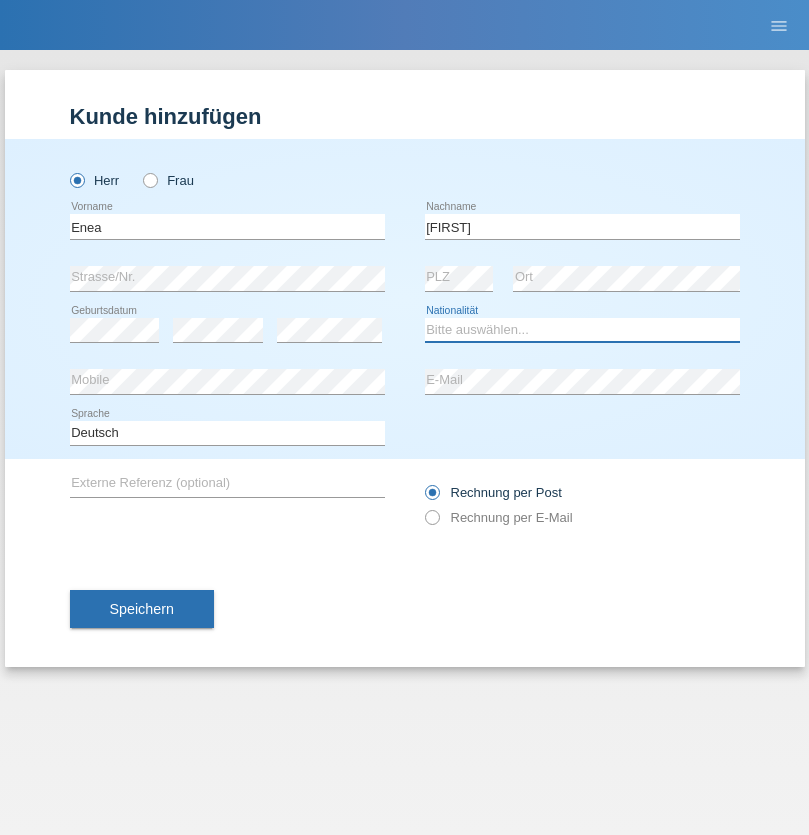 select on "OM" 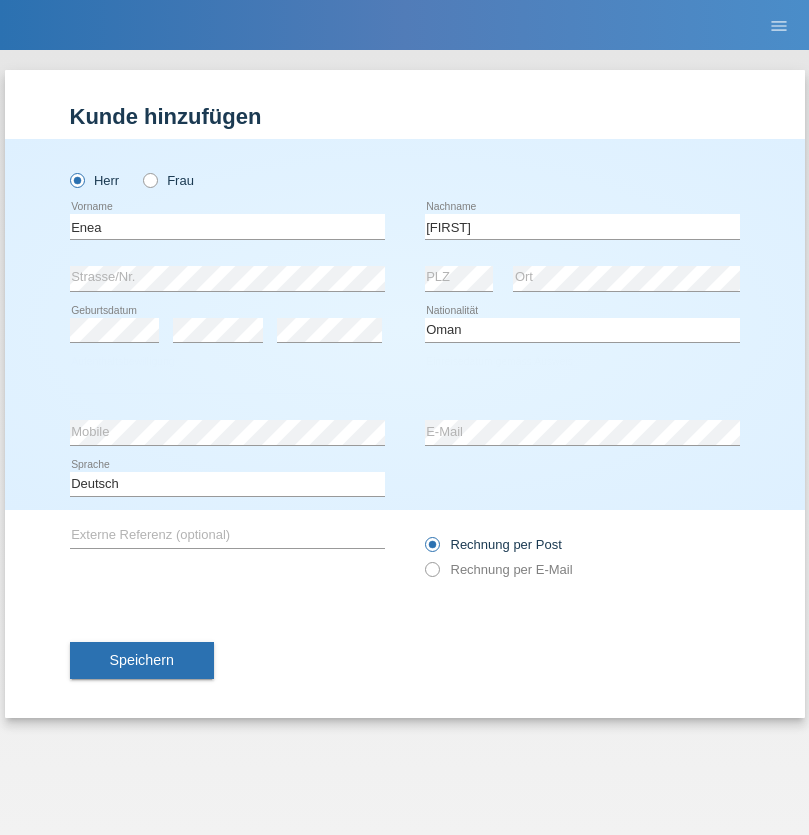select on "C" 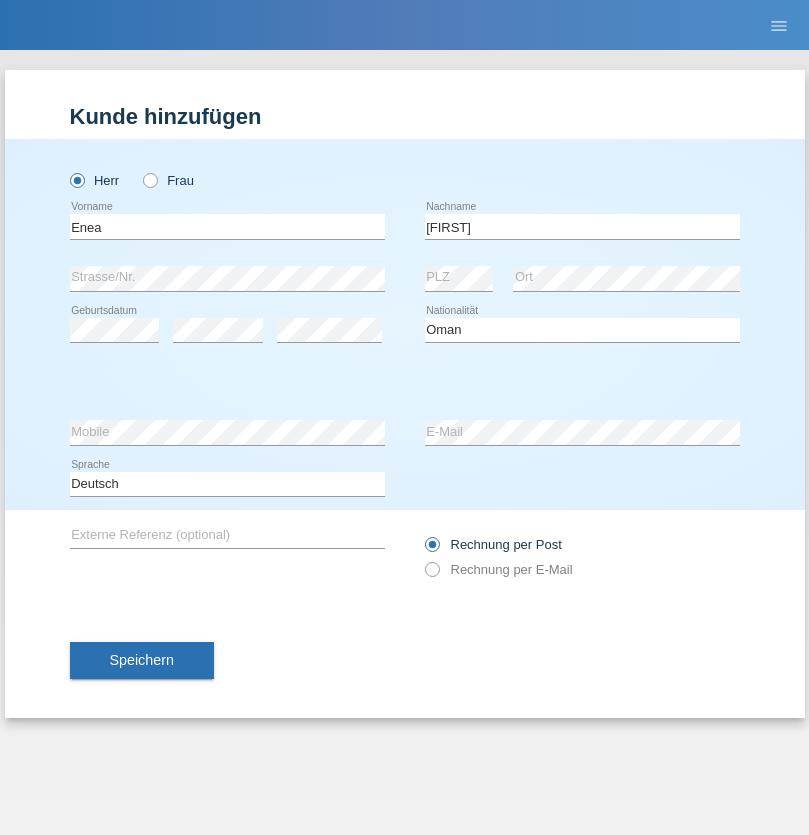 select on "17" 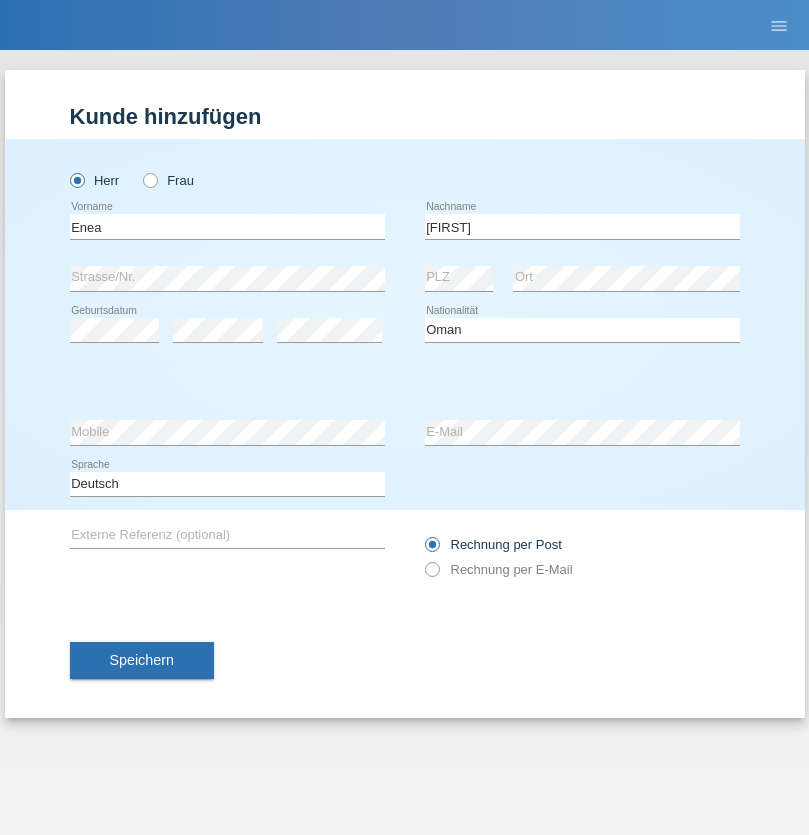 select on "06" 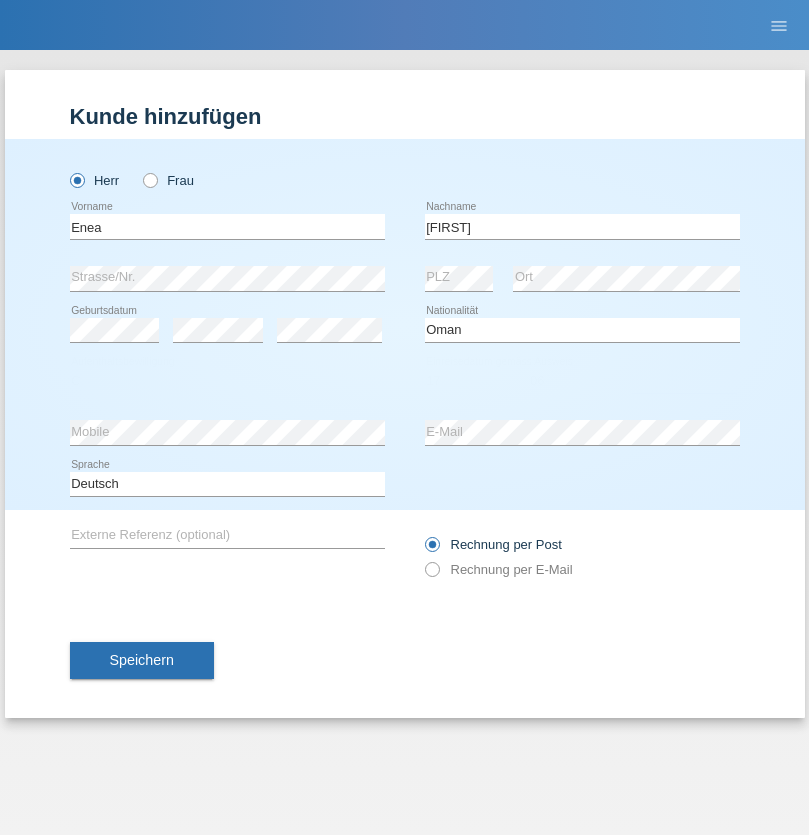 select on "2021" 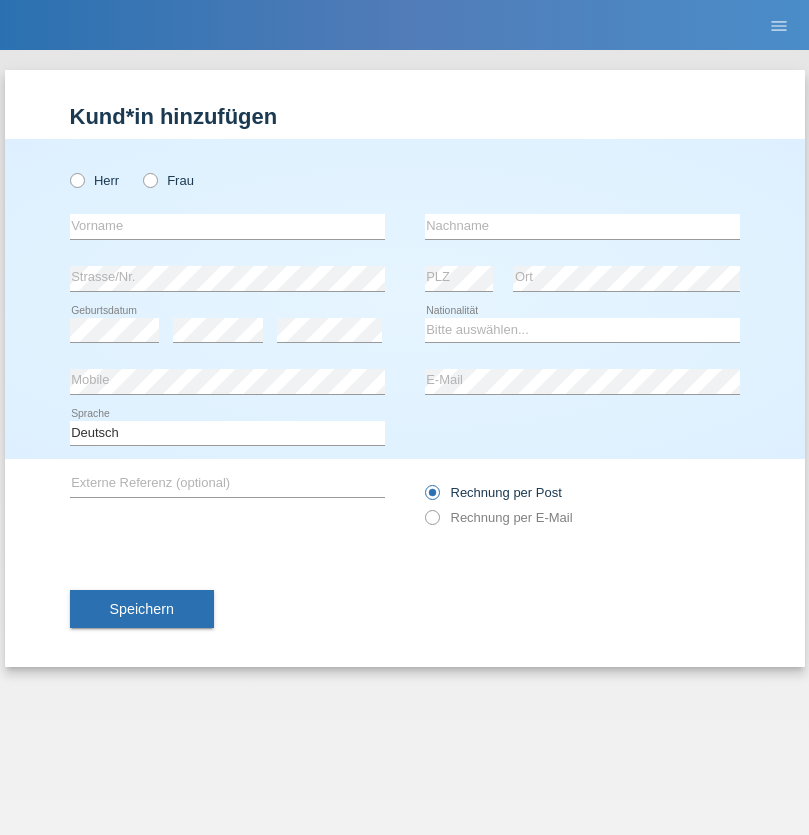 scroll, scrollTop: 0, scrollLeft: 0, axis: both 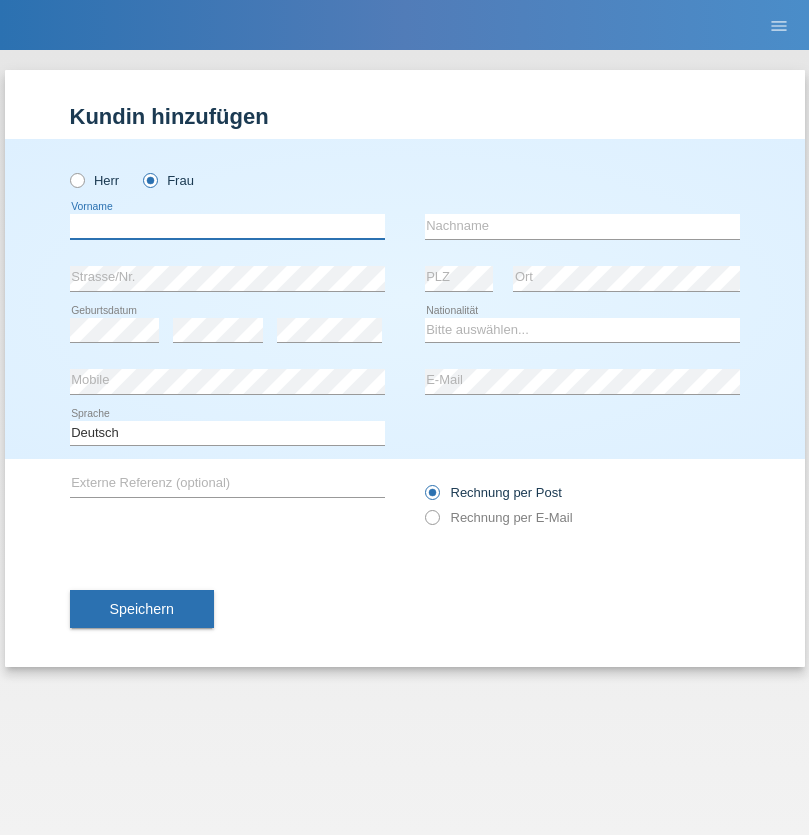 click at bounding box center [227, 226] 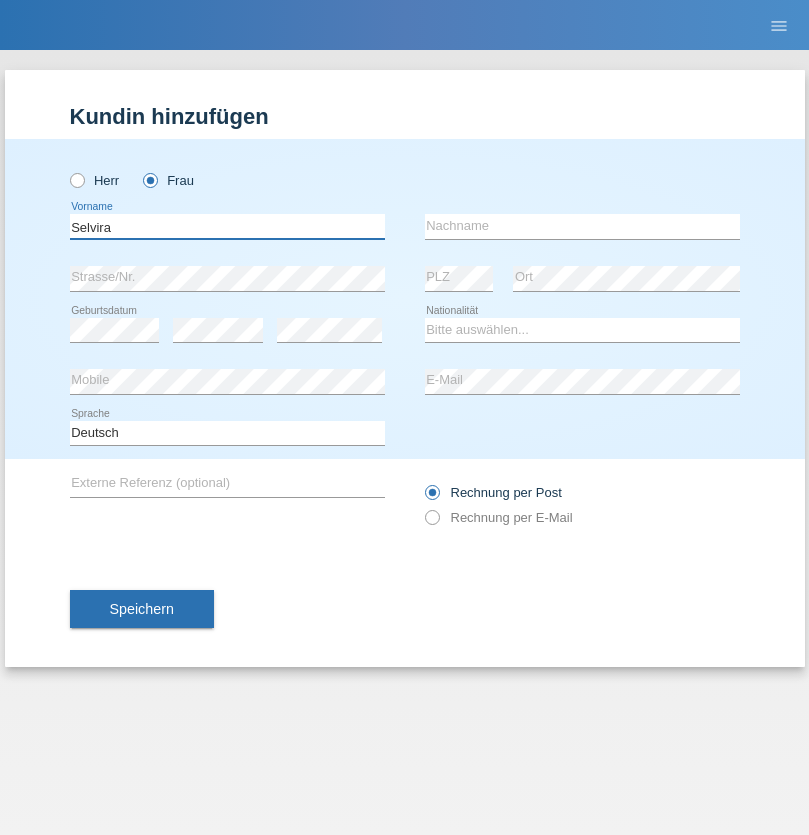 type on "Selvira" 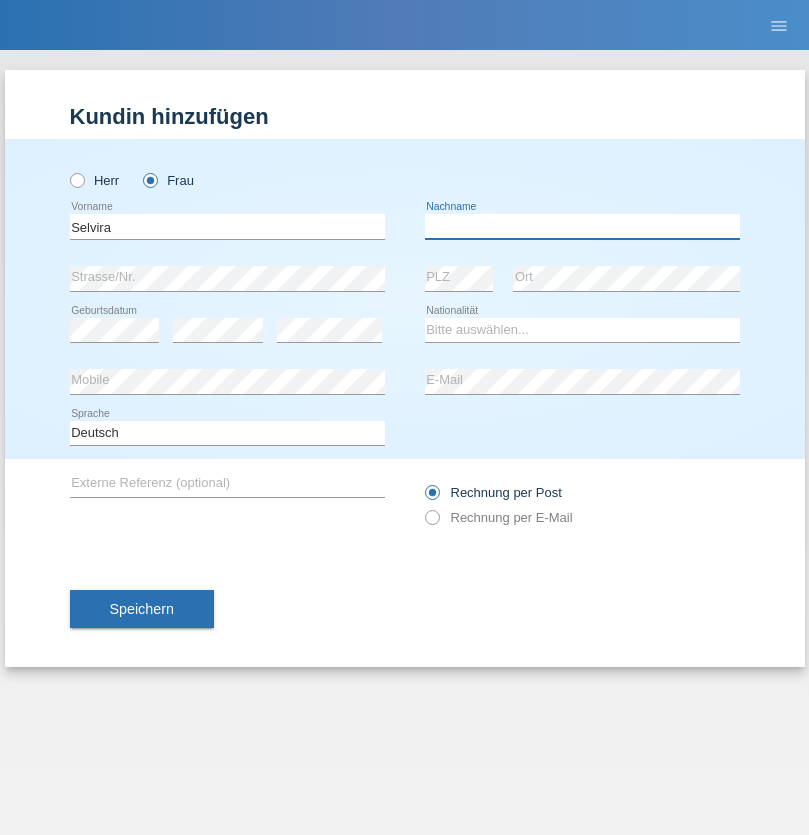 click at bounding box center (582, 226) 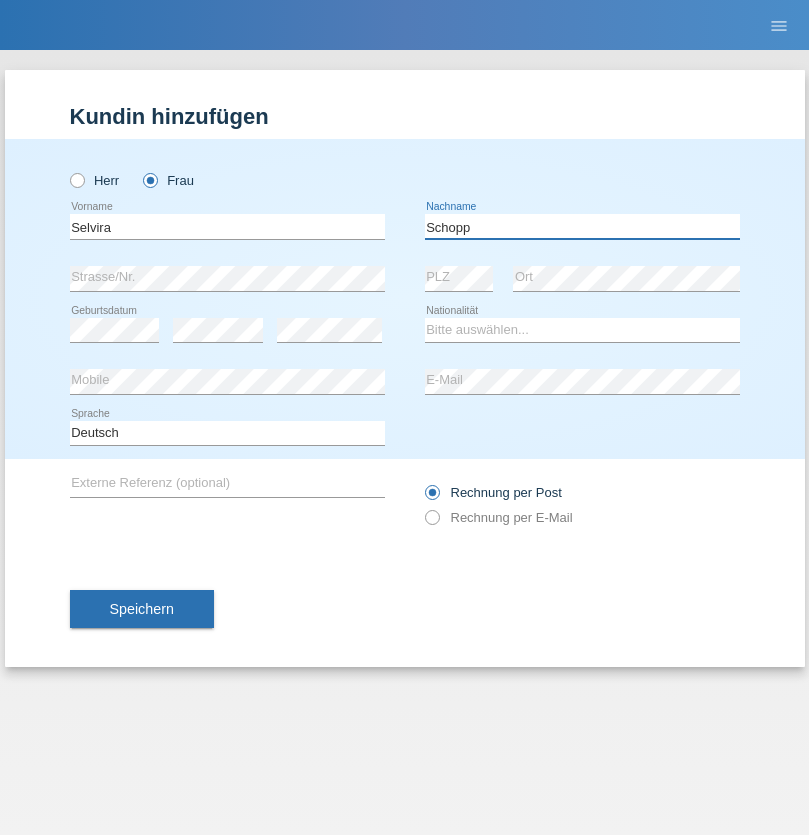 type on "Schopp" 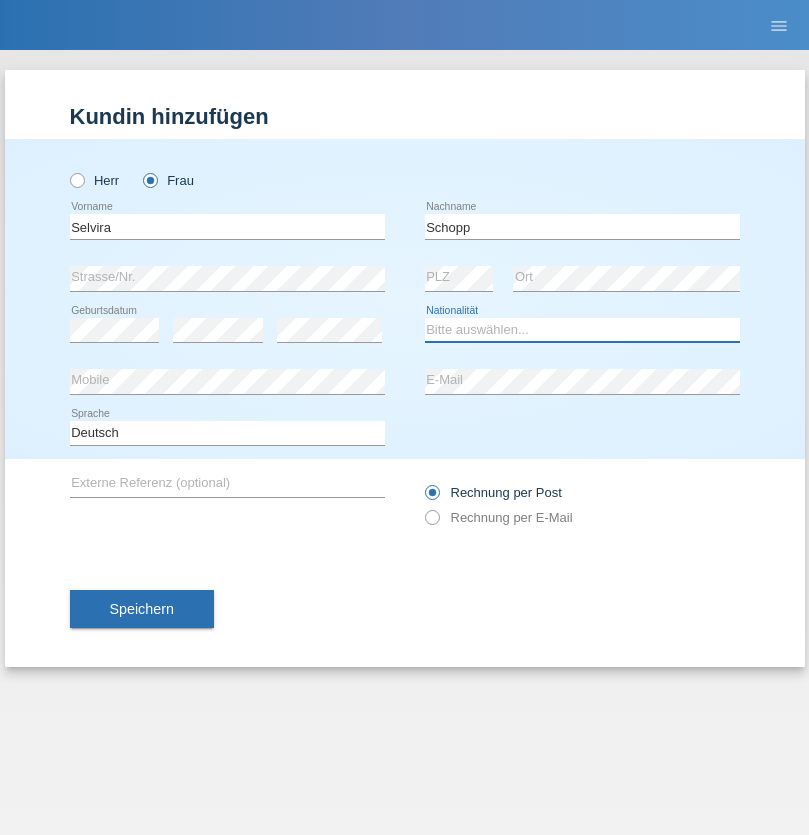 select on "CH" 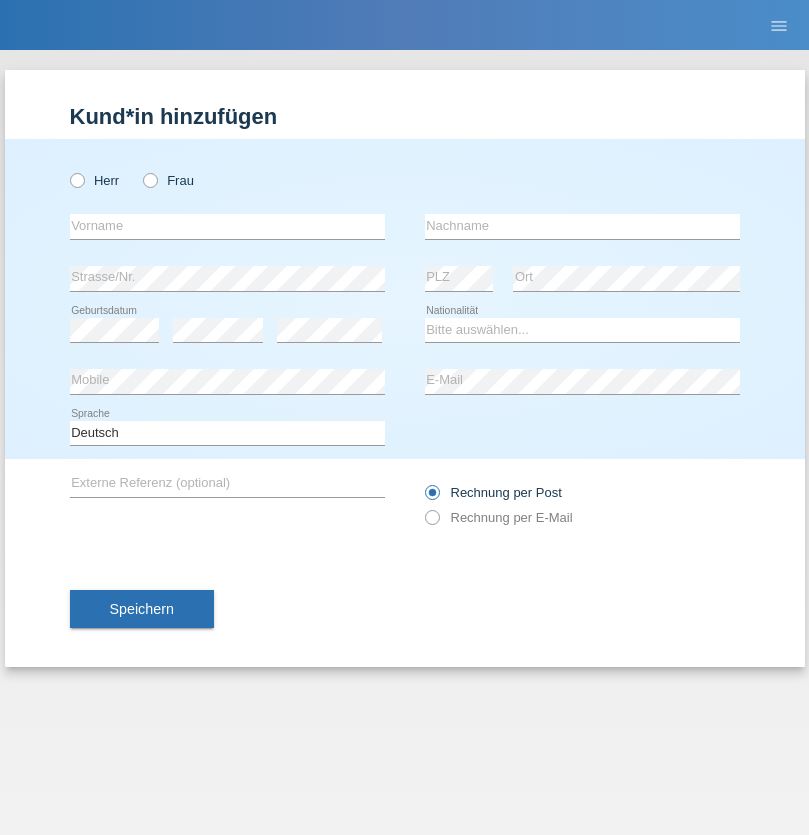 scroll, scrollTop: 0, scrollLeft: 0, axis: both 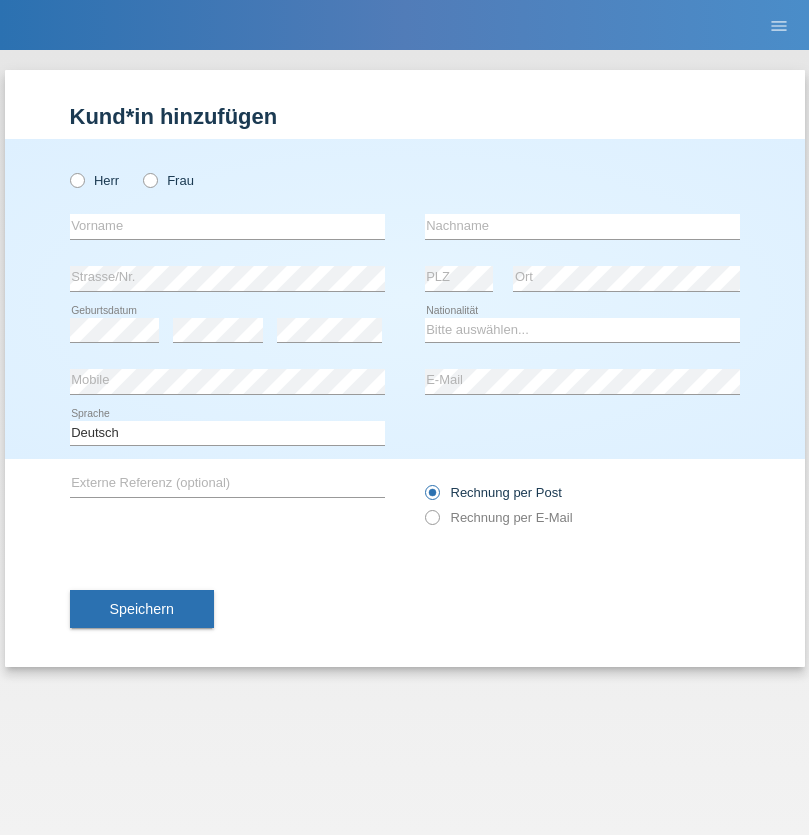 radio on "true" 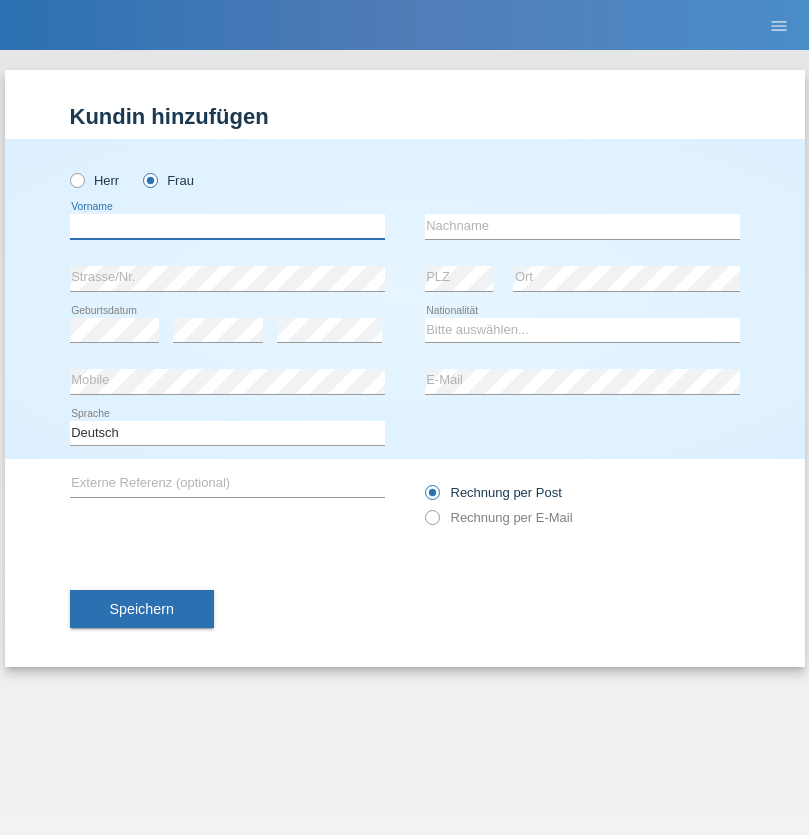 click at bounding box center (227, 226) 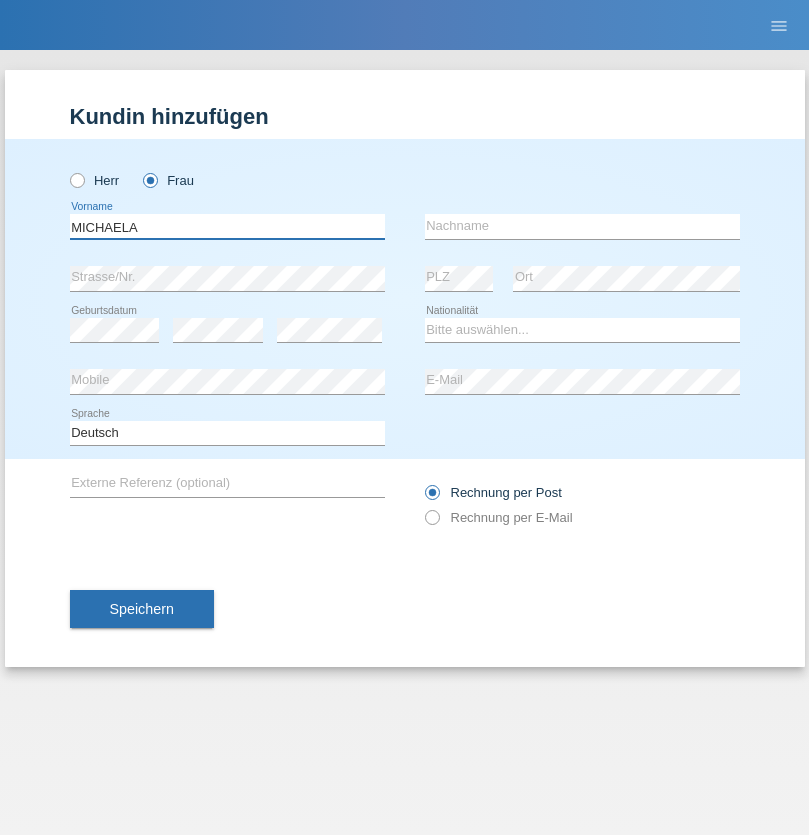 type on "MICHAELA" 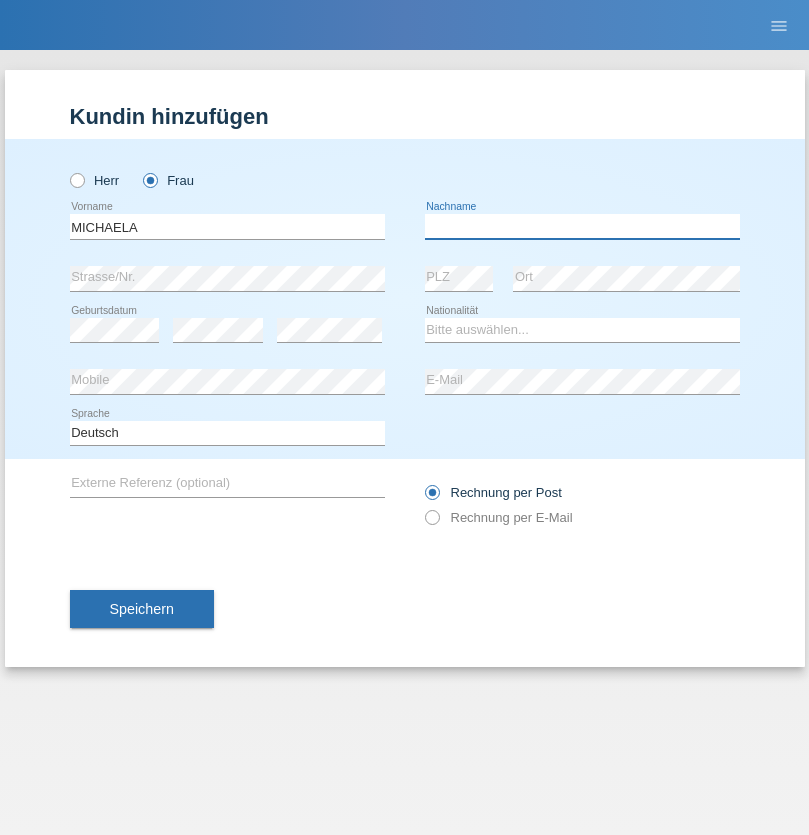 click at bounding box center [582, 226] 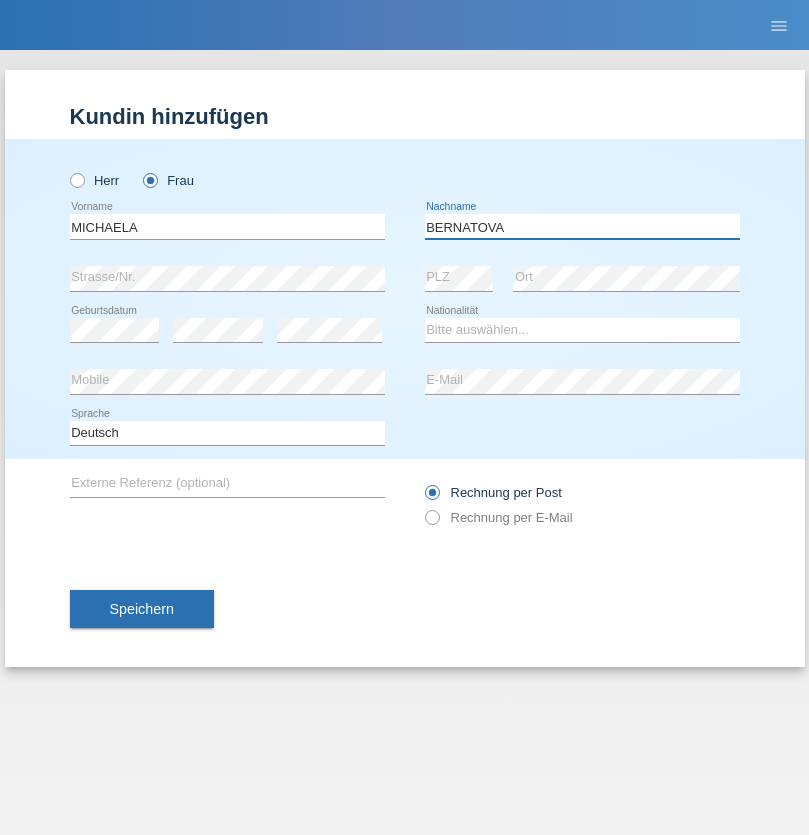 type on "BERNATOVA" 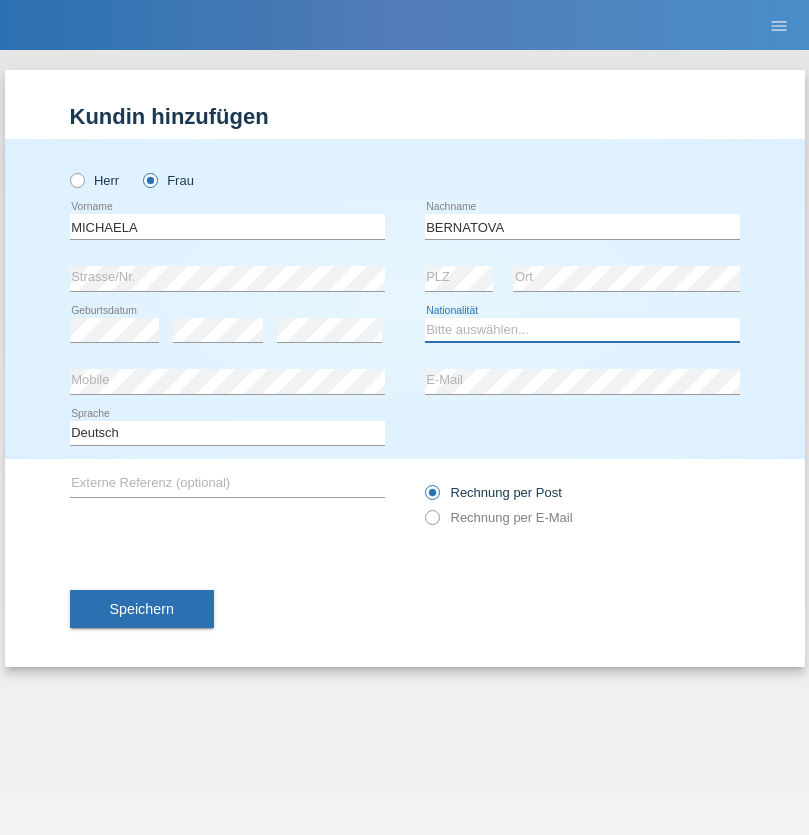 select on "SK" 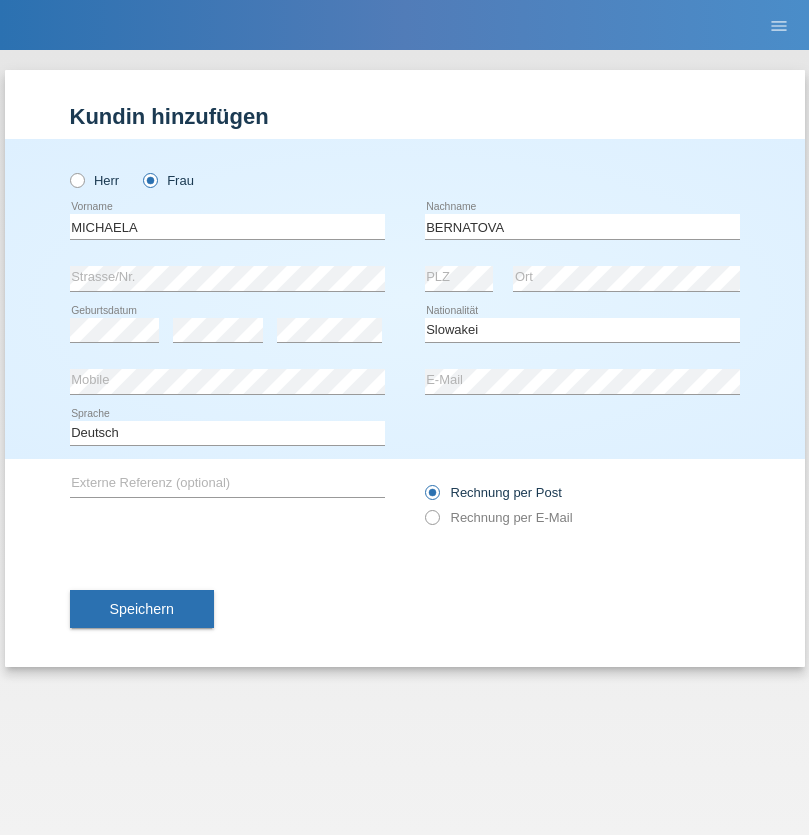 select on "C" 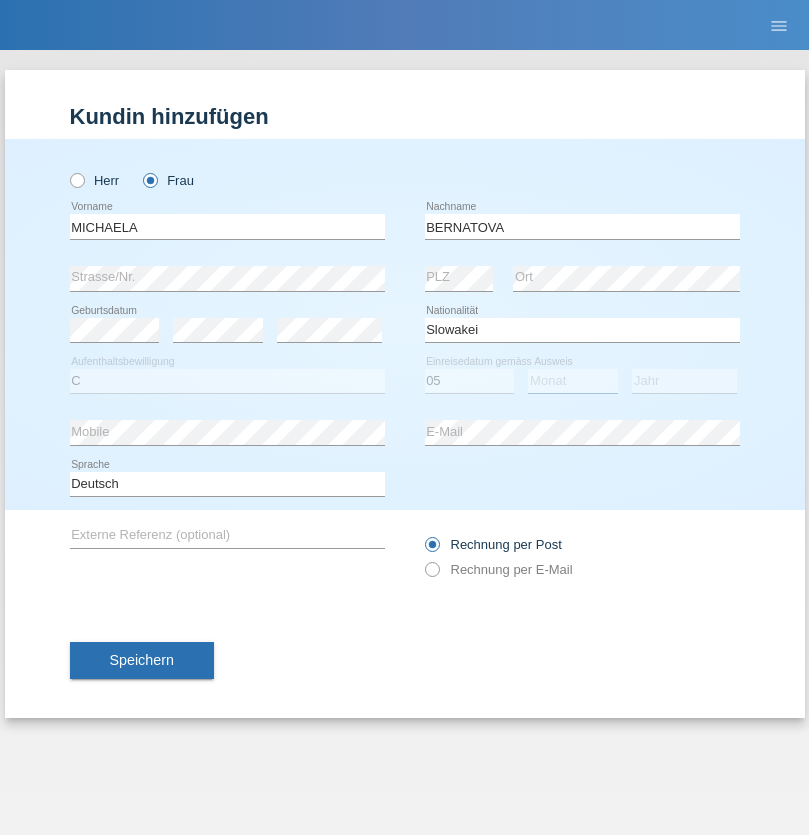 select on "04" 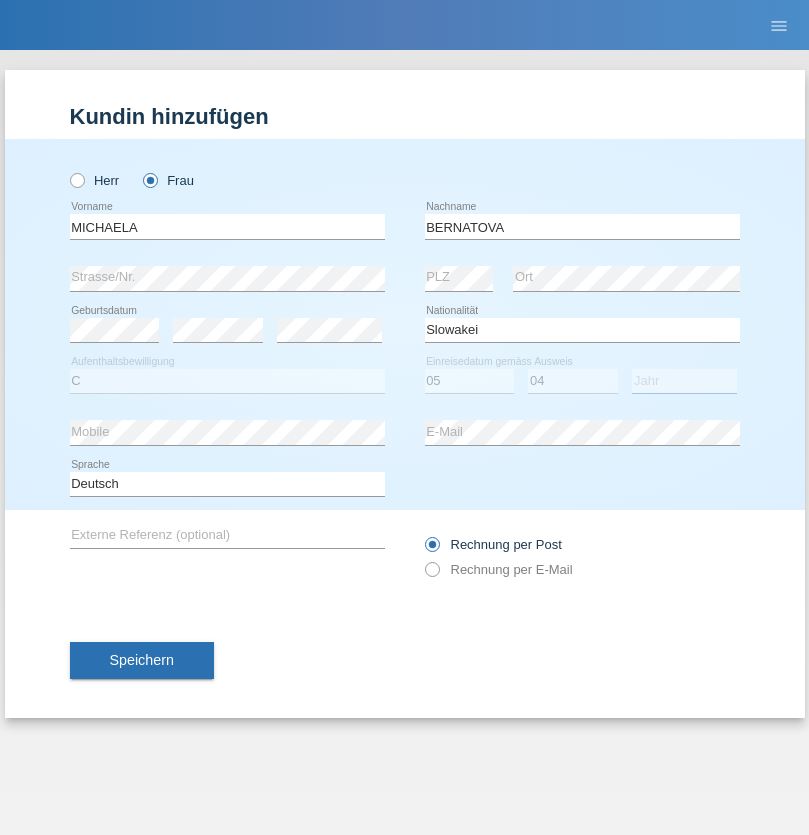 select on "2014" 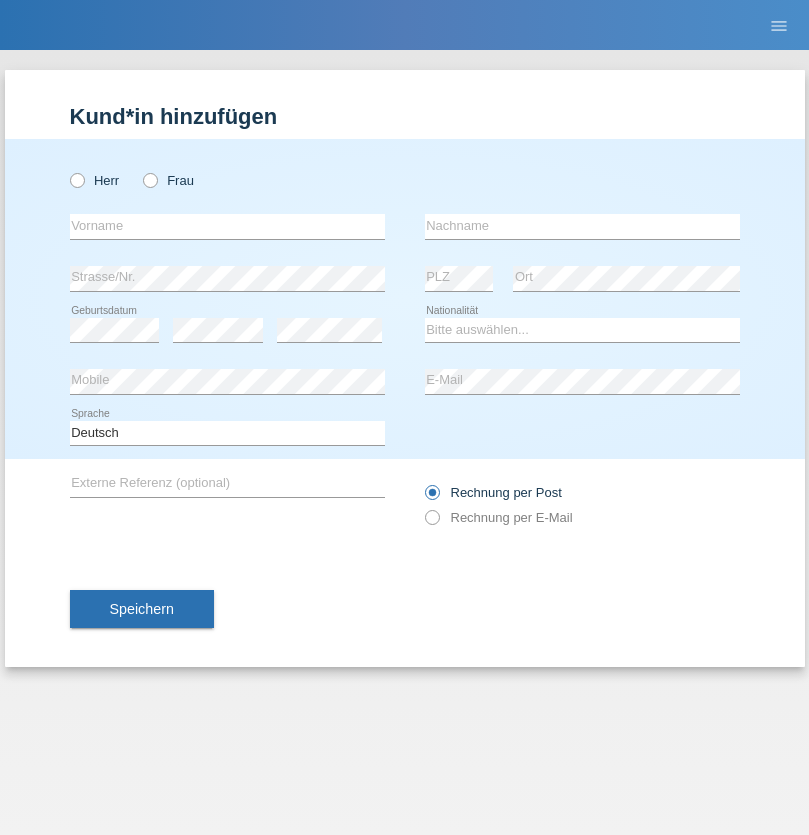 scroll, scrollTop: 0, scrollLeft: 0, axis: both 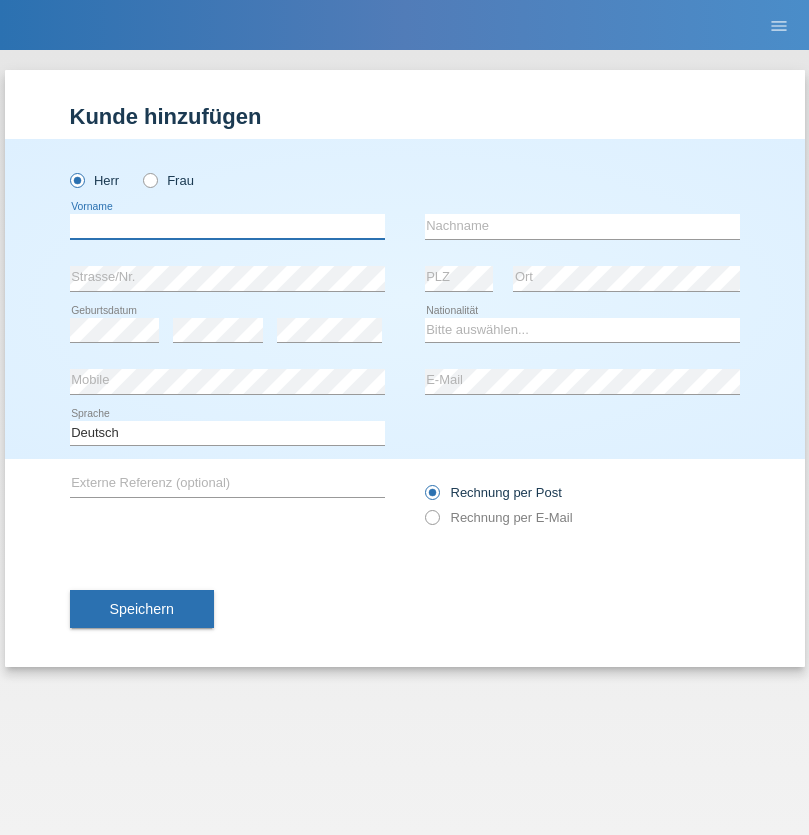 click at bounding box center (227, 226) 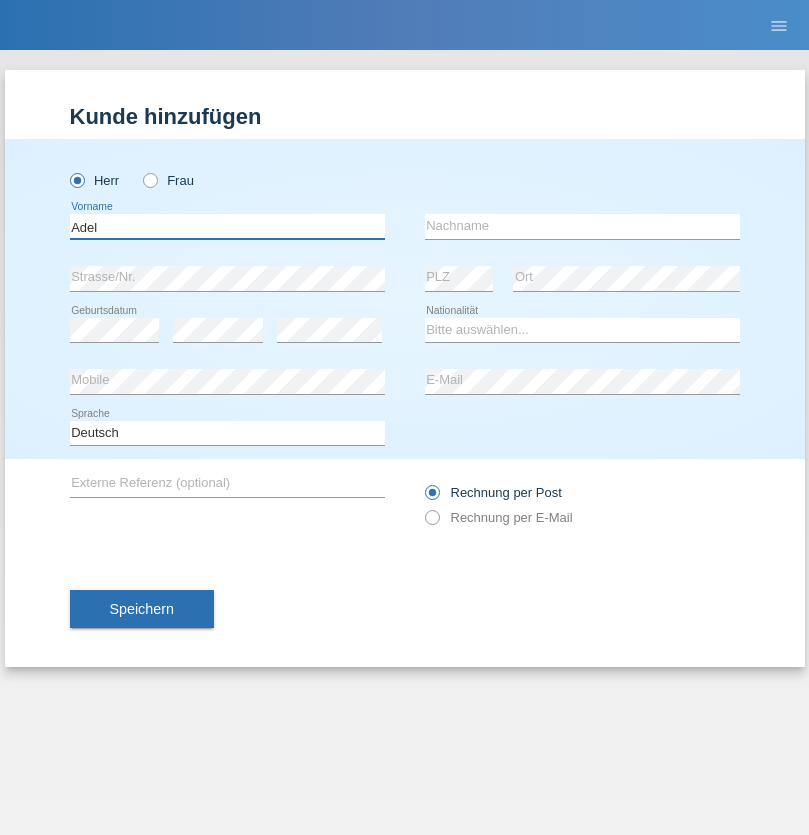 type on "Adel" 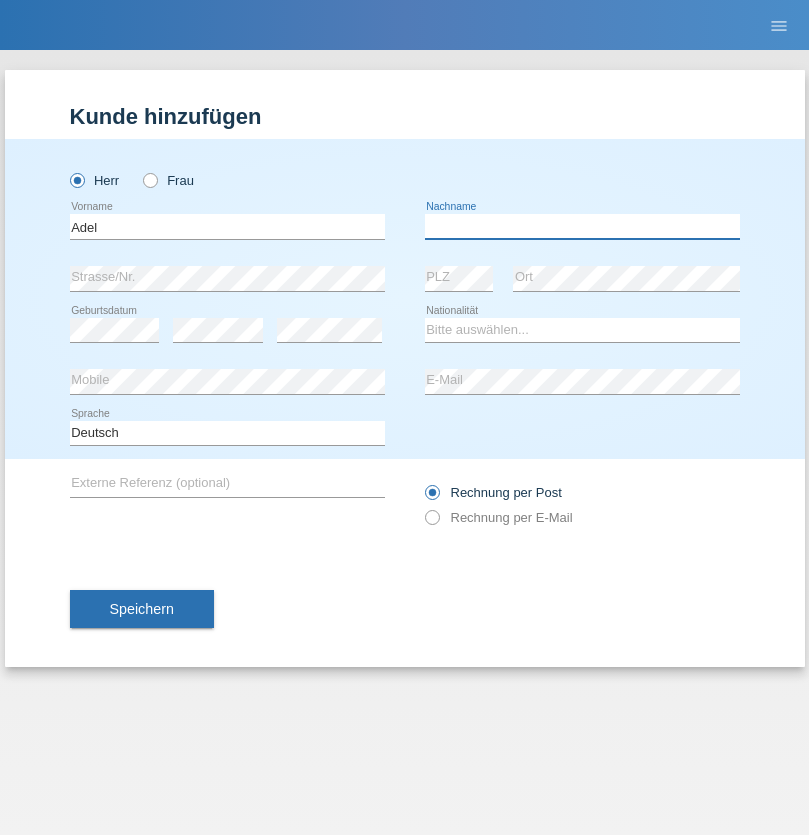 click at bounding box center (582, 226) 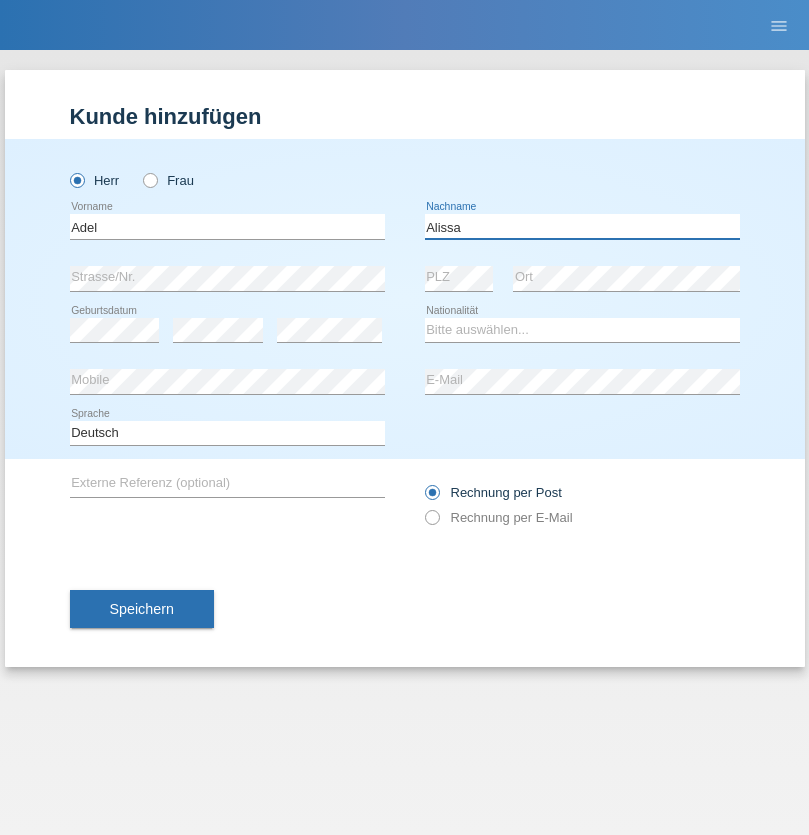 type on "Alissa" 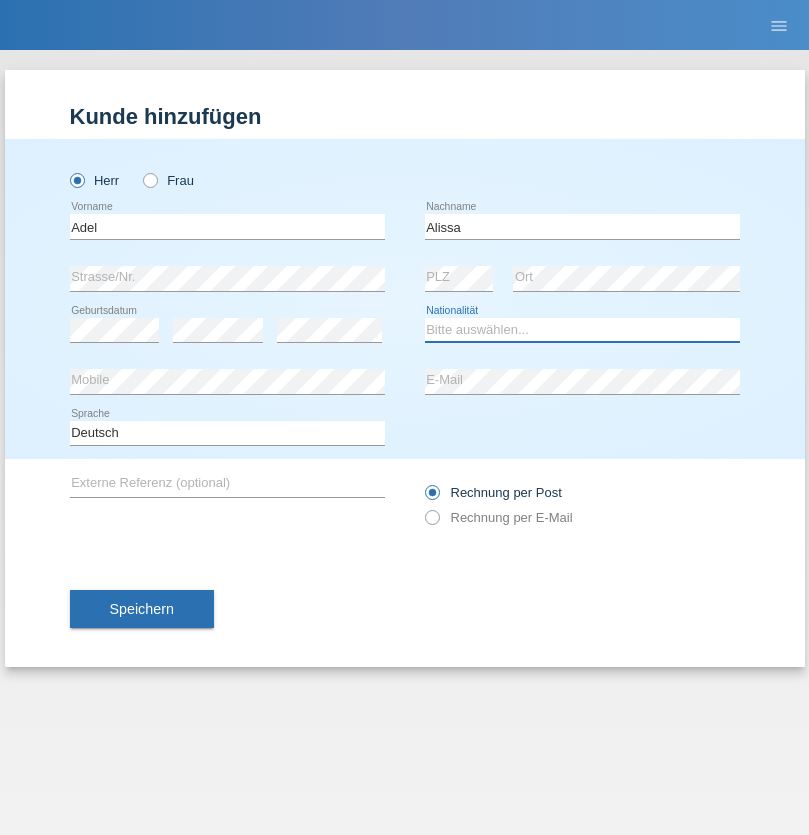 select on "SY" 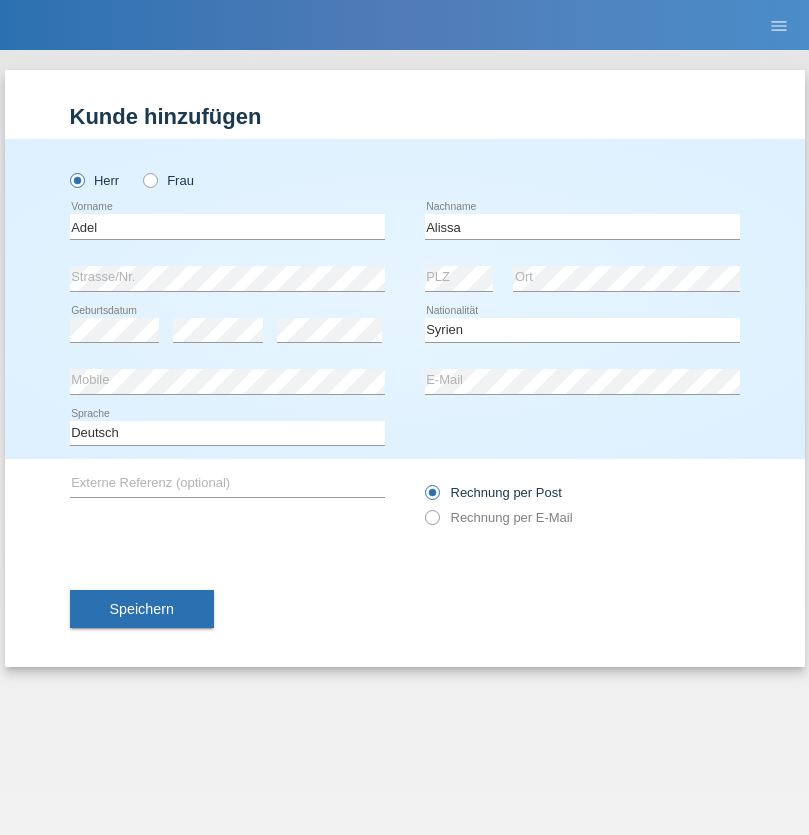 select on "C" 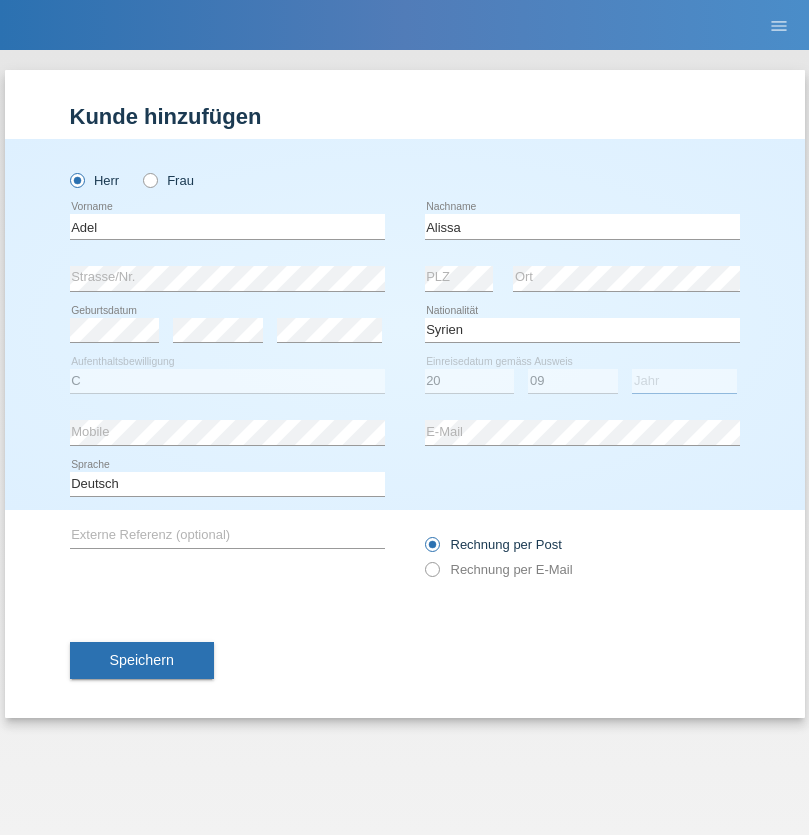select on "2018" 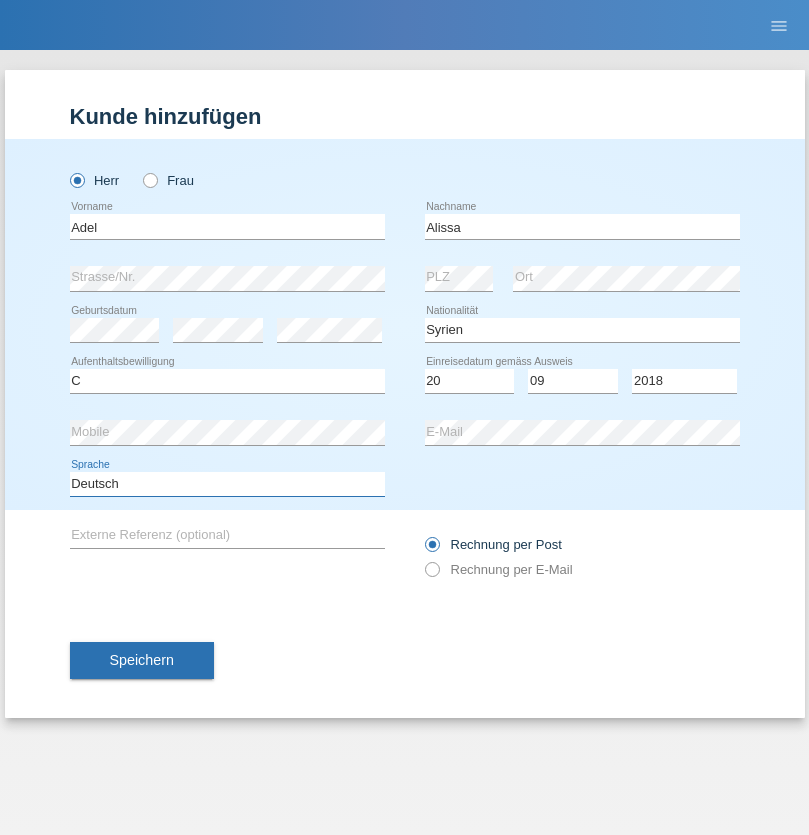 select on "en" 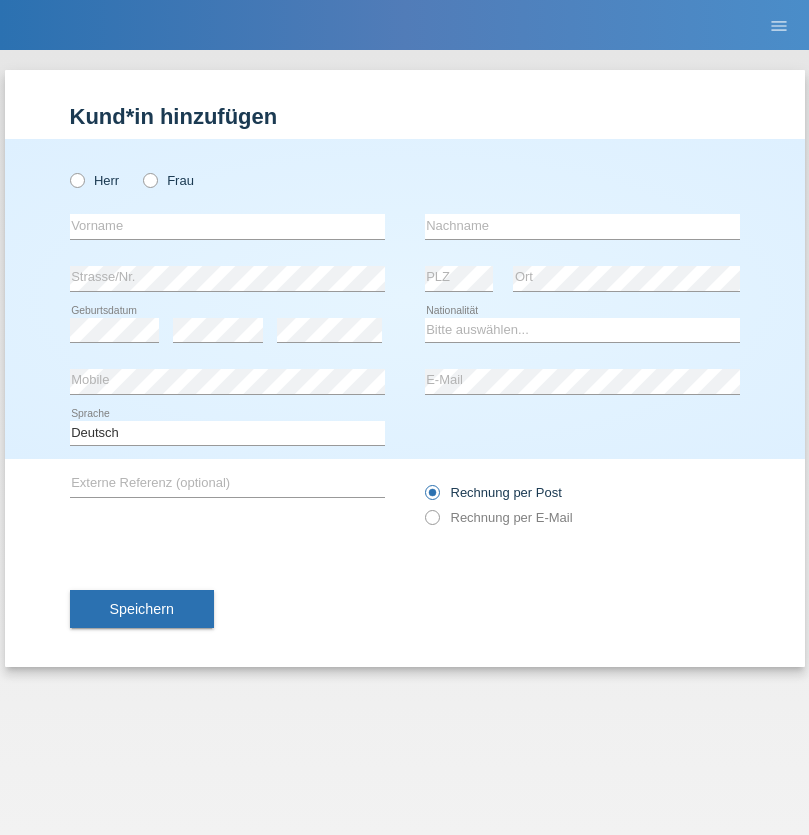 scroll, scrollTop: 0, scrollLeft: 0, axis: both 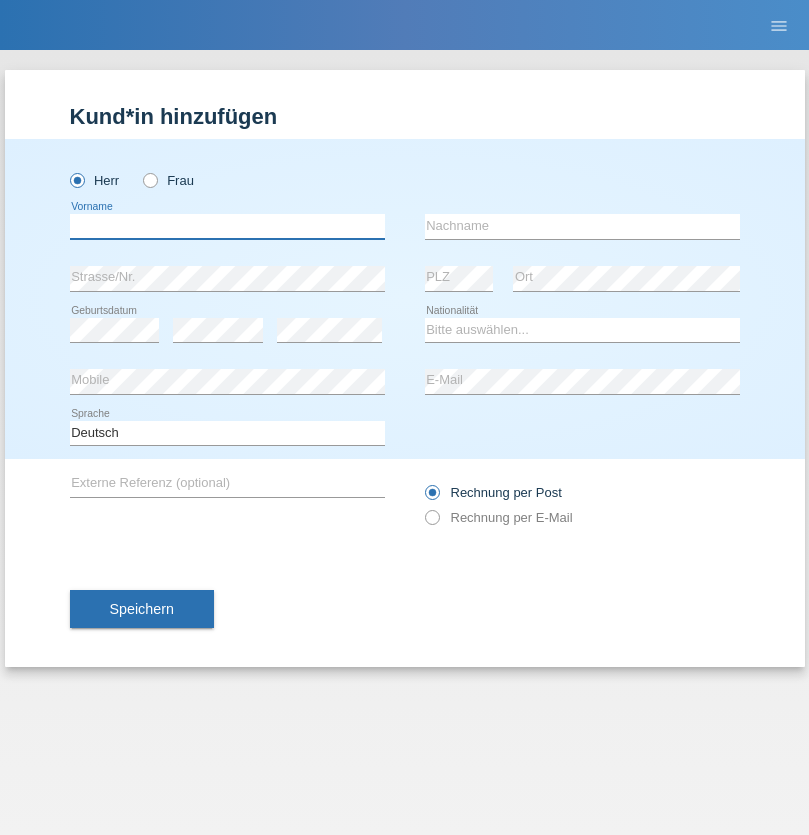 click at bounding box center [227, 226] 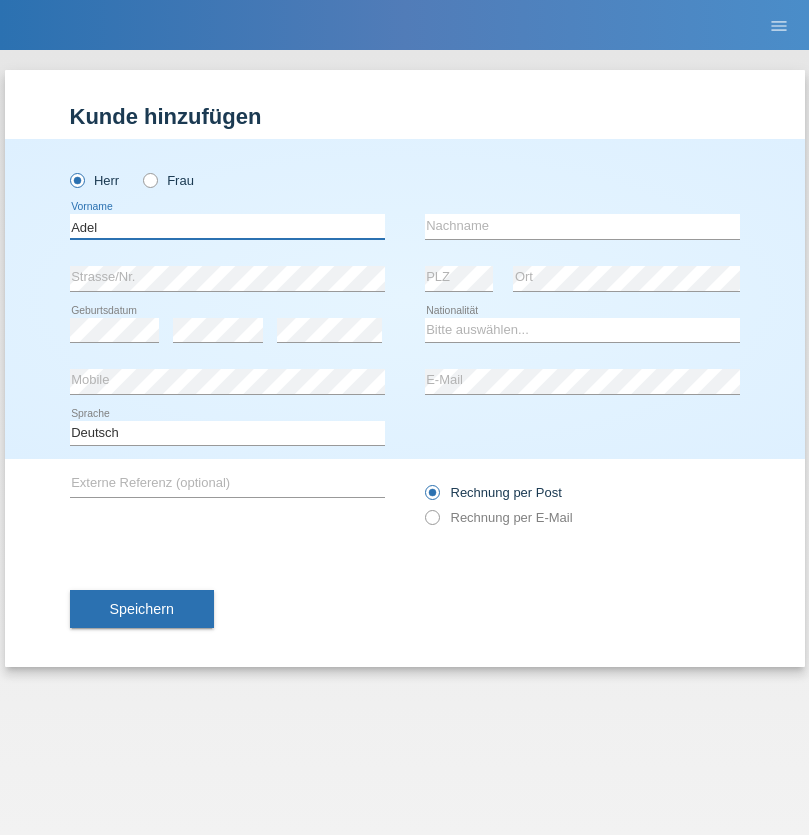type on "Adel" 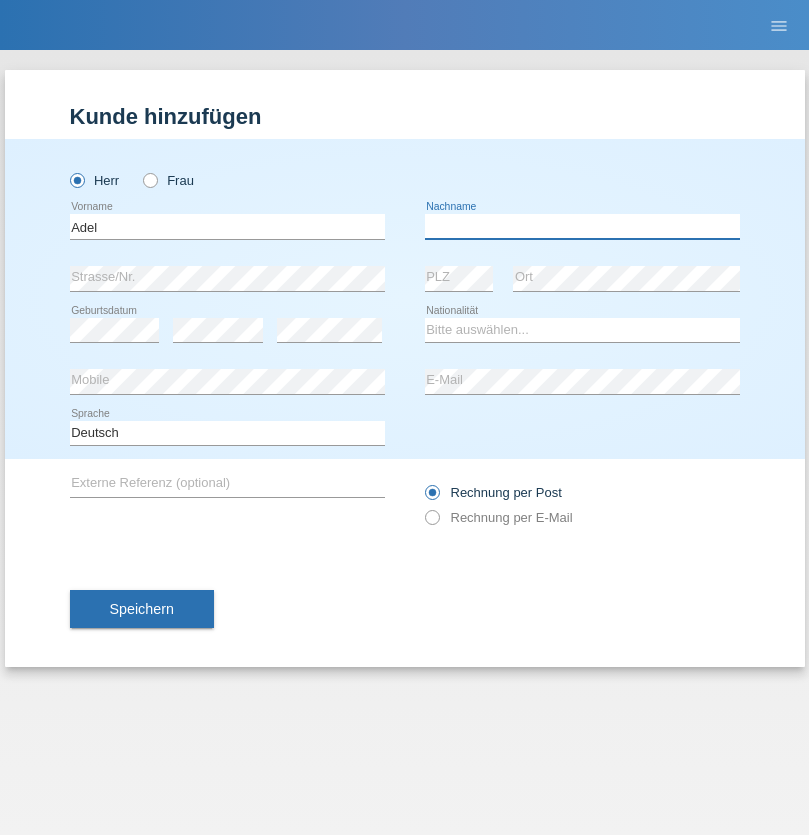 click at bounding box center [582, 226] 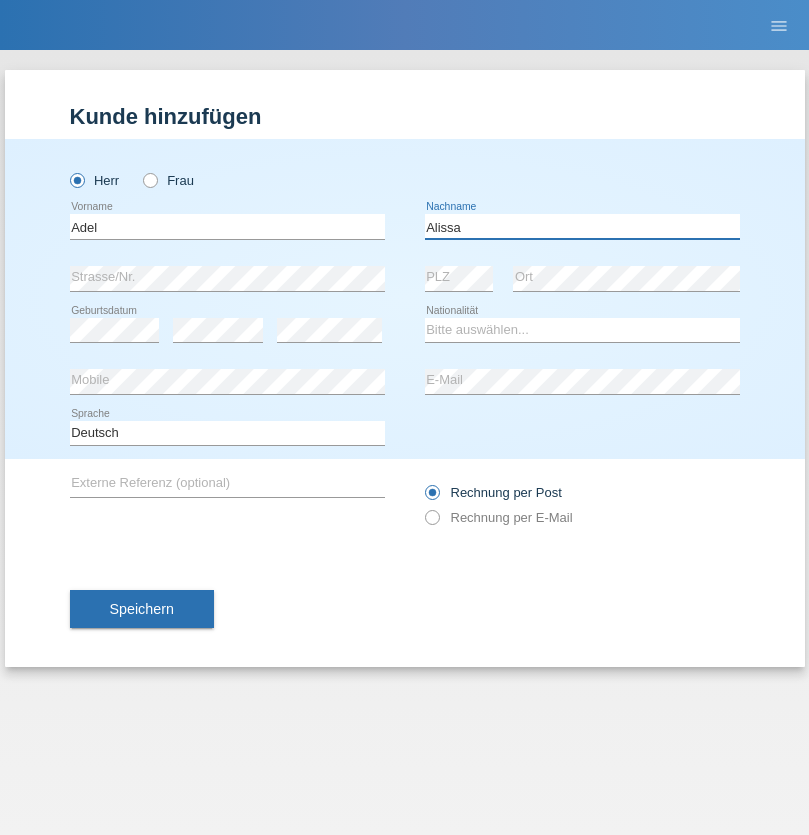 type on "Alissa" 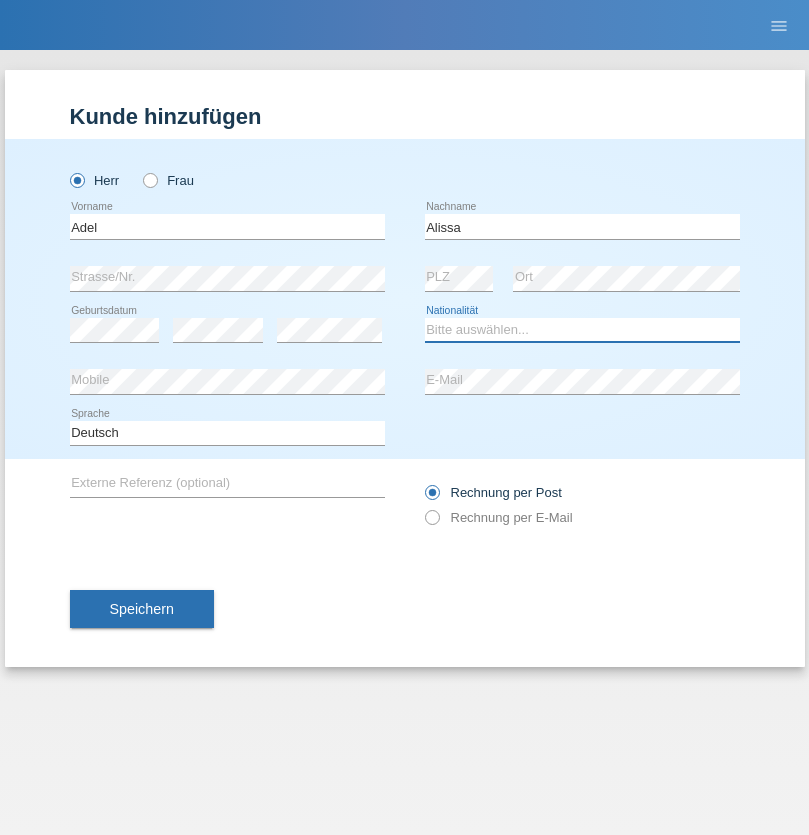 select on "SY" 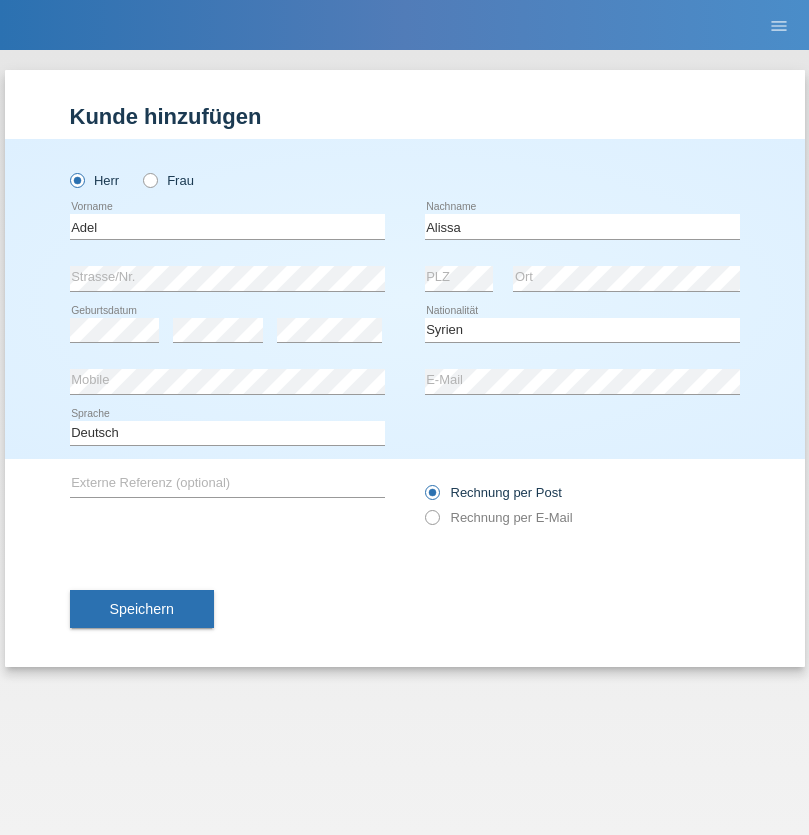 select on "C" 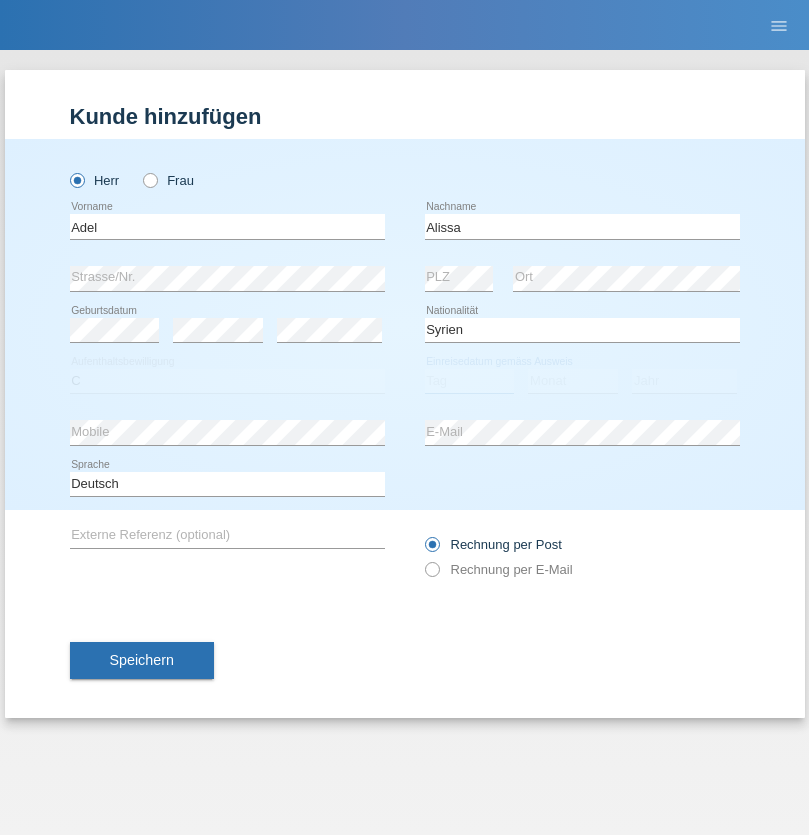 select on "20" 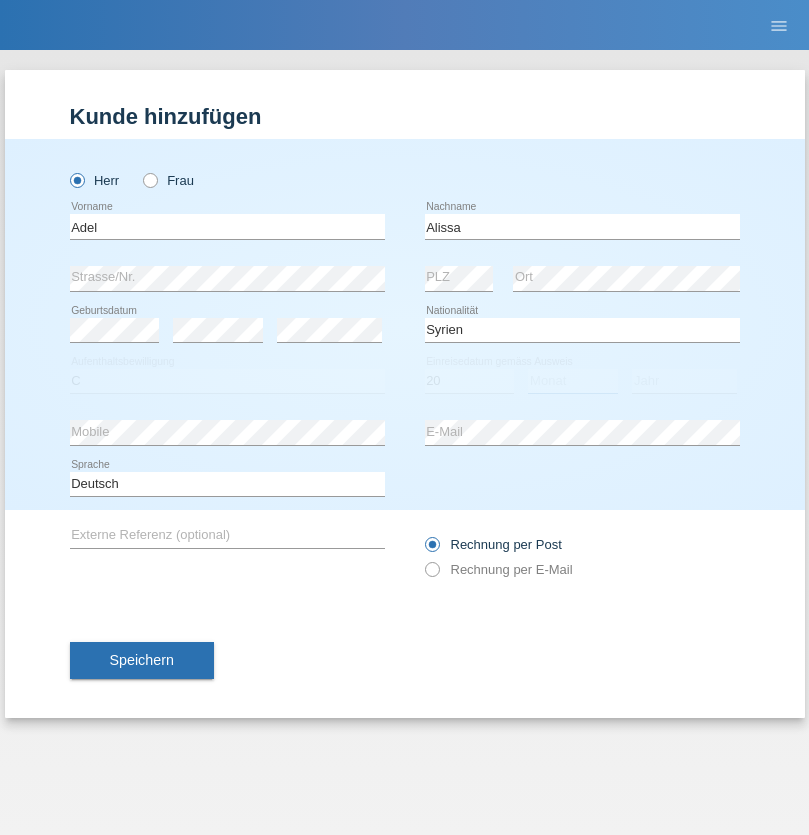 select on "09" 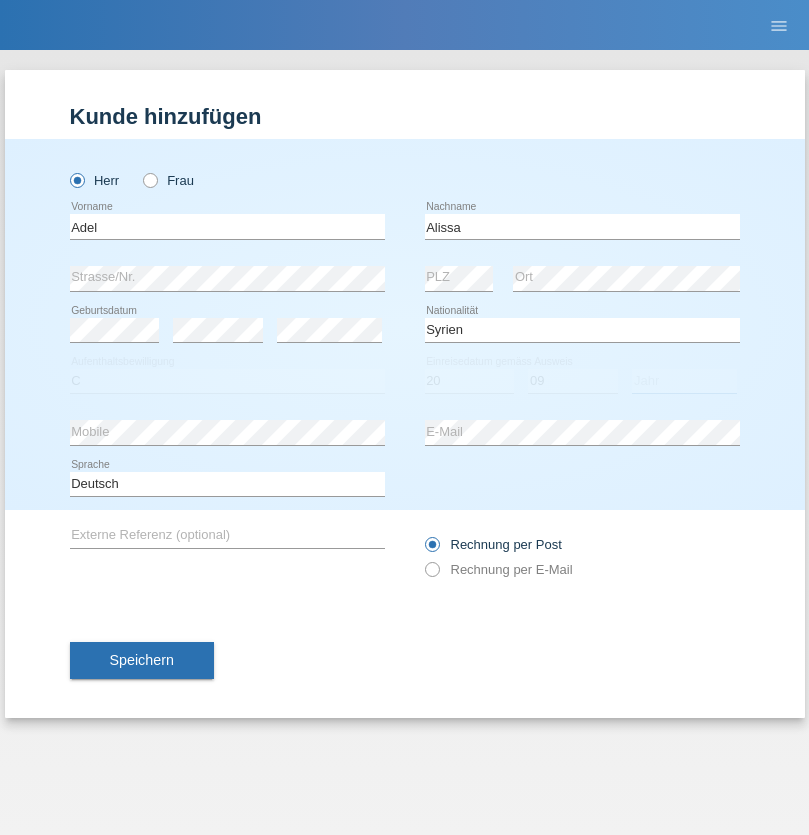 select on "2018" 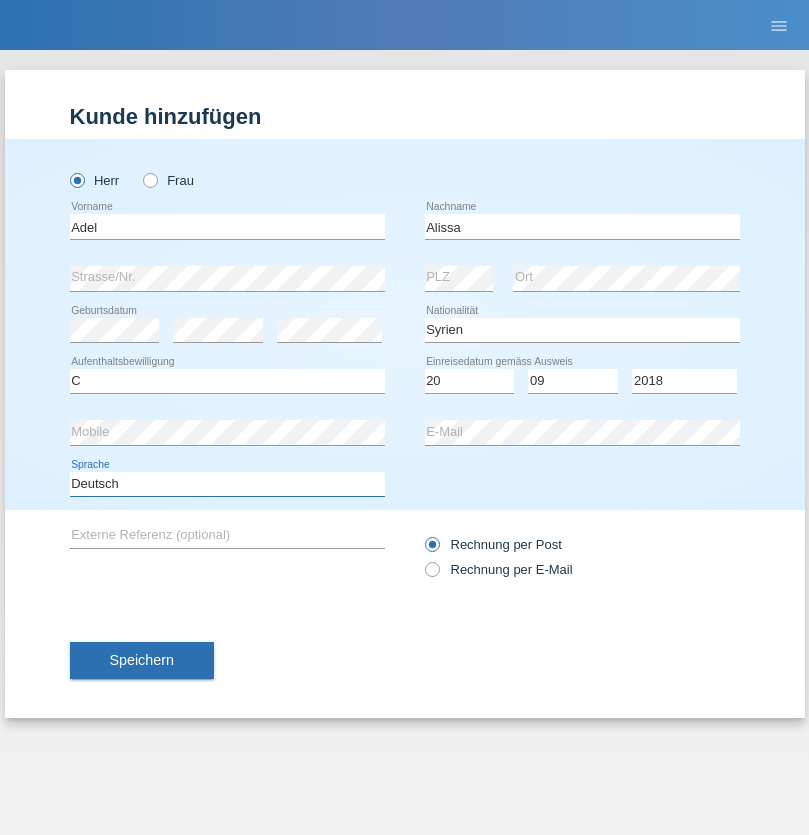 select on "en" 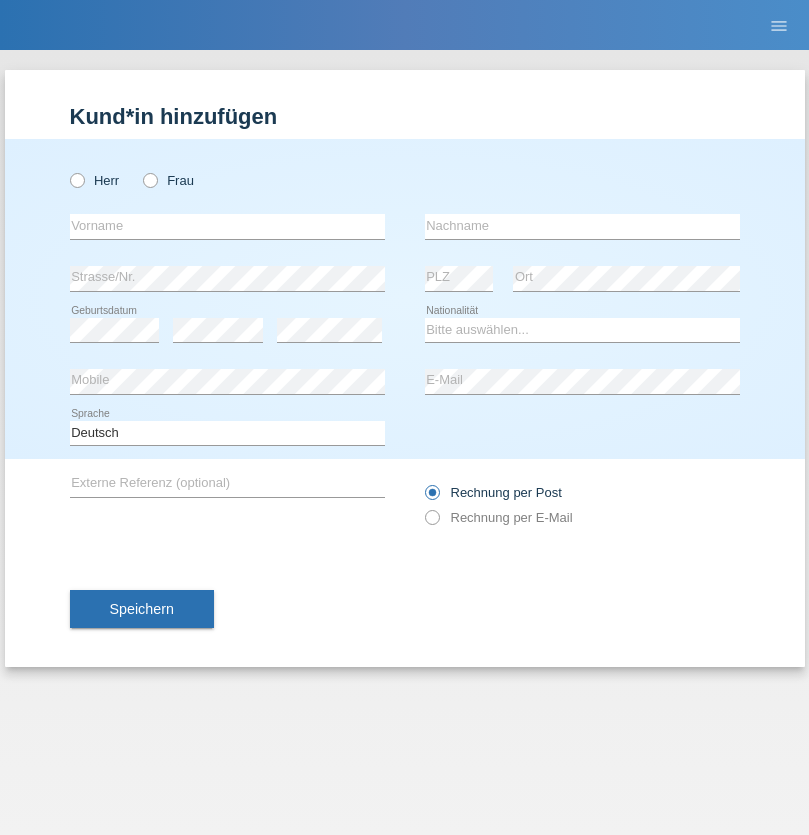 scroll, scrollTop: 0, scrollLeft: 0, axis: both 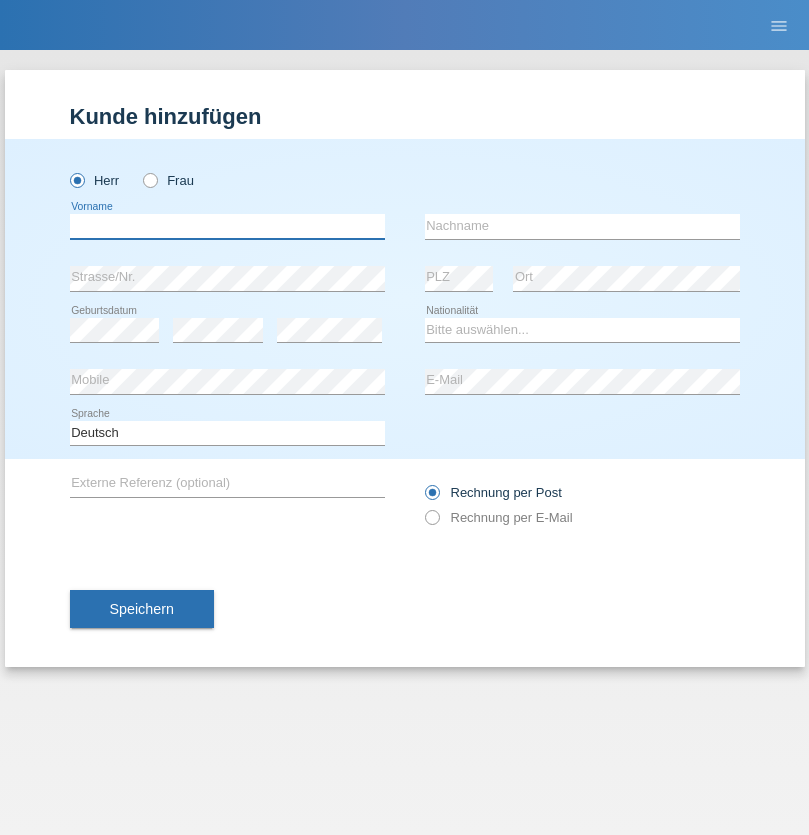 click at bounding box center [227, 226] 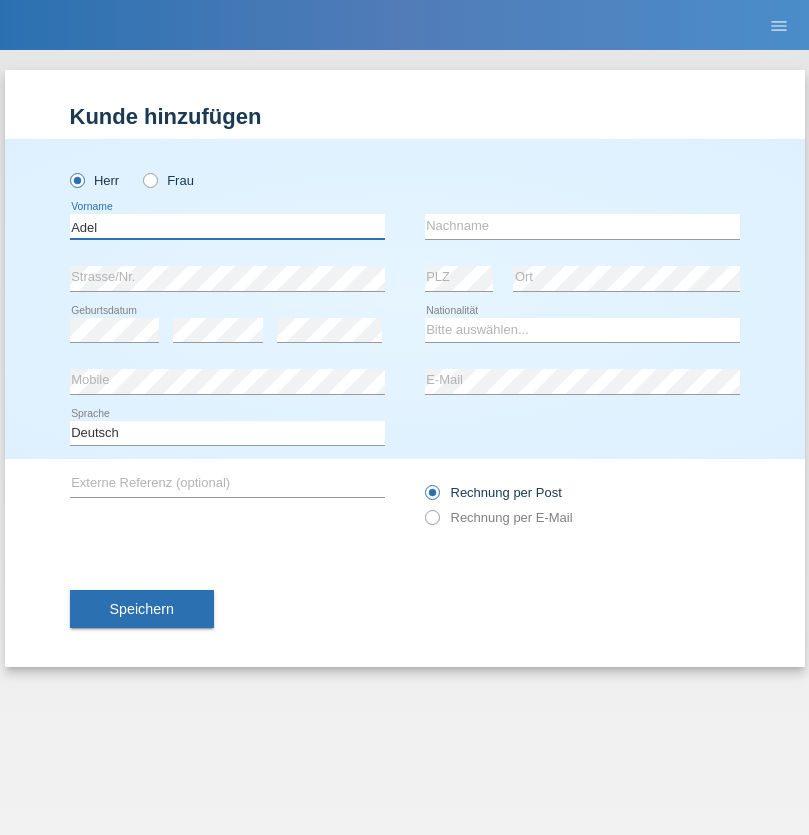 type on "Adel" 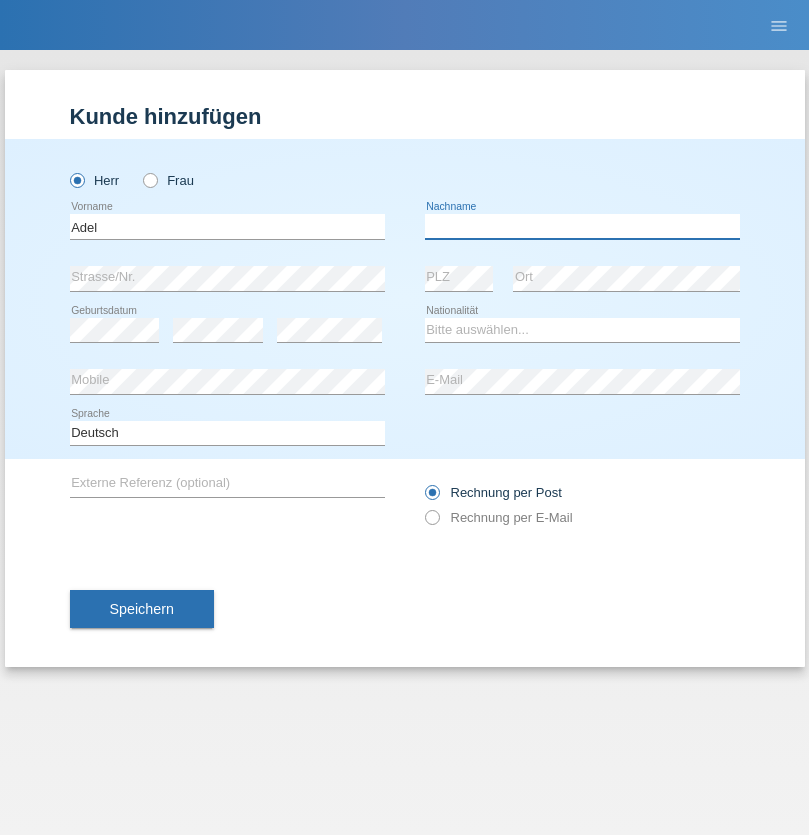click at bounding box center [582, 226] 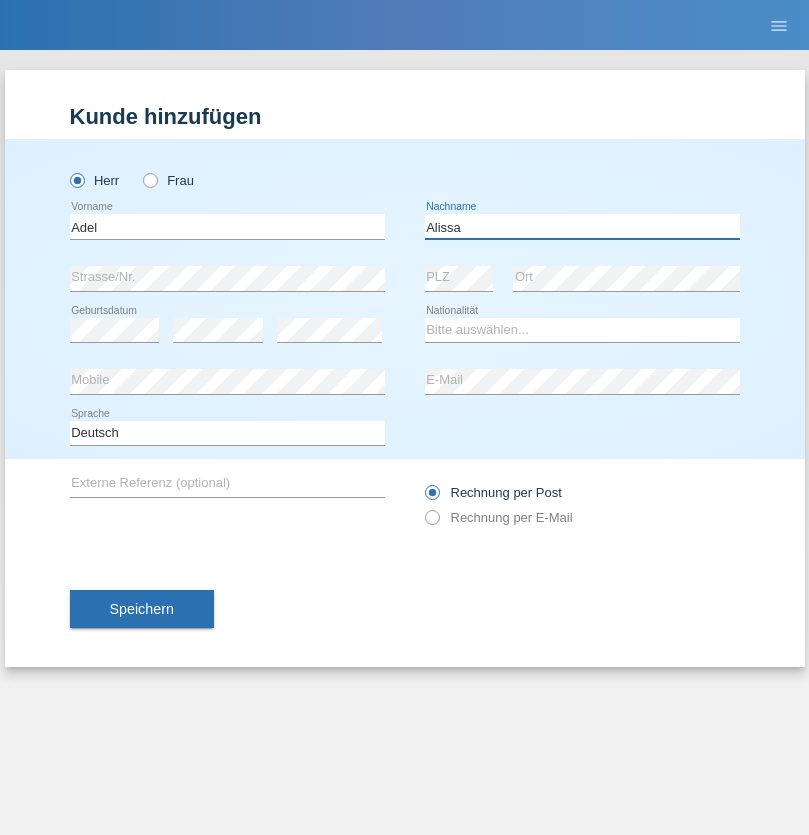 type on "Alissa" 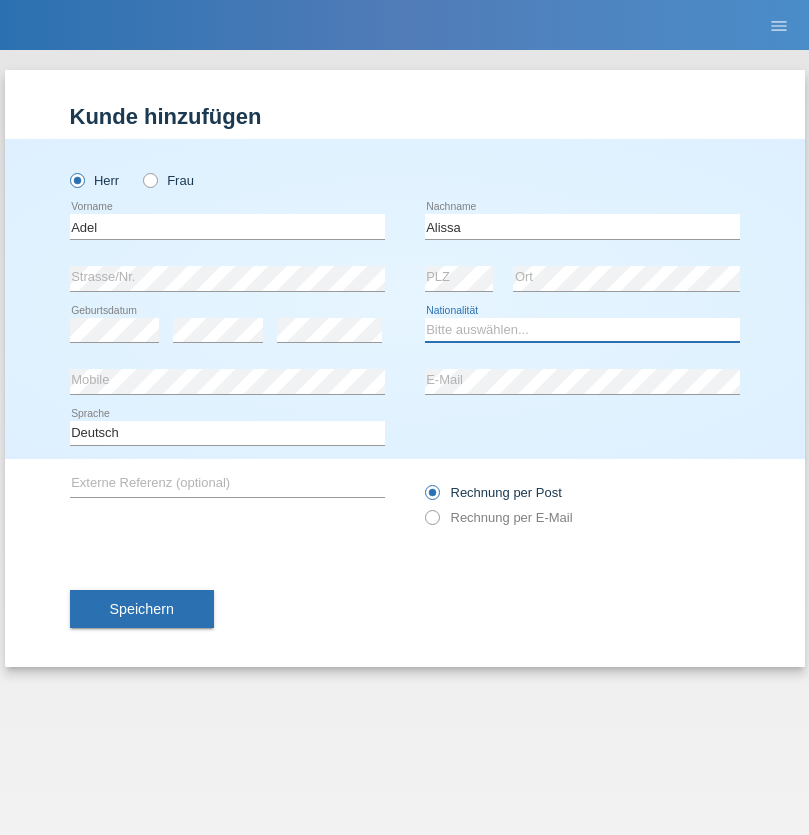 select on "SY" 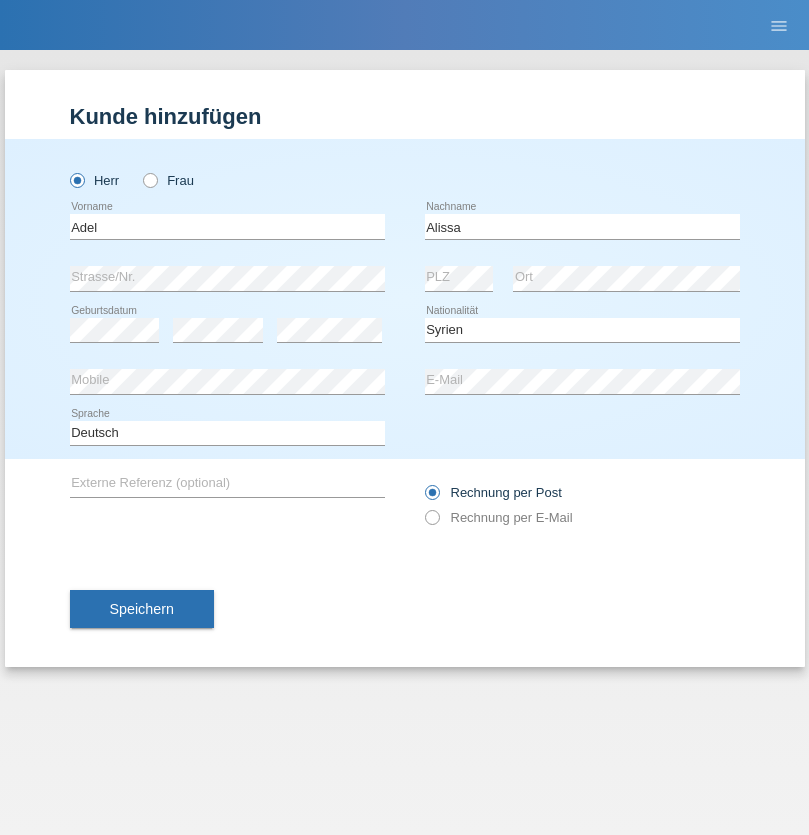 select on "C" 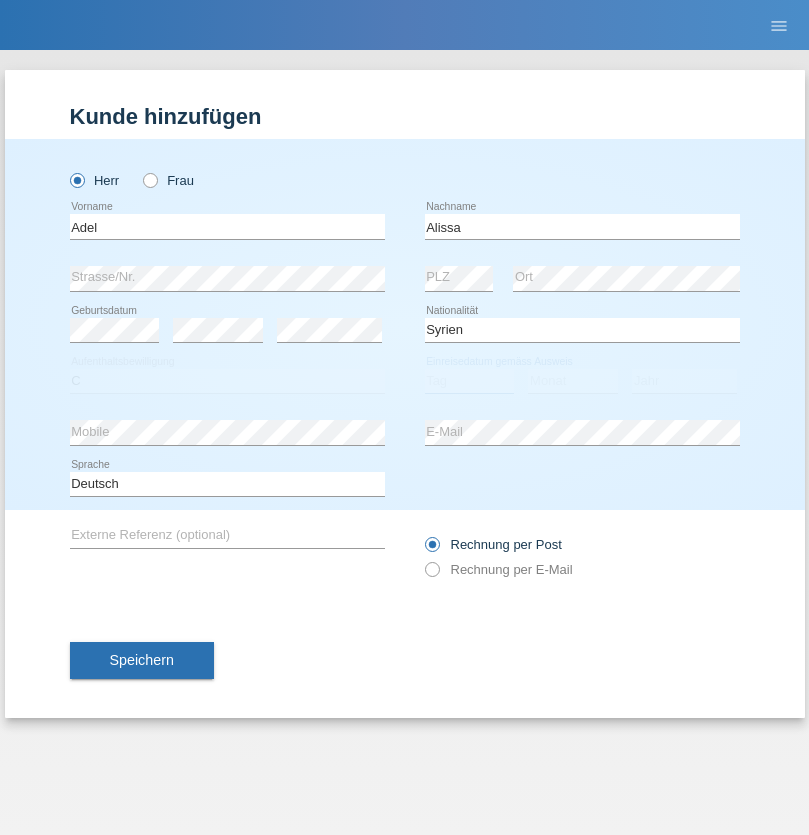 select on "20" 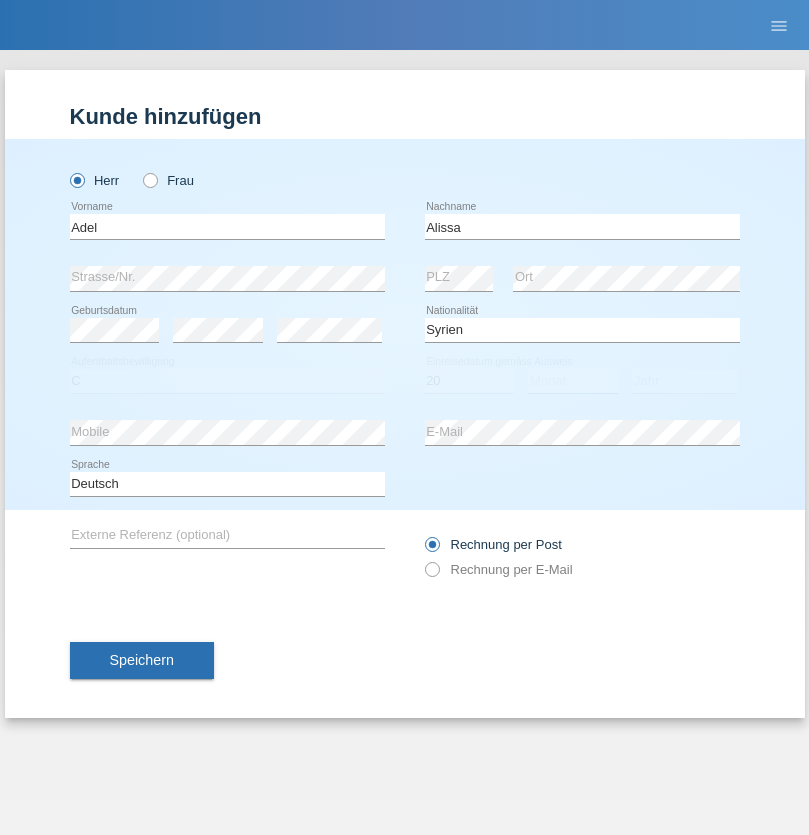 select on "09" 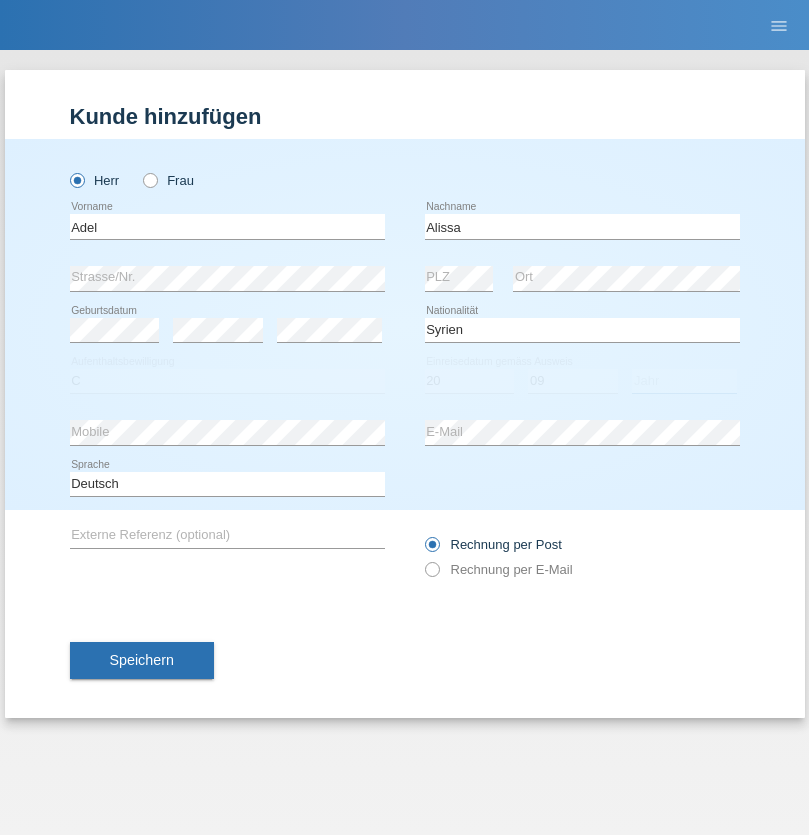 select on "2018" 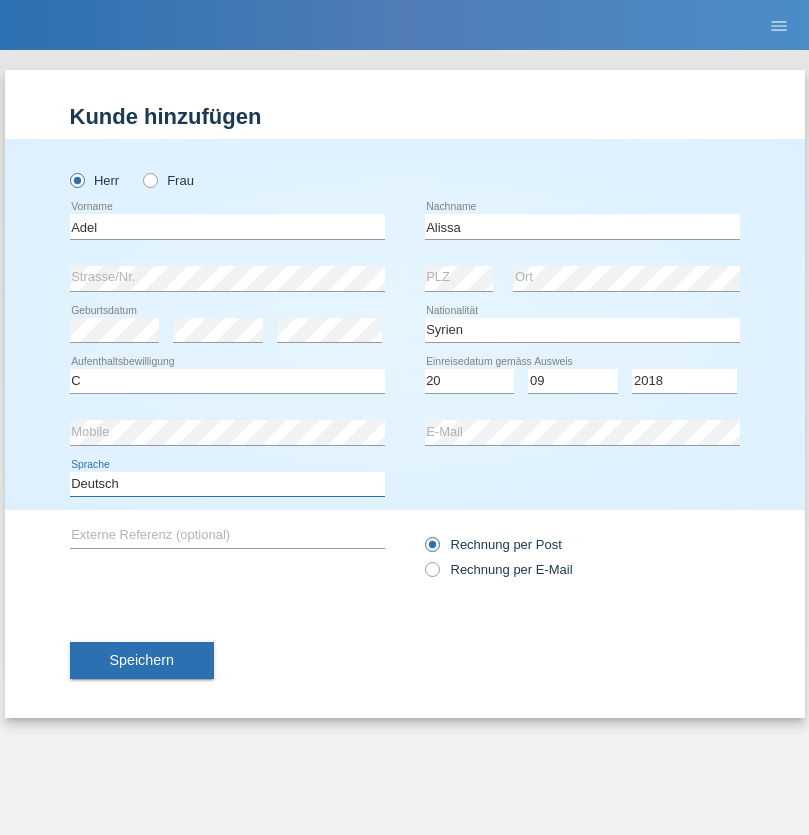select on "en" 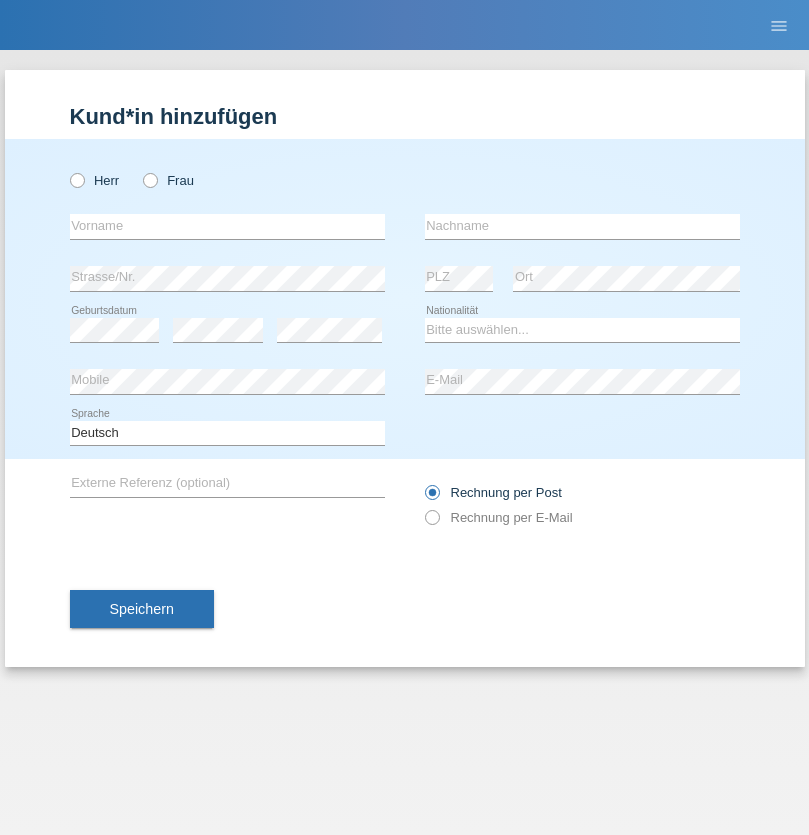scroll, scrollTop: 0, scrollLeft: 0, axis: both 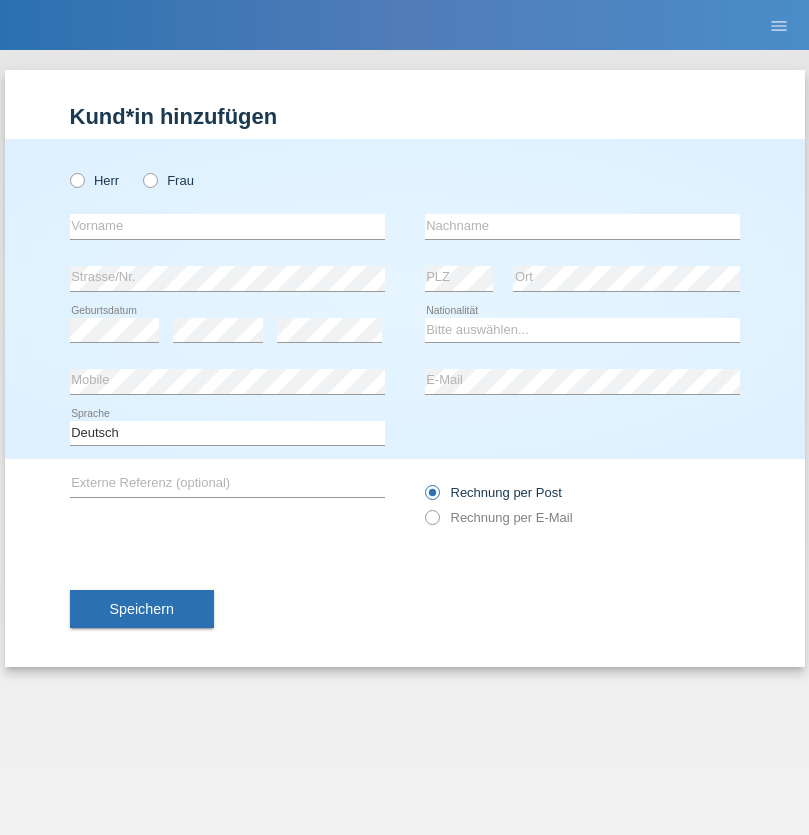 radio on "true" 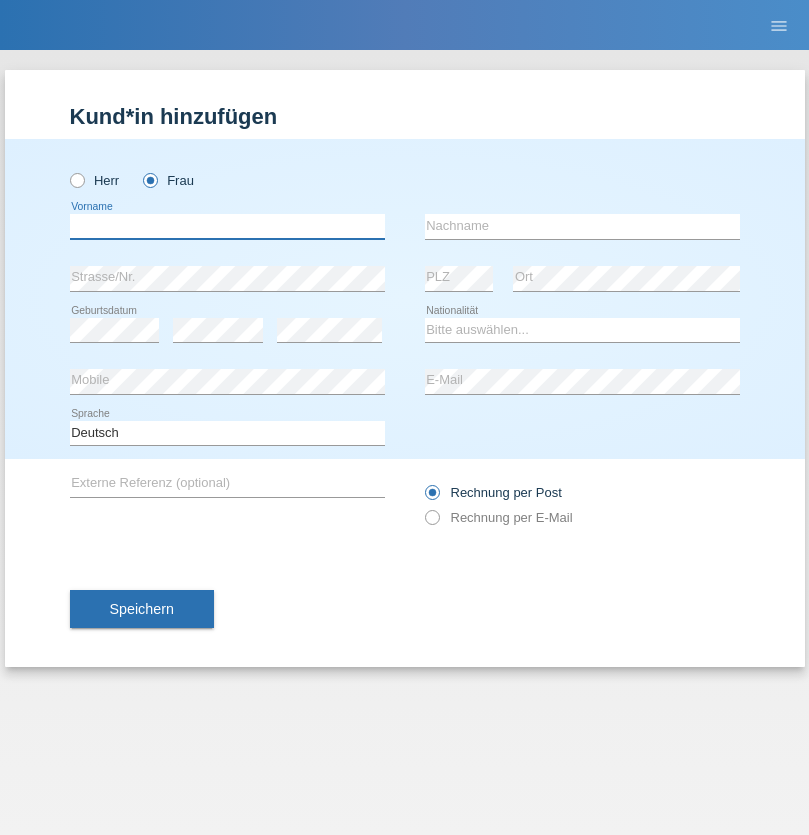 click at bounding box center [227, 226] 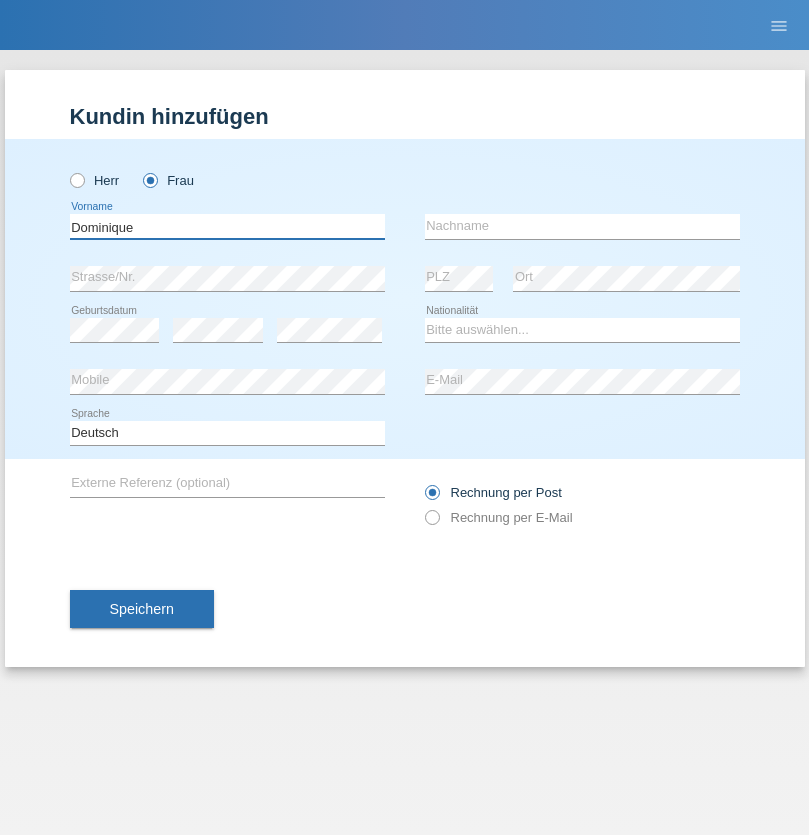 type on "Dominique" 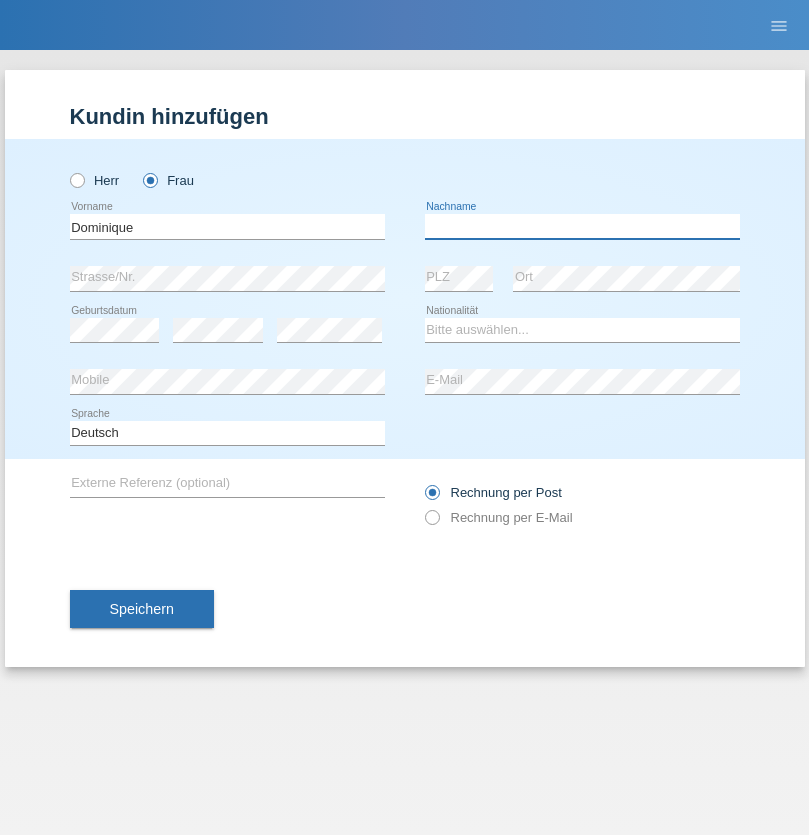 click at bounding box center (582, 226) 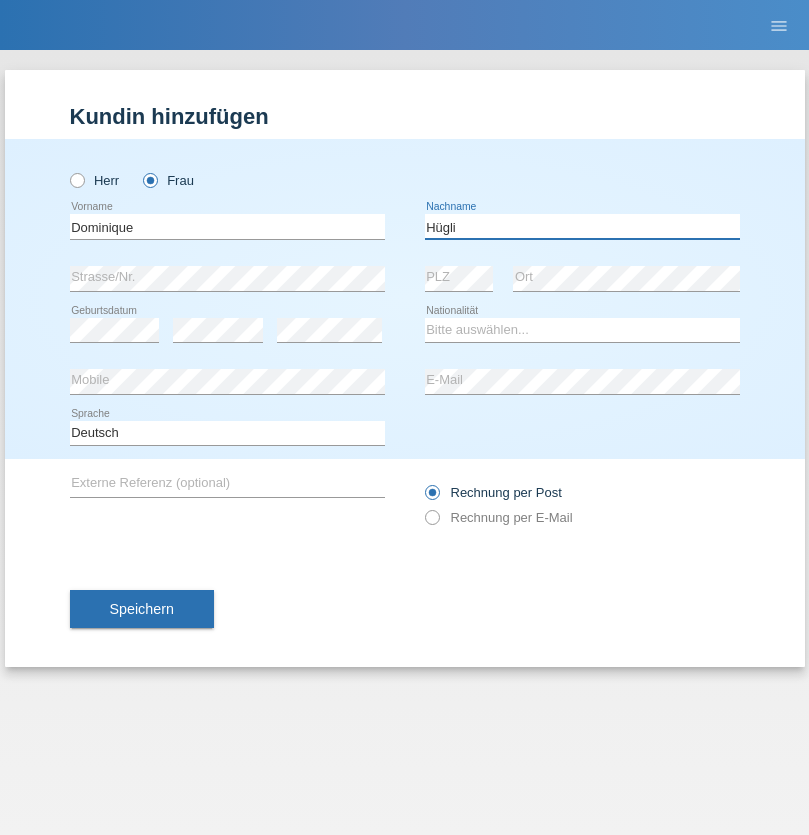 type on "Hügli" 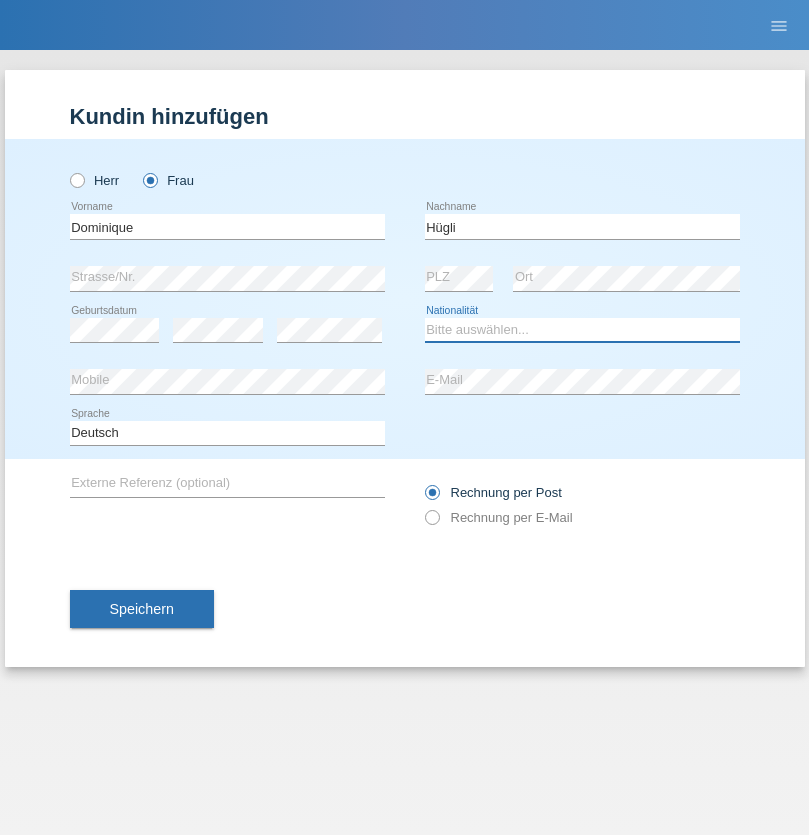select on "CH" 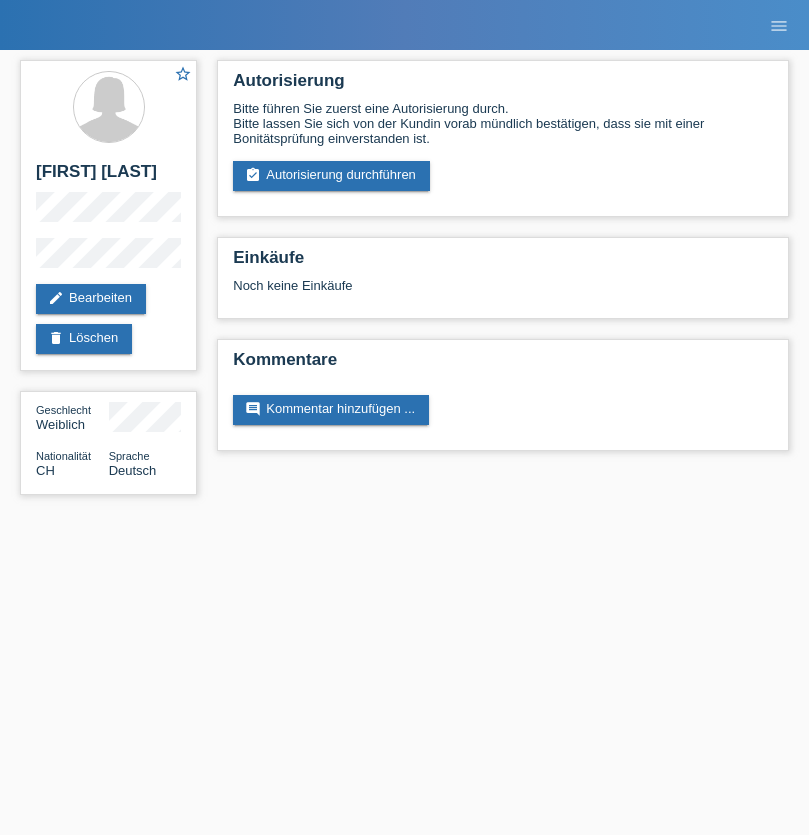 scroll, scrollTop: 0, scrollLeft: 0, axis: both 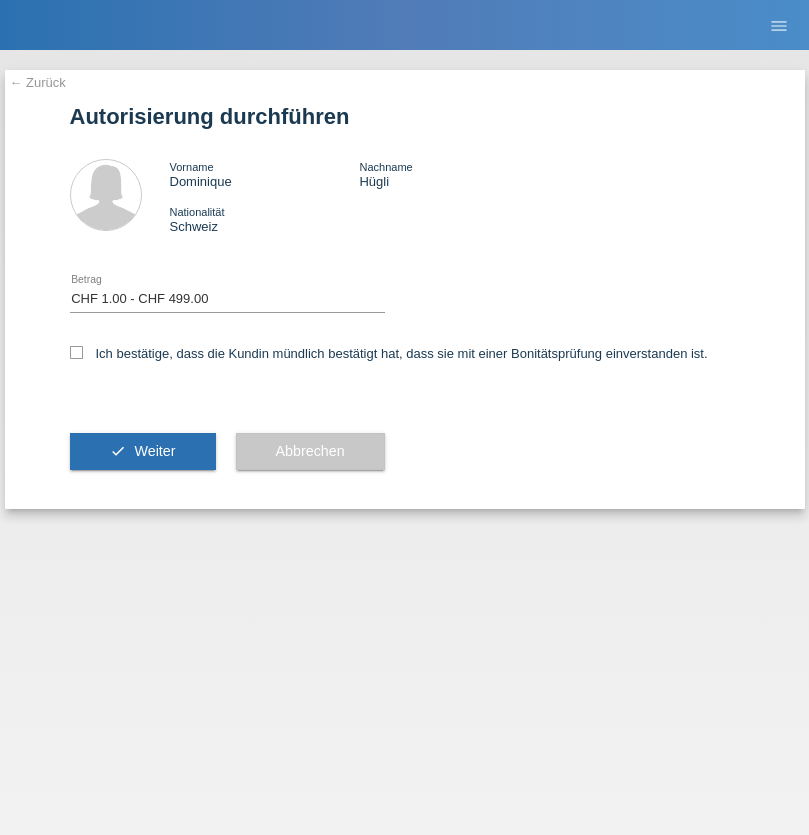 select on "1" 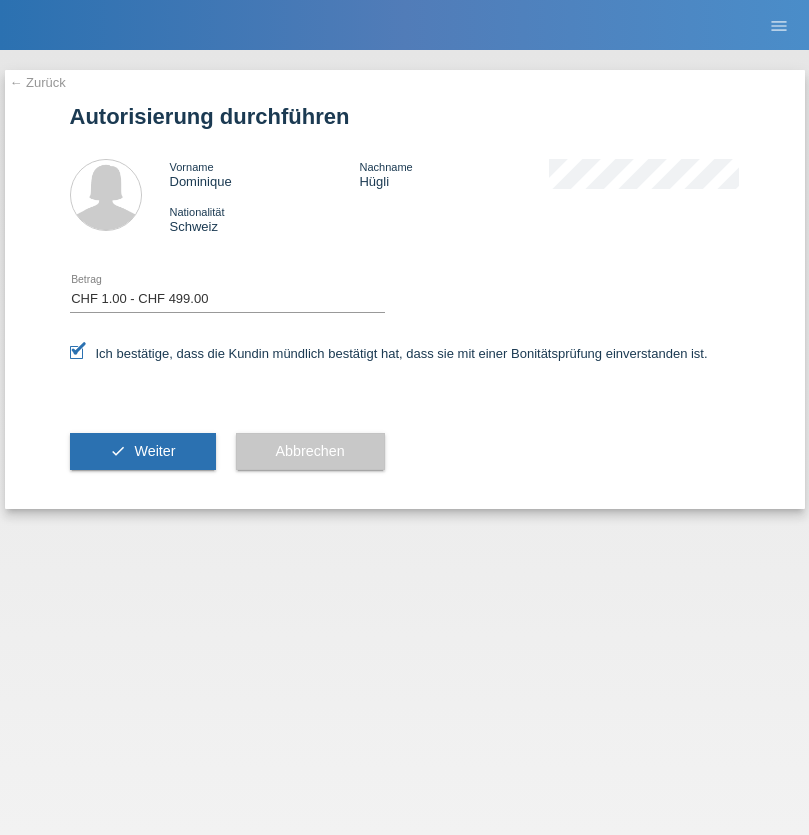 scroll, scrollTop: 0, scrollLeft: 0, axis: both 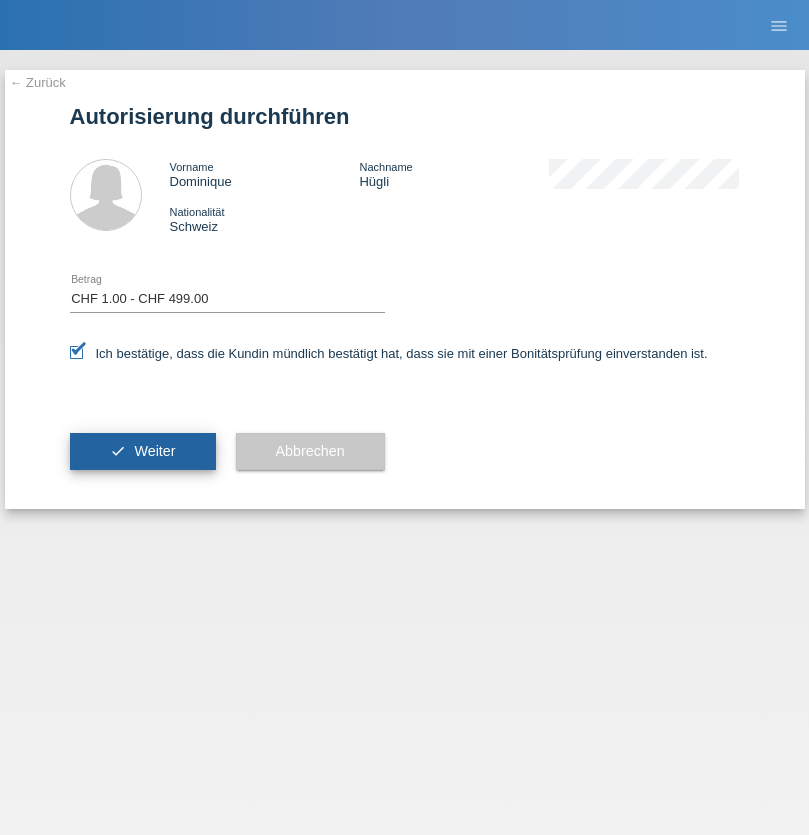 click on "Weiter" at bounding box center [154, 451] 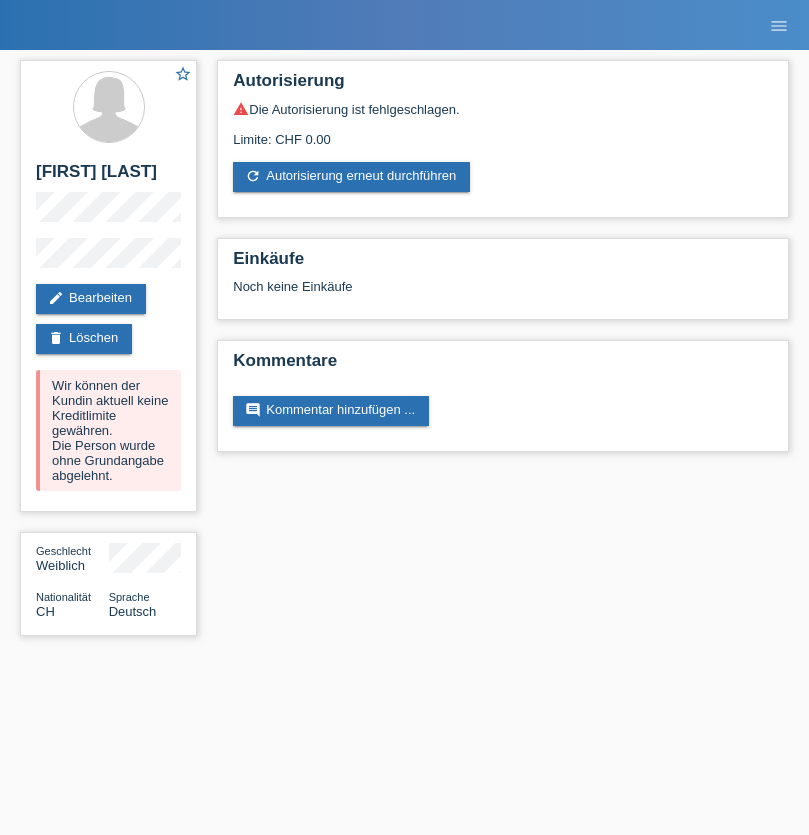 scroll, scrollTop: 0, scrollLeft: 0, axis: both 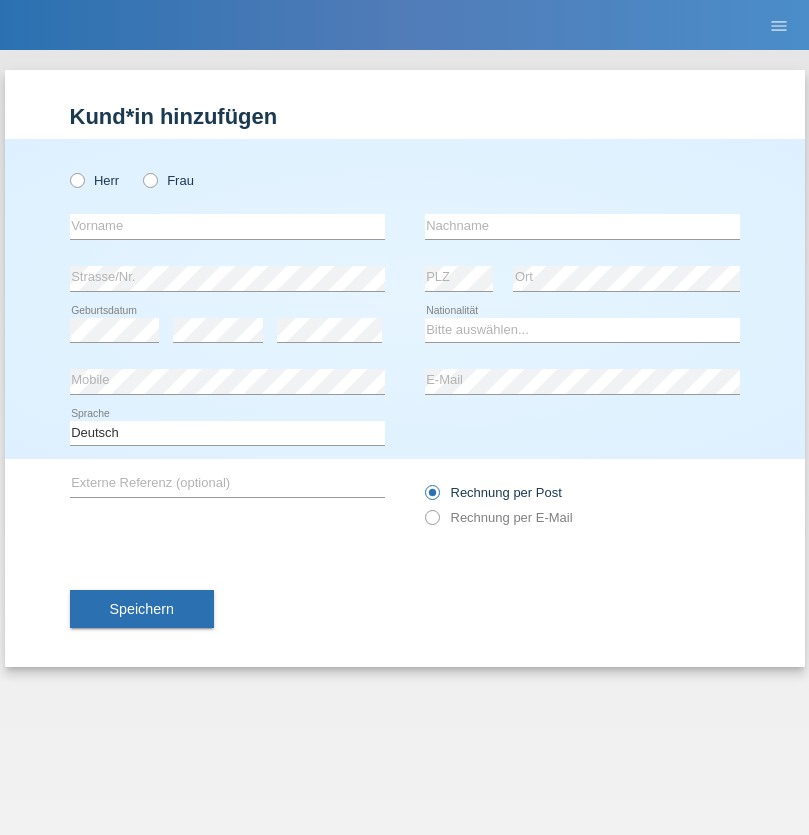 radio on "true" 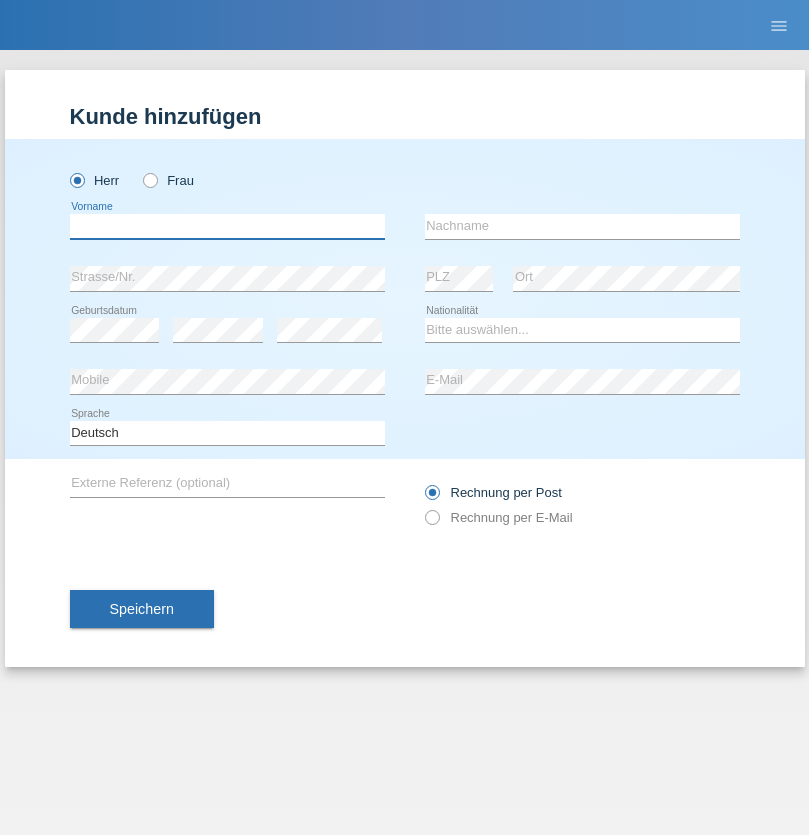 click at bounding box center [227, 226] 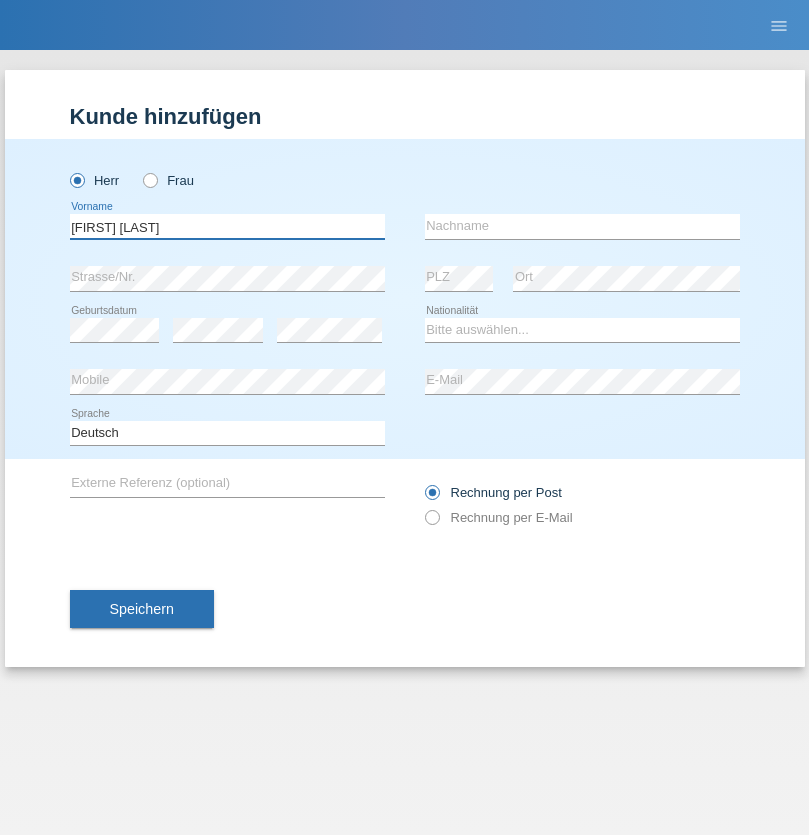 type on "[FIRST] [LAST]" 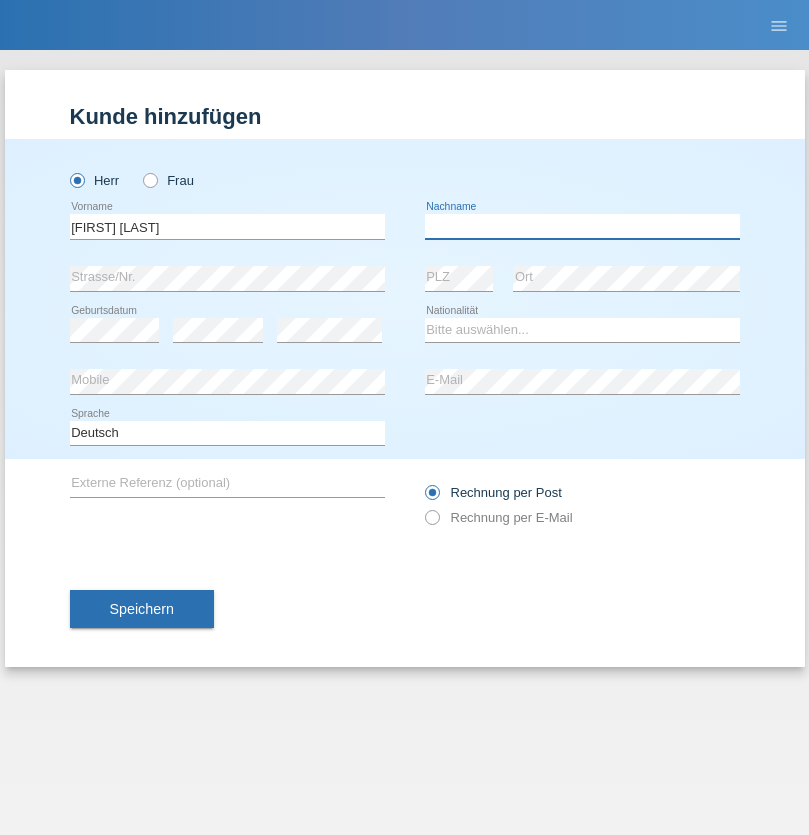 click at bounding box center (582, 226) 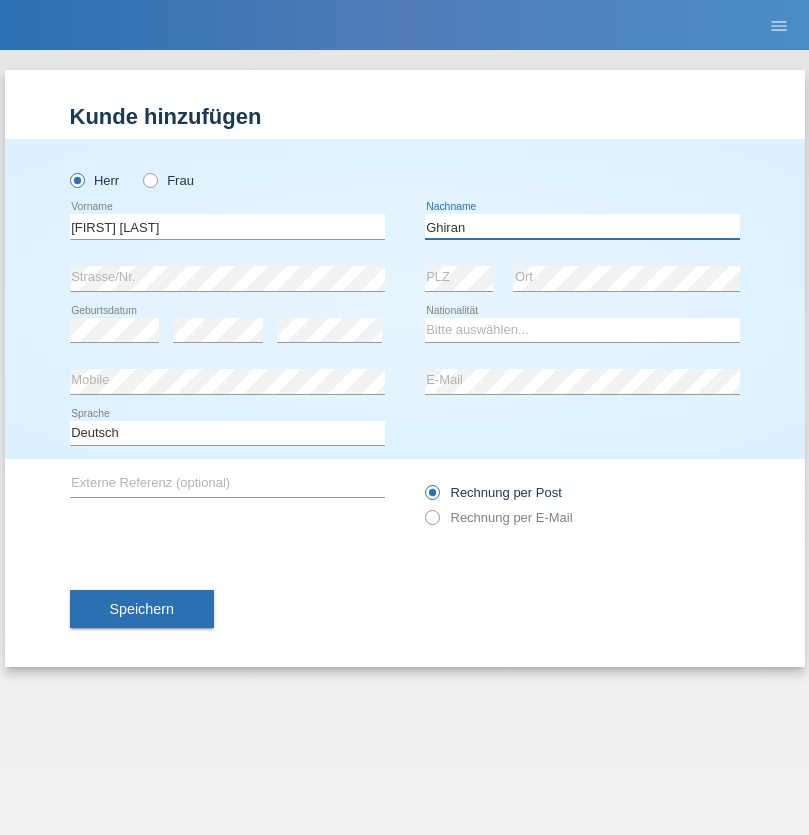 type on "Ghiran" 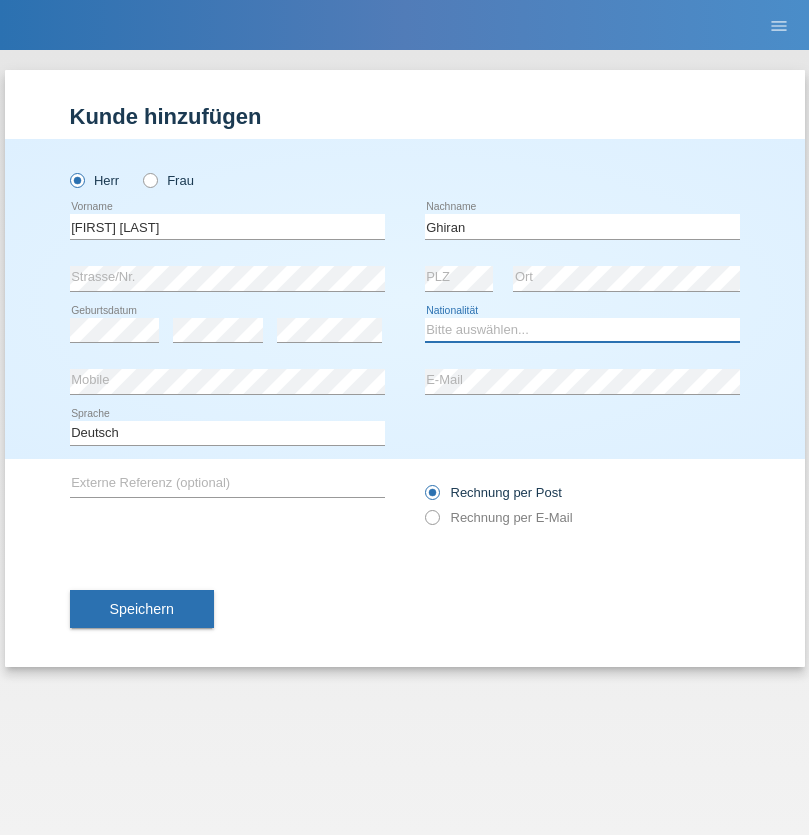 select on "OM" 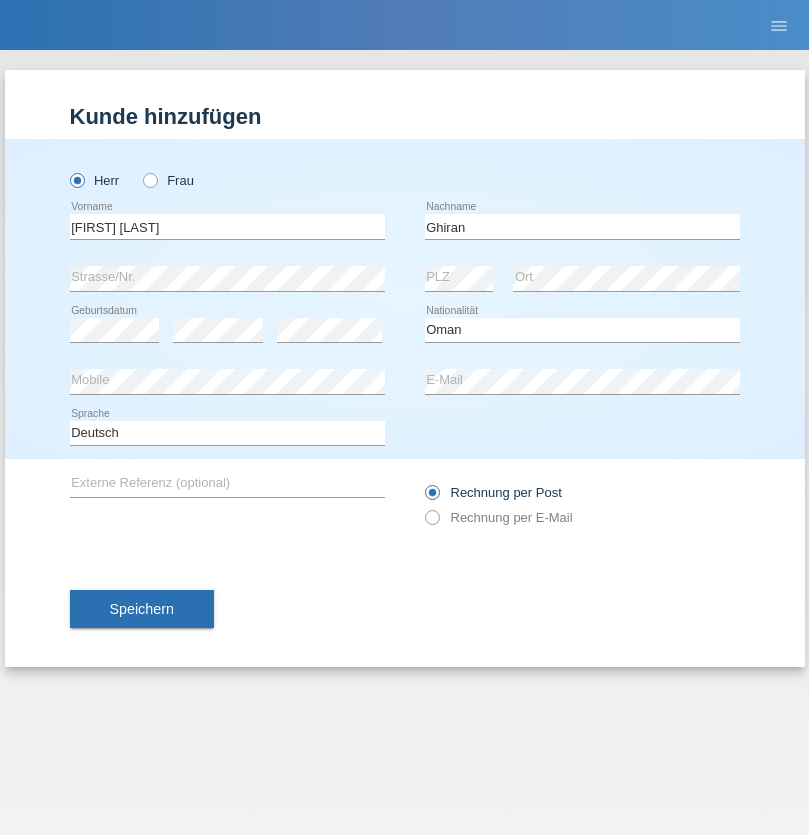 select on "C" 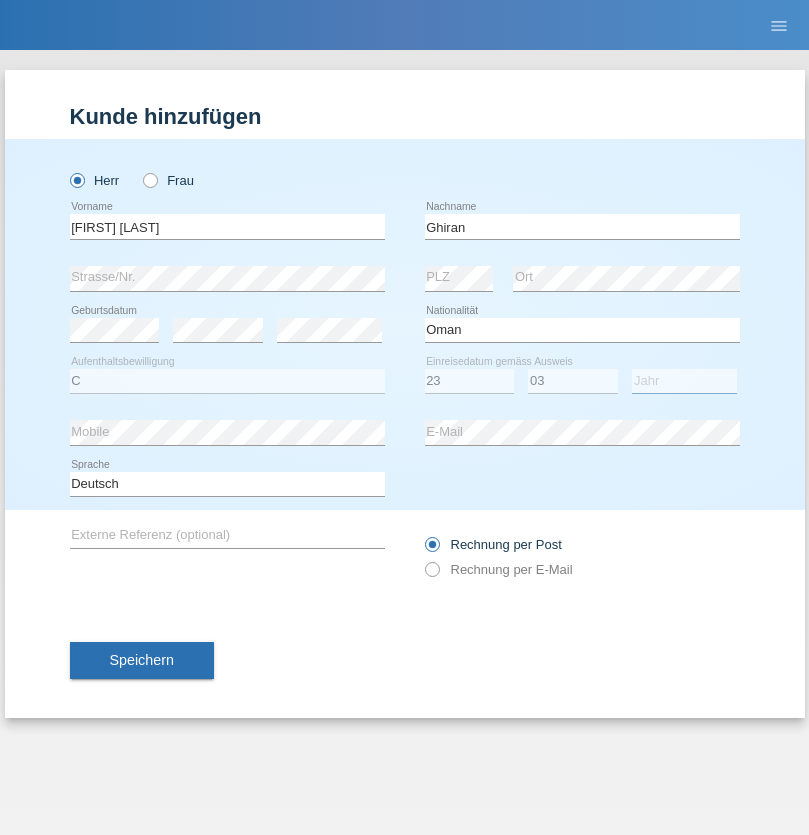 select on "2020" 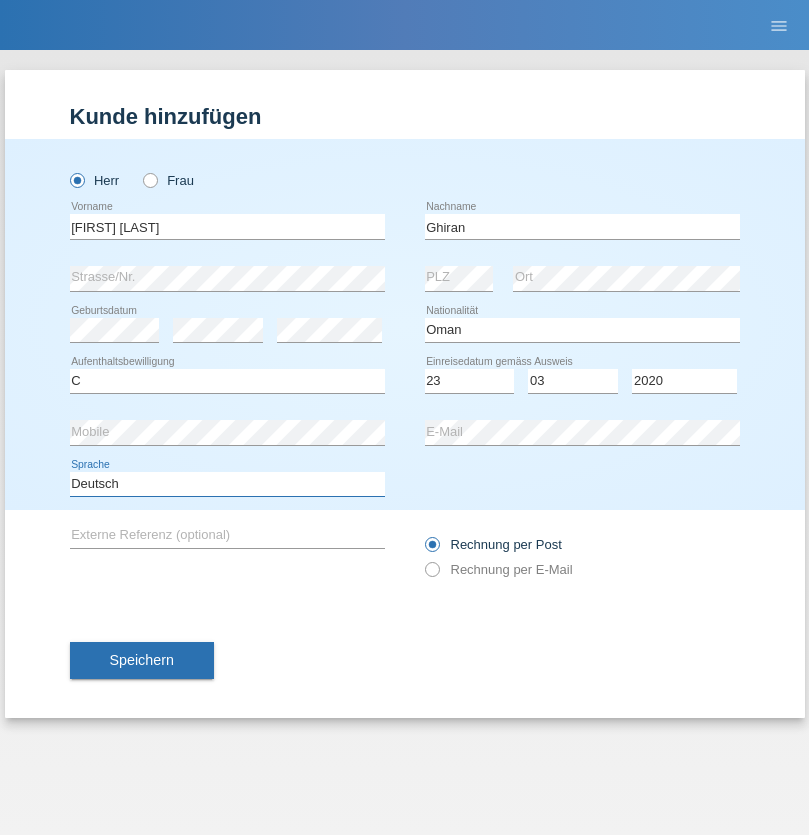 select on "en" 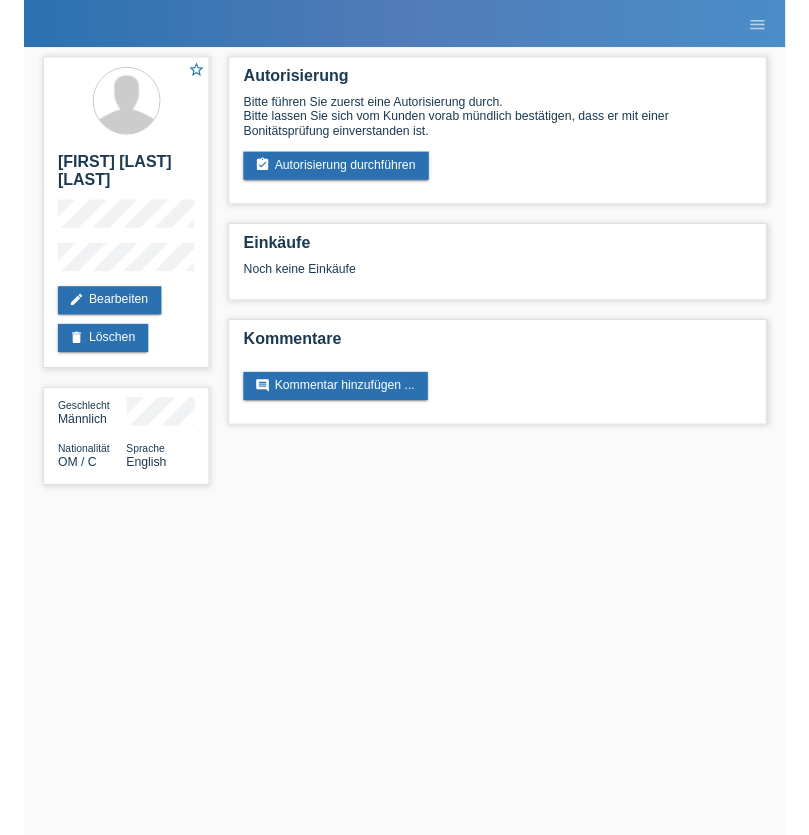 scroll, scrollTop: 0, scrollLeft: 0, axis: both 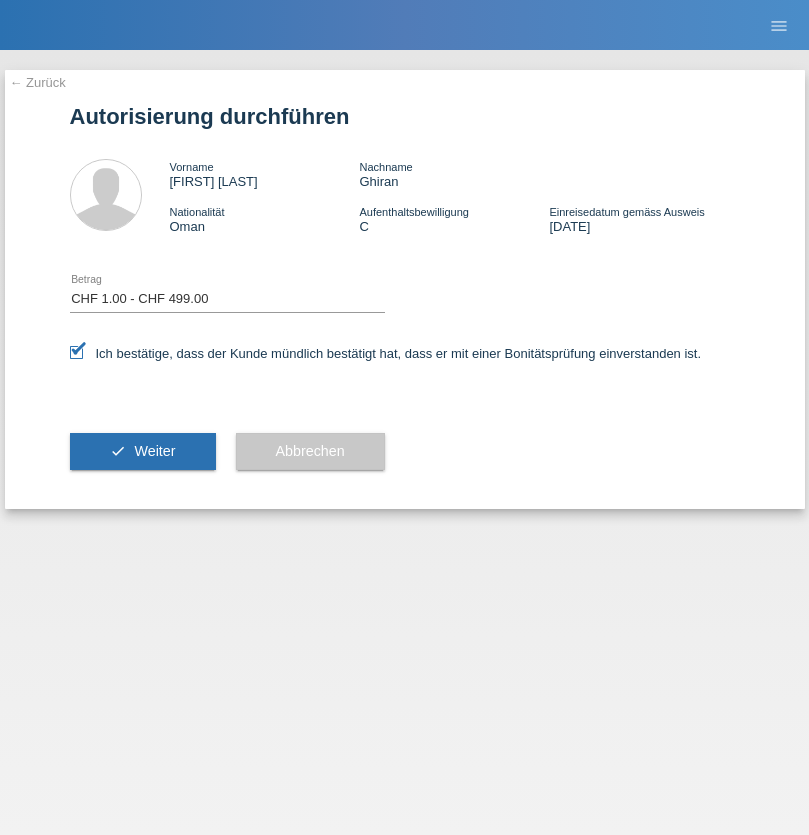 select on "1" 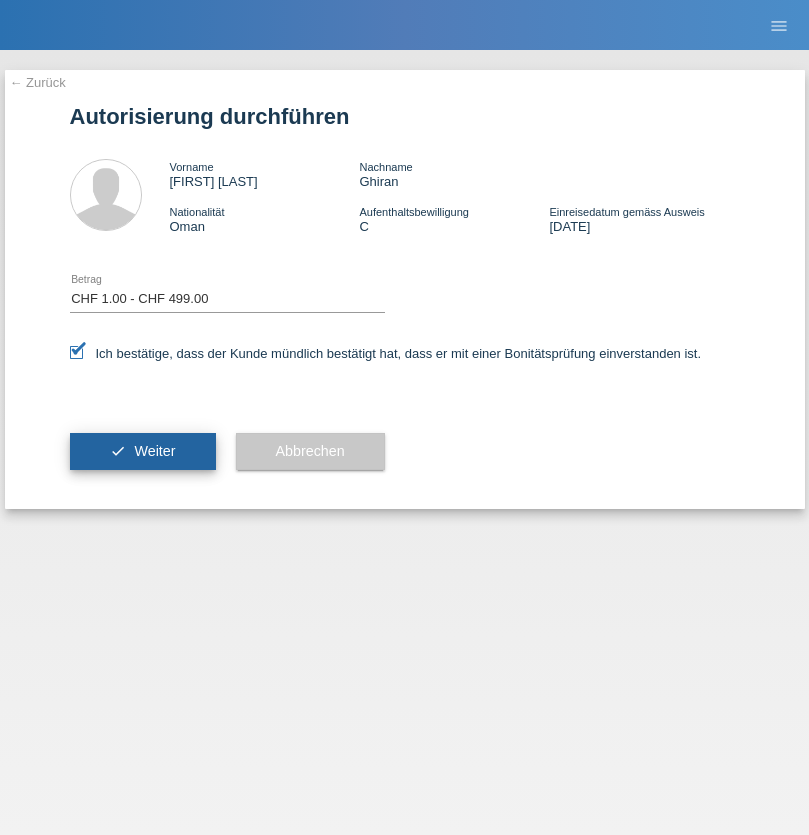 click on "Weiter" at bounding box center [154, 451] 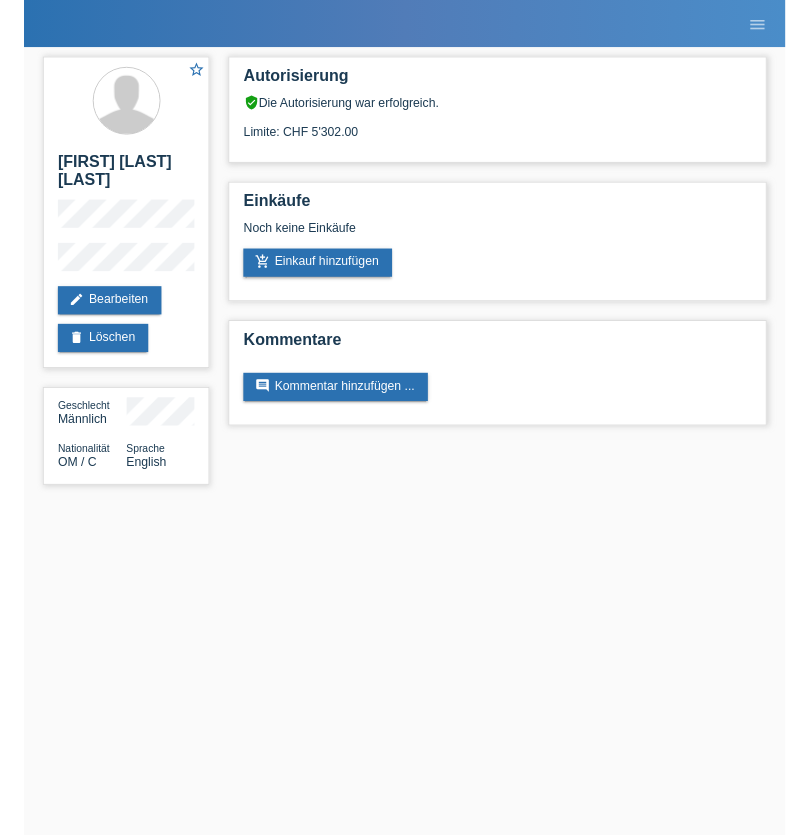 scroll, scrollTop: 0, scrollLeft: 0, axis: both 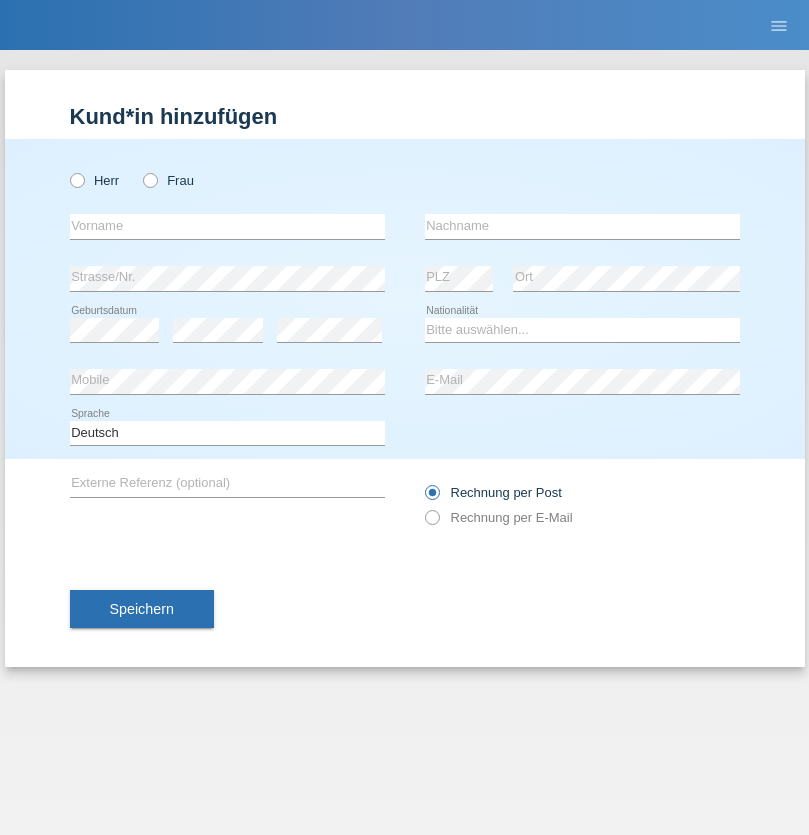 radio on "true" 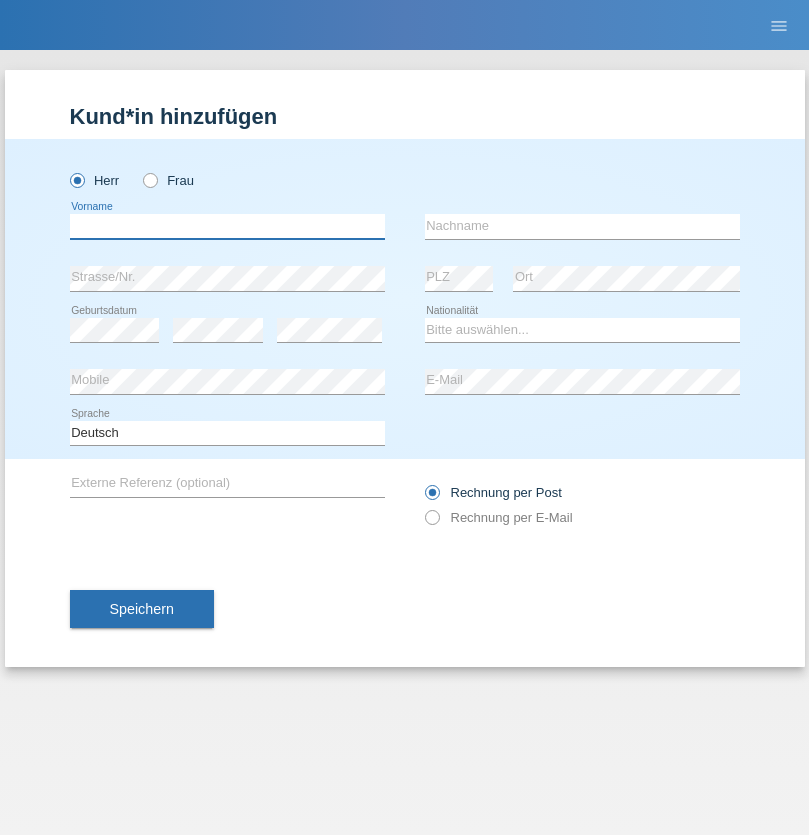 click at bounding box center [227, 226] 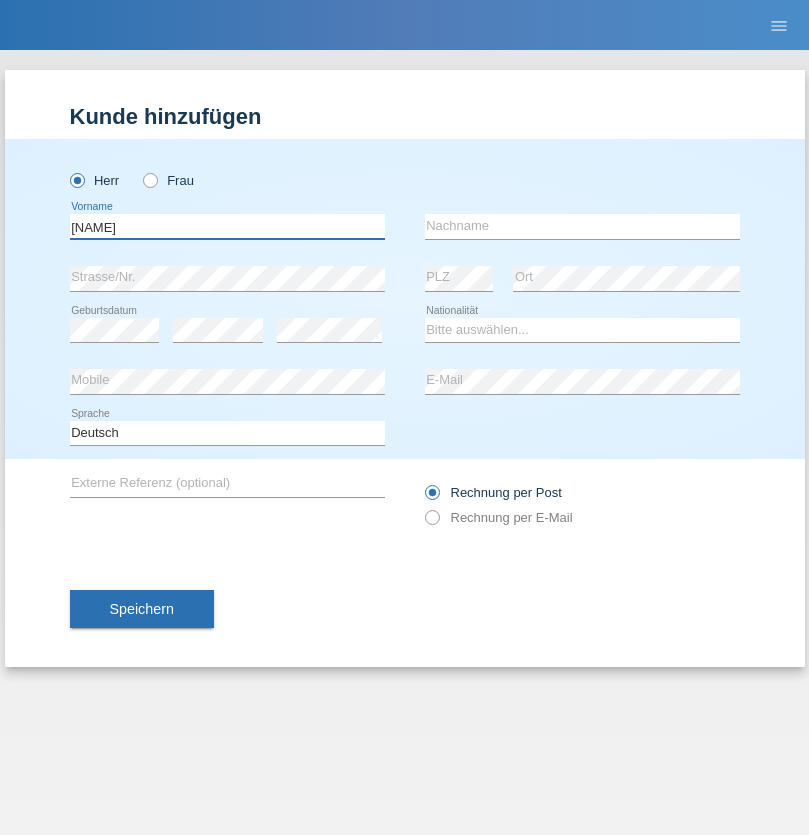 type on "[NAME]" 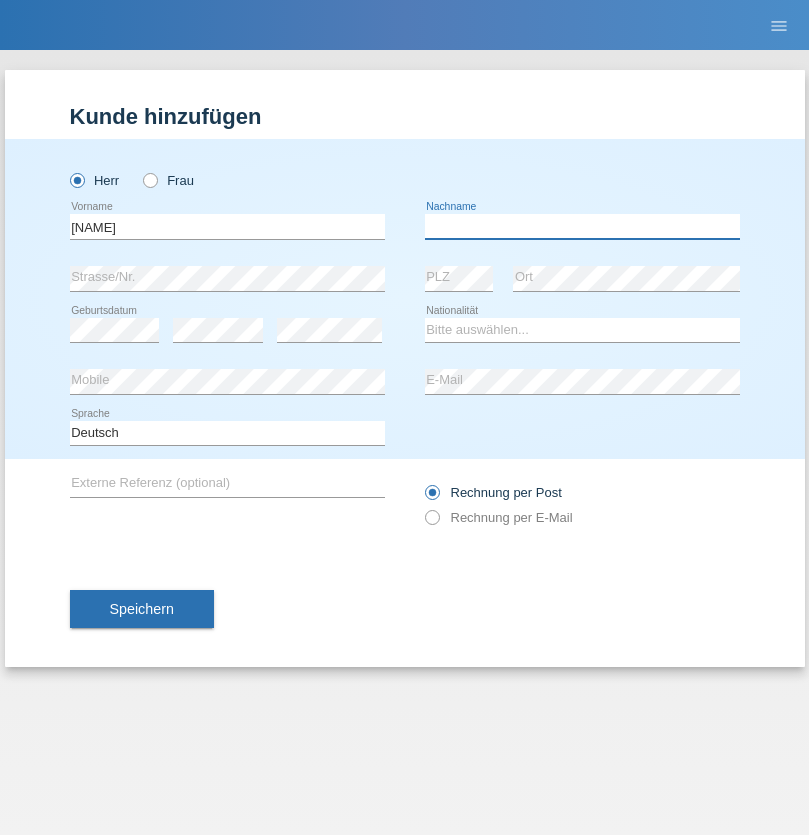 click at bounding box center (582, 226) 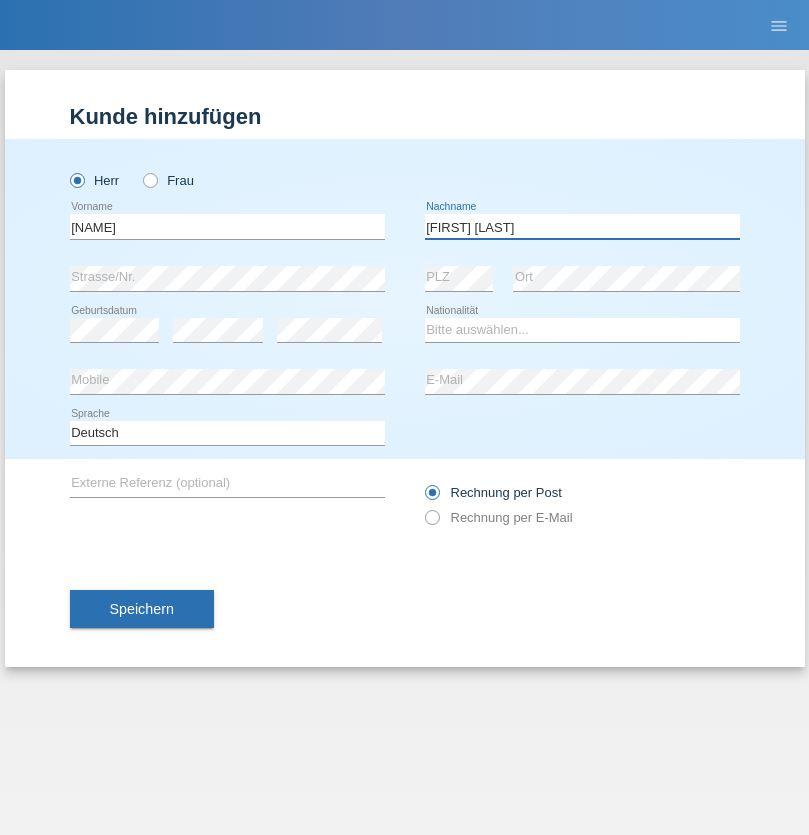 type on "[LAST]" 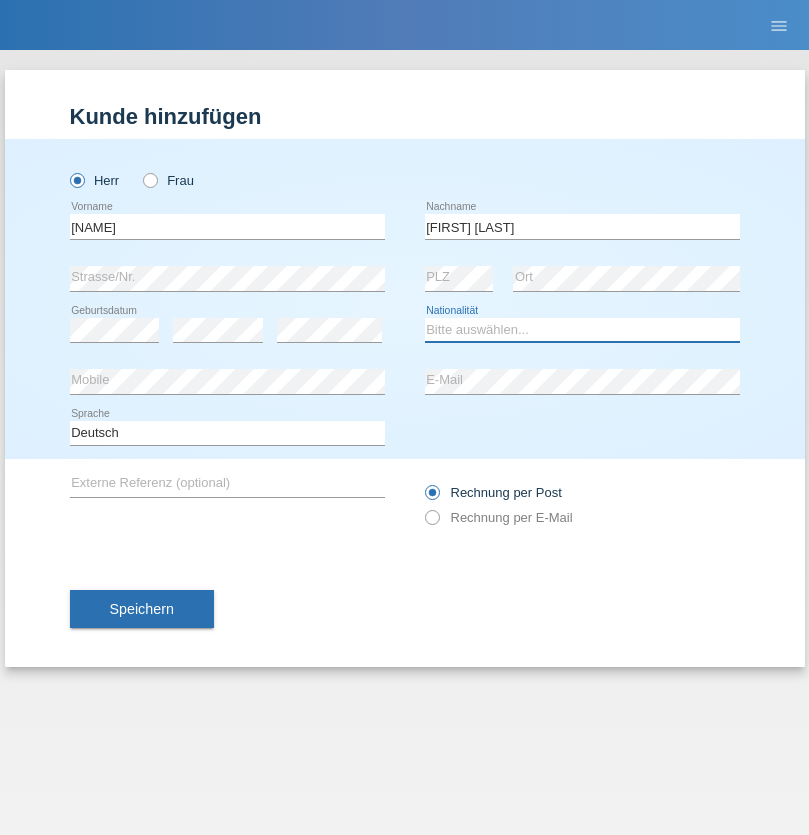 select on "FR" 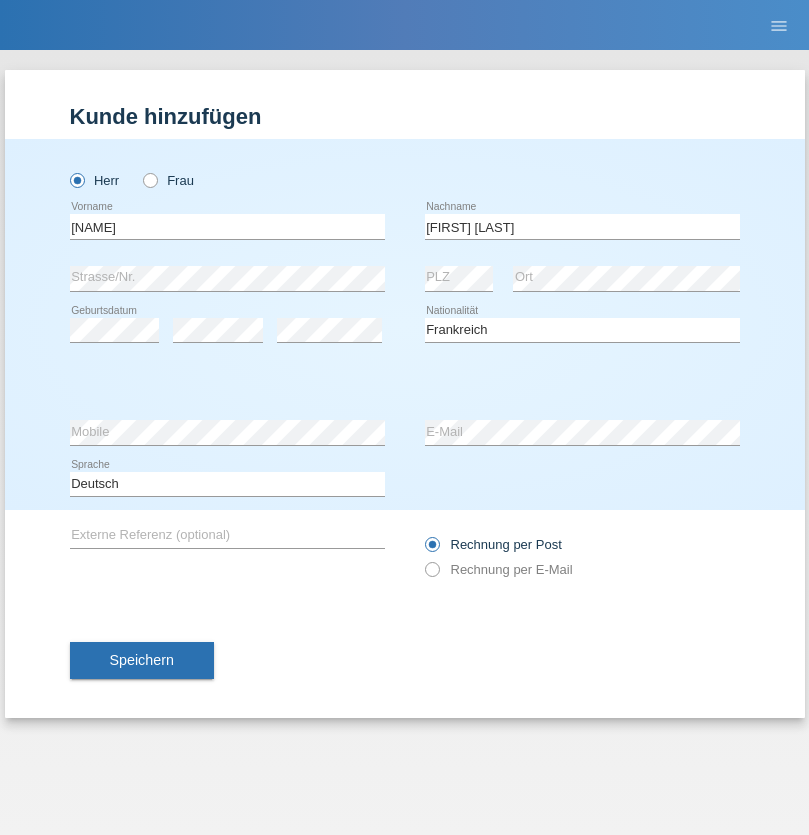 select on "C" 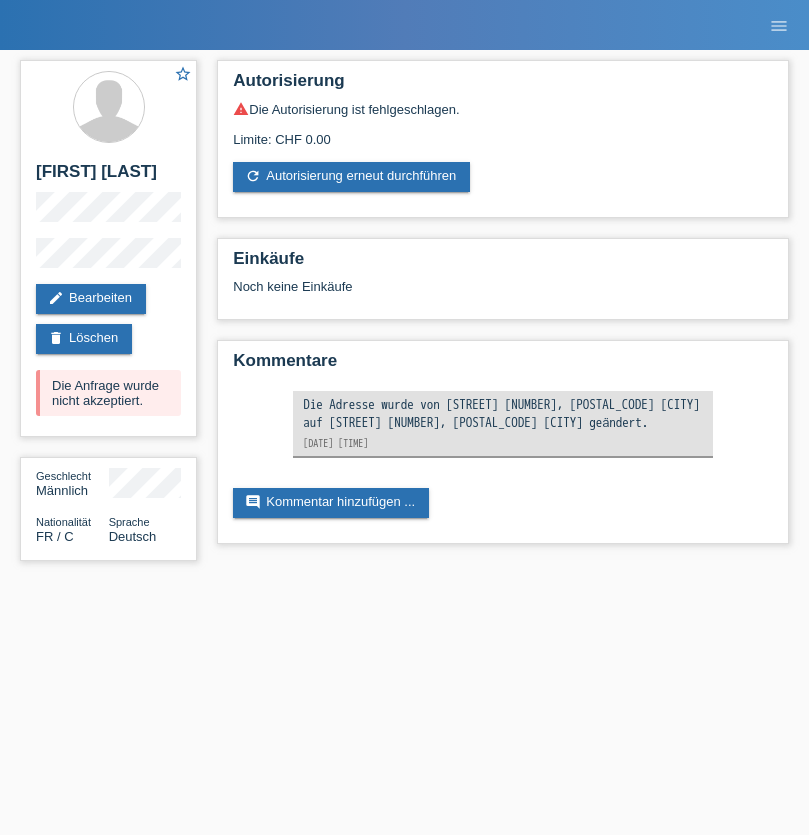 scroll, scrollTop: 0, scrollLeft: 0, axis: both 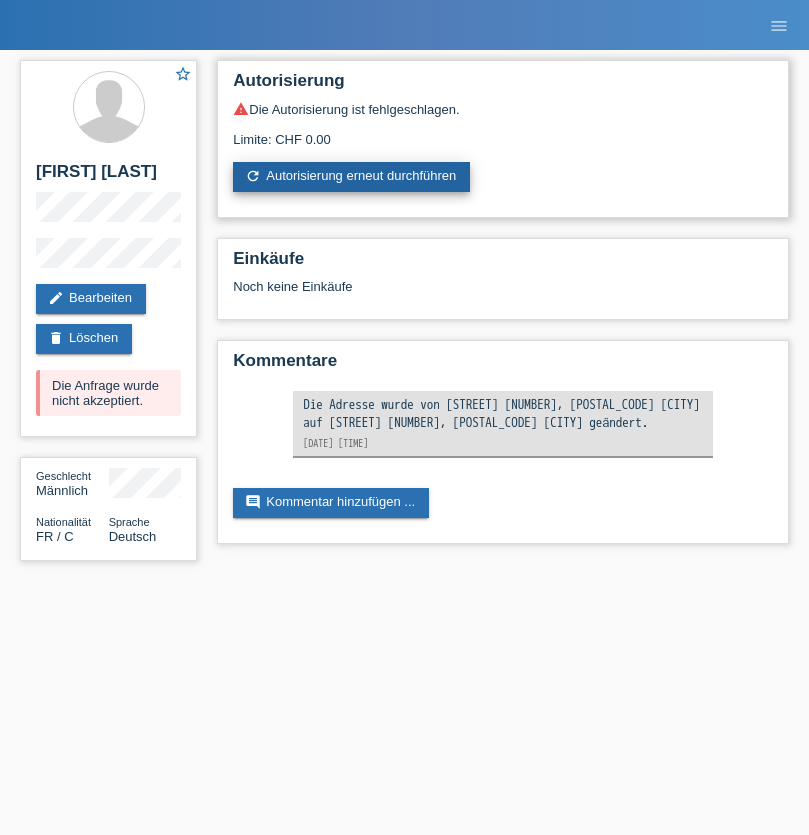 click on "refresh  Autorisierung erneut durchführen" at bounding box center [351, 177] 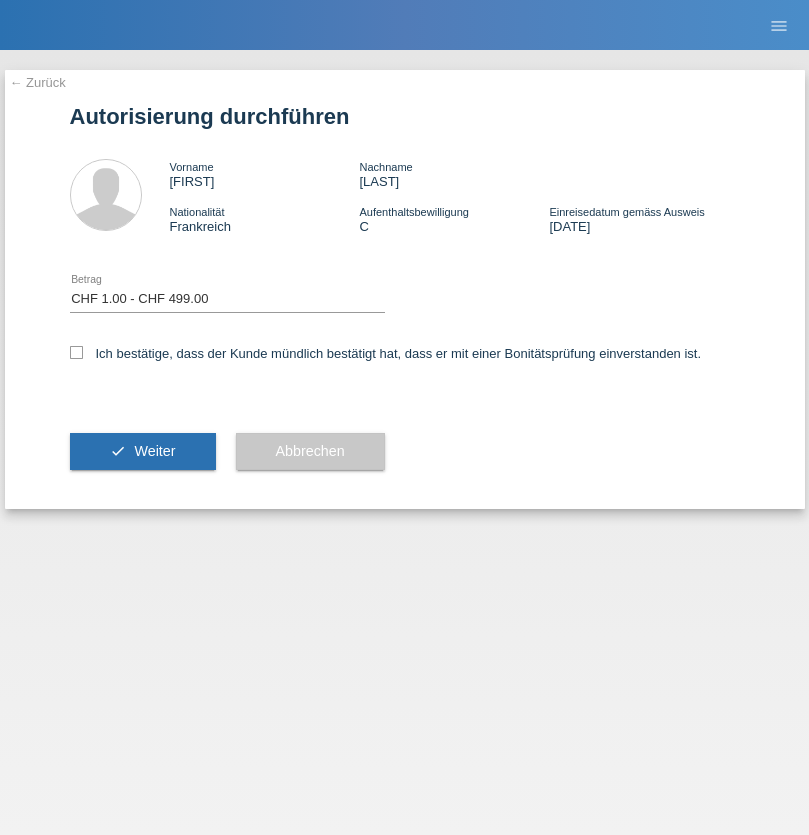 select on "1" 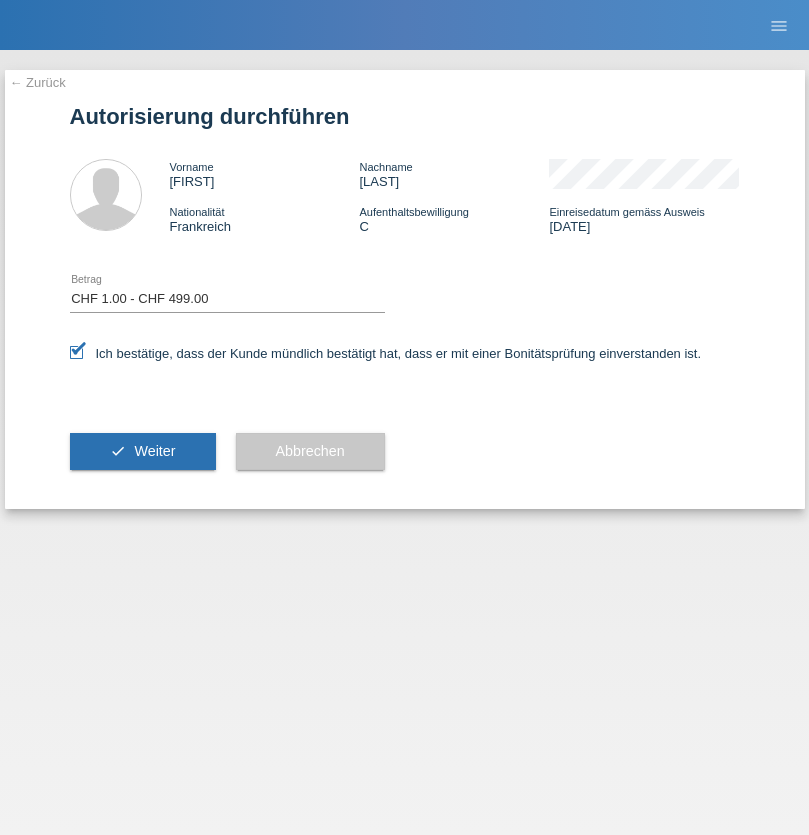 scroll, scrollTop: 0, scrollLeft: 0, axis: both 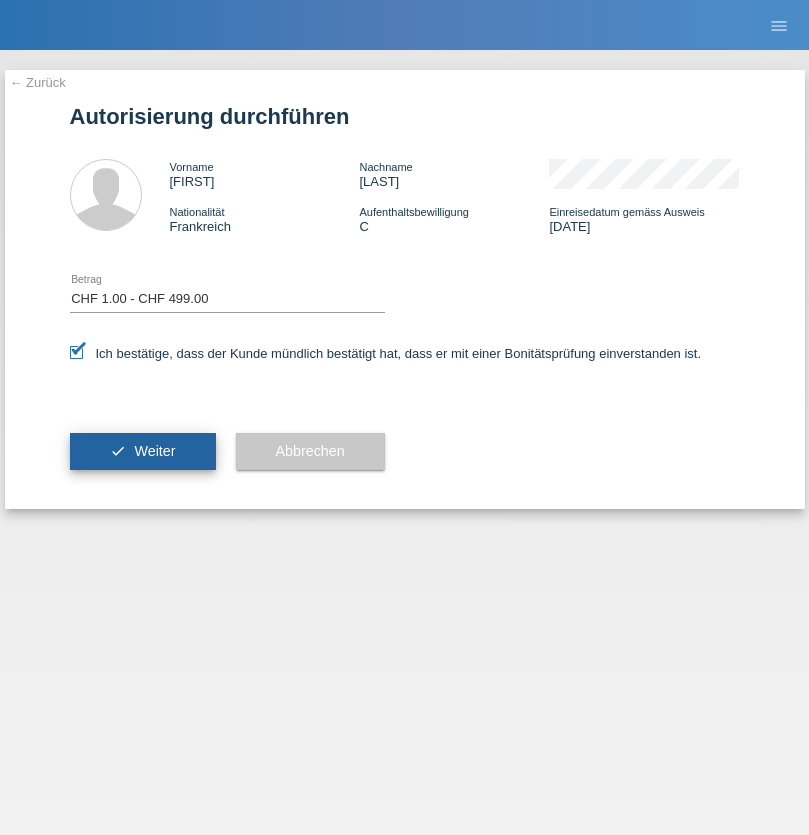 click on "Weiter" at bounding box center (154, 451) 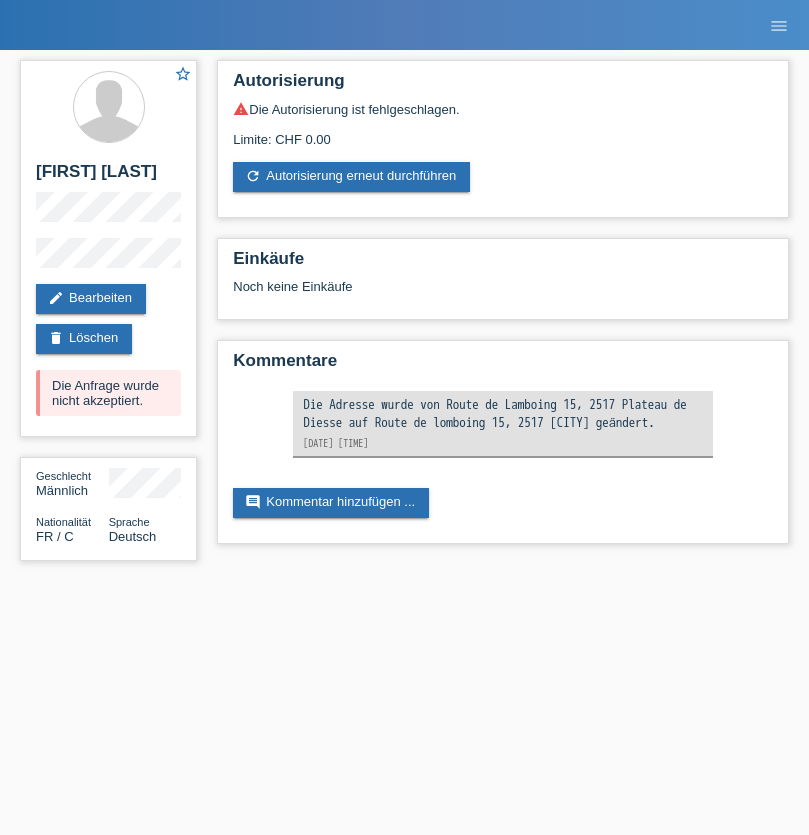scroll, scrollTop: 0, scrollLeft: 0, axis: both 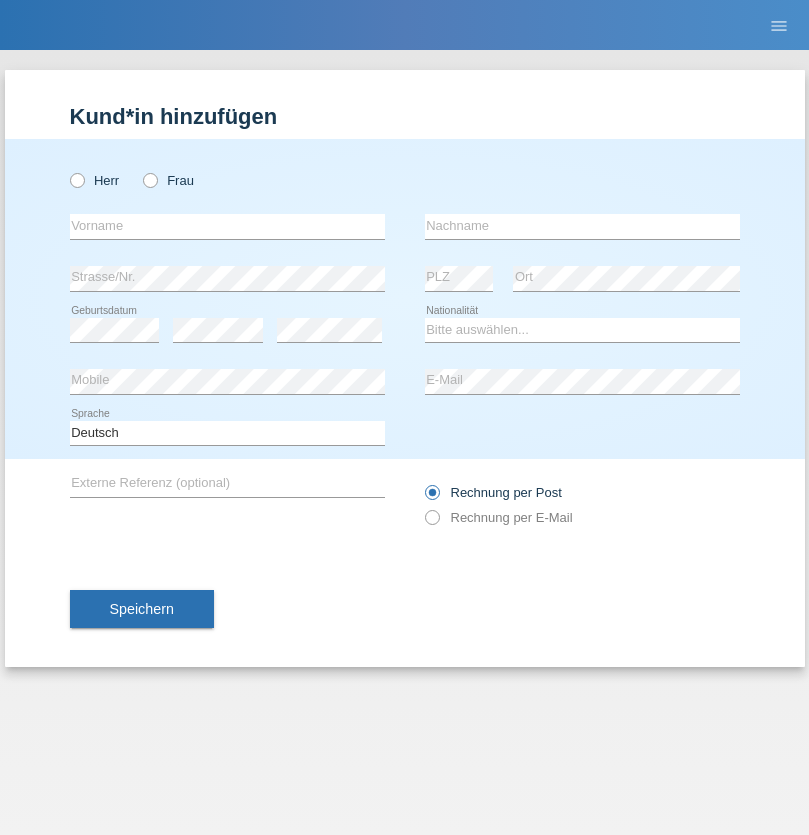 radio on "true" 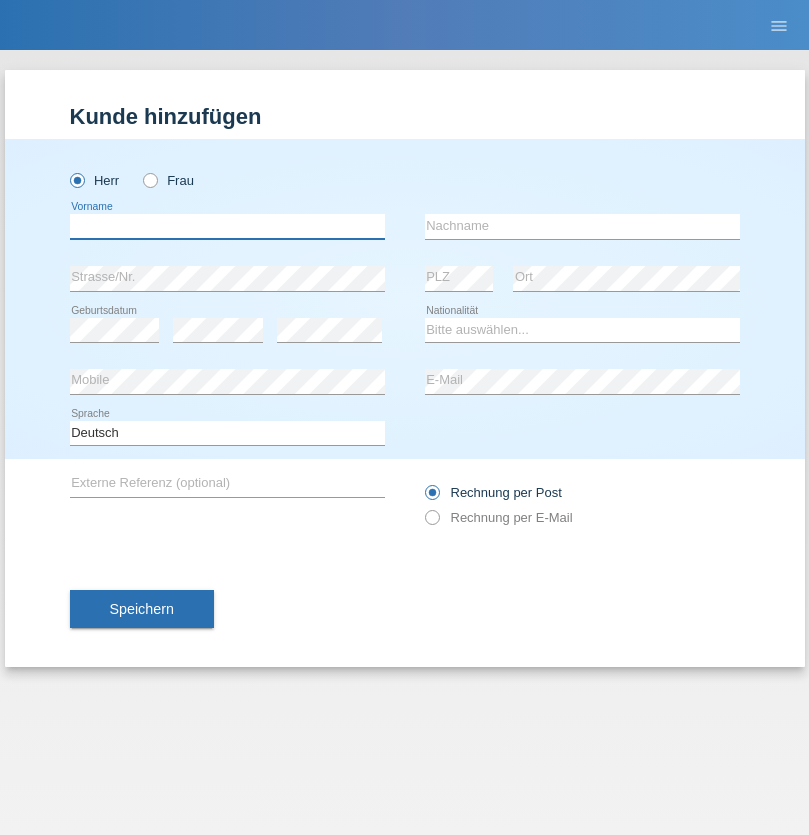 click at bounding box center [227, 226] 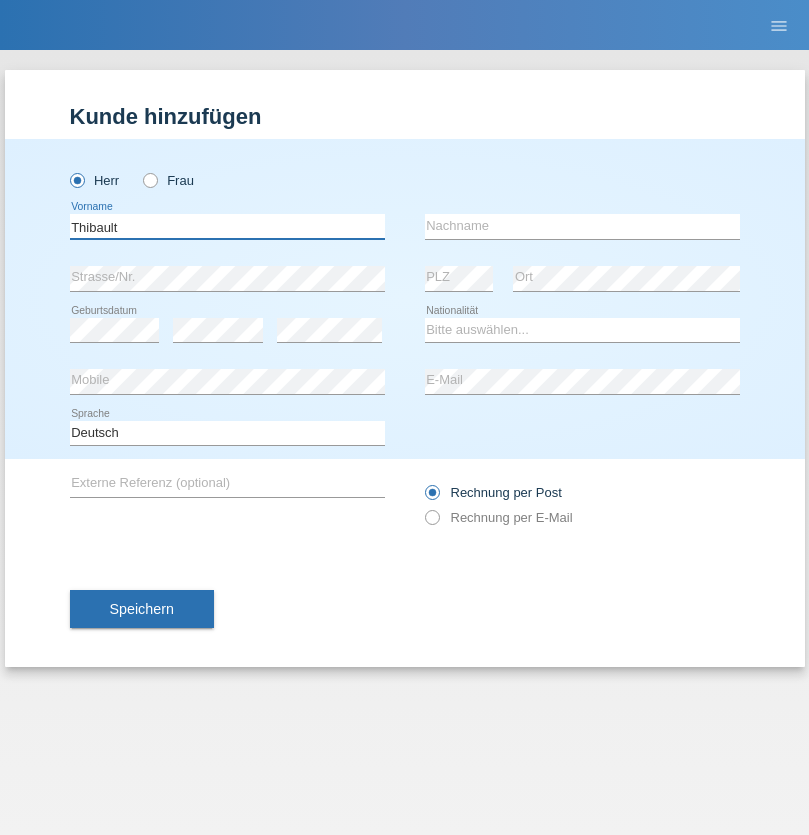 type on "Thibault" 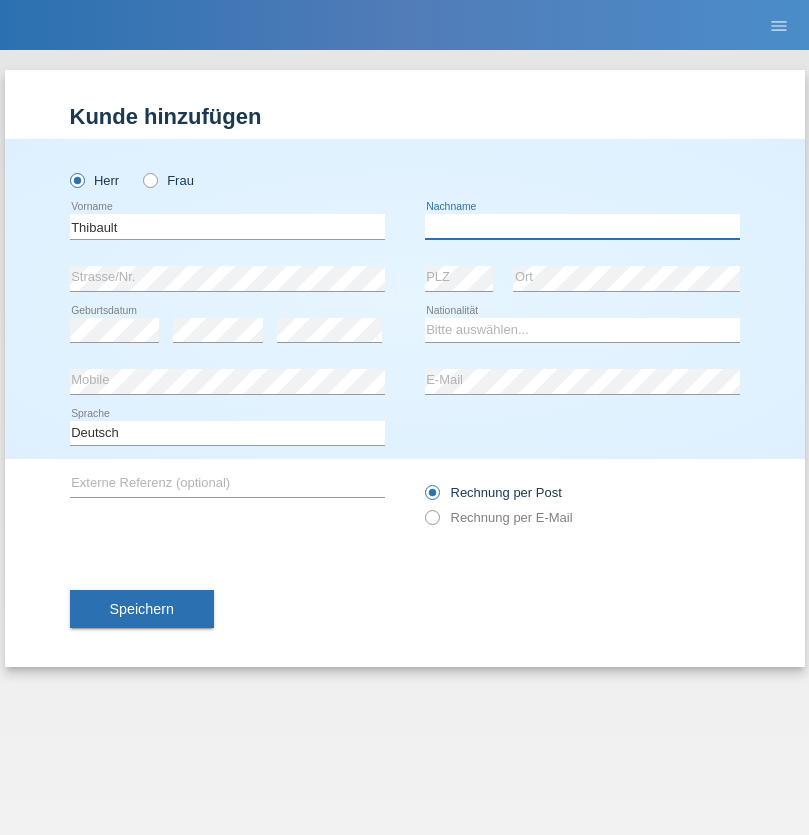 click at bounding box center [582, 226] 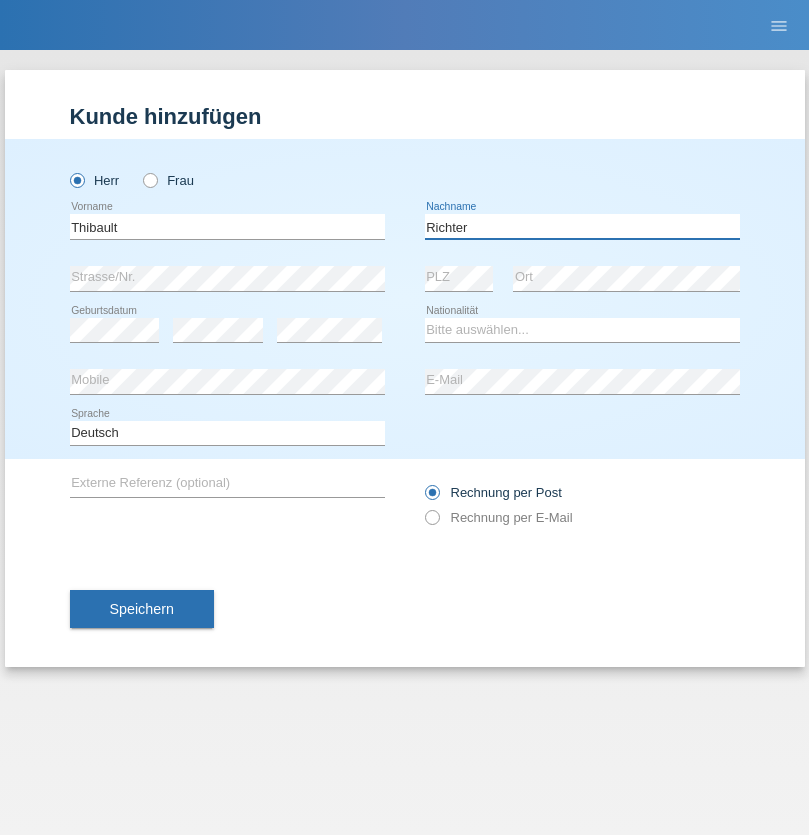 type on "Richter" 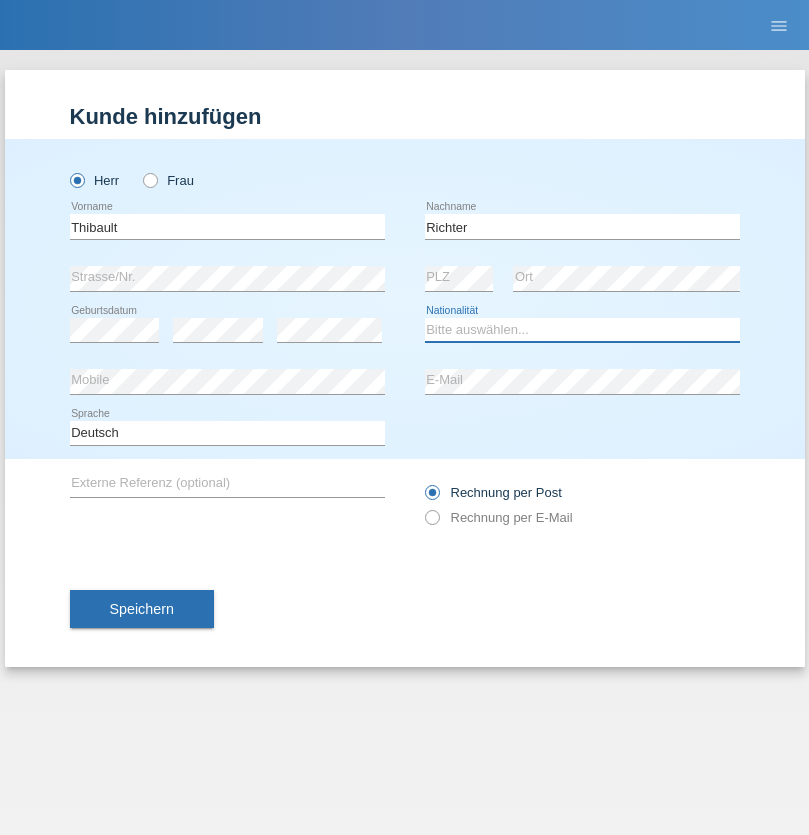select on "CH" 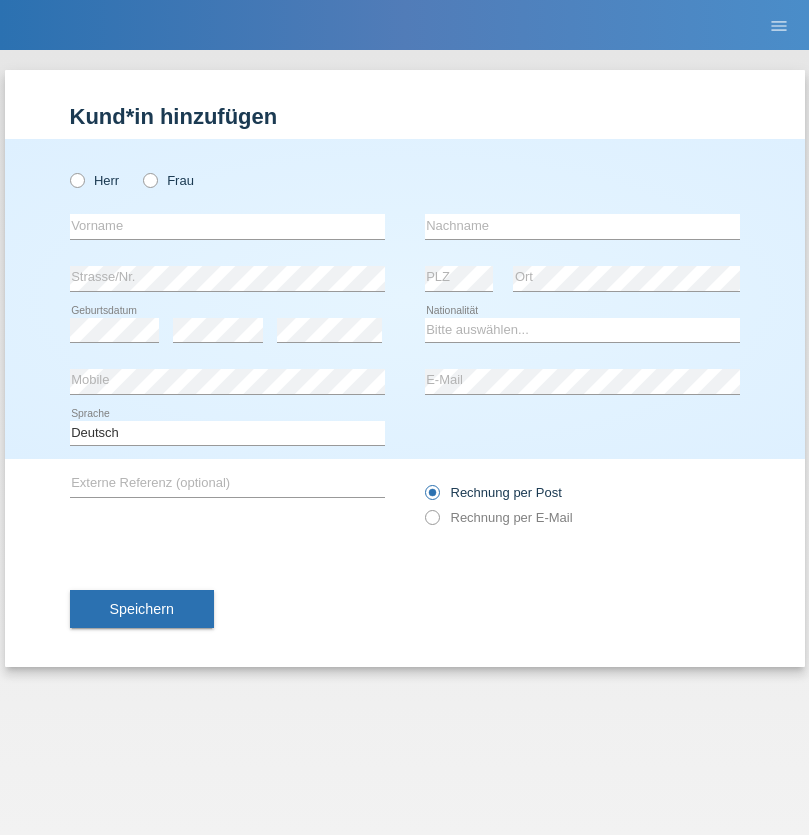 scroll, scrollTop: 0, scrollLeft: 0, axis: both 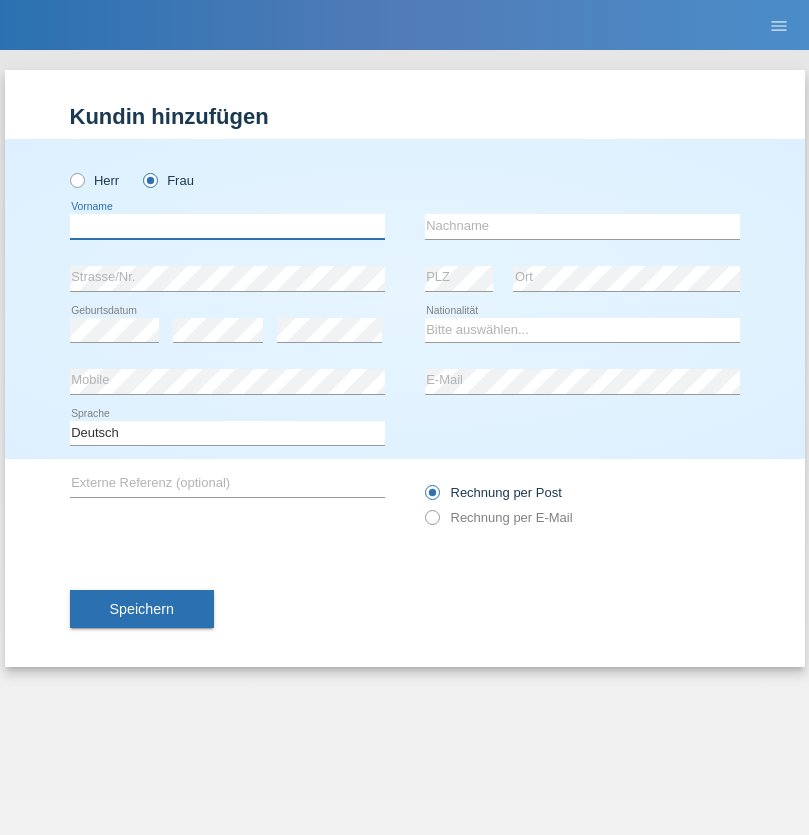 click at bounding box center [227, 226] 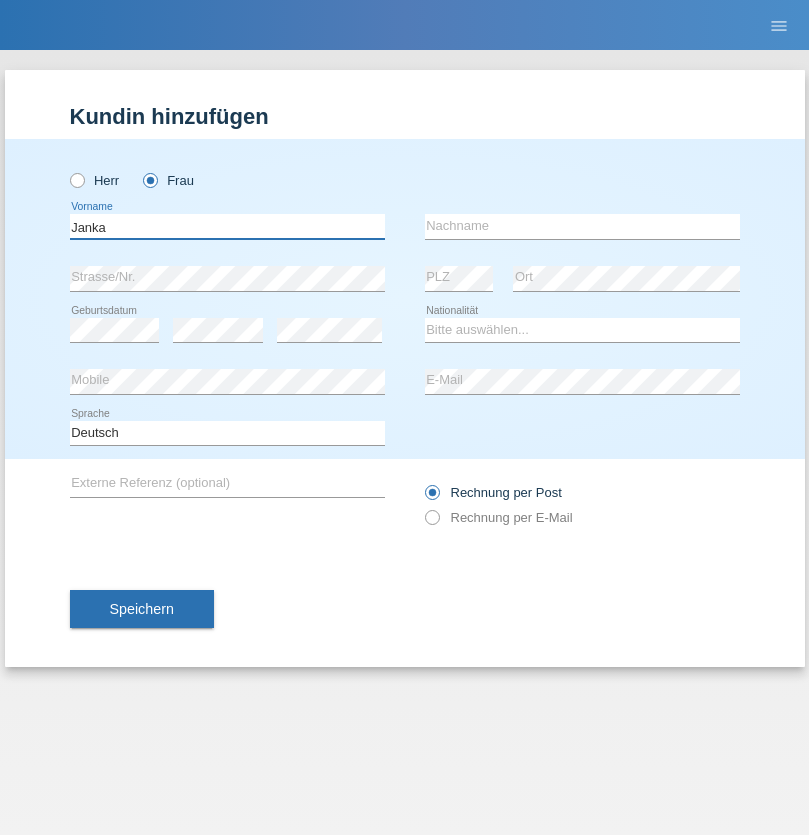type on "Janka" 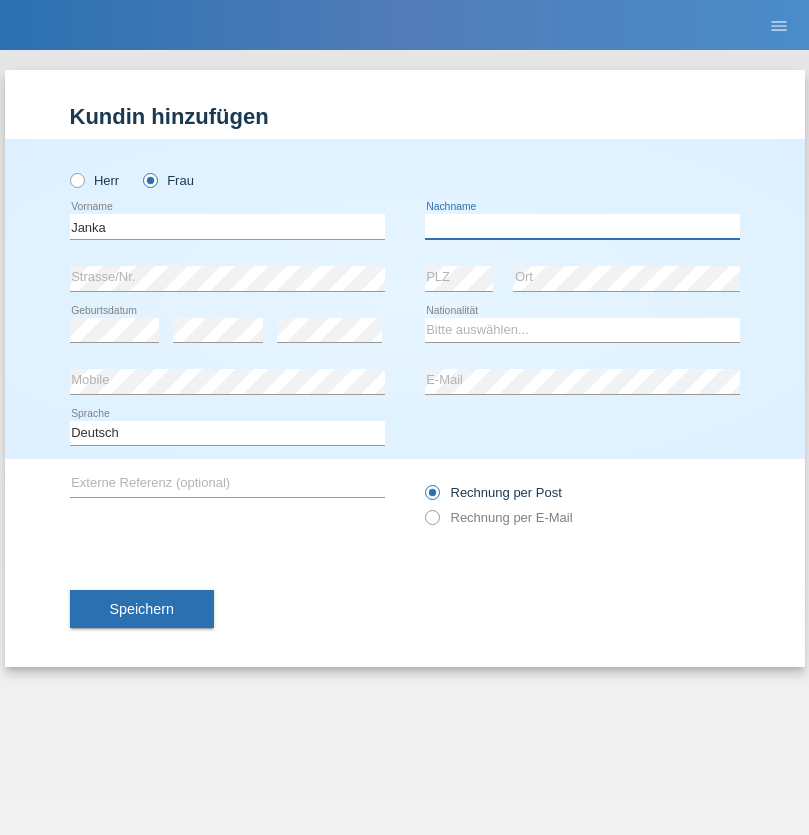 click at bounding box center [582, 226] 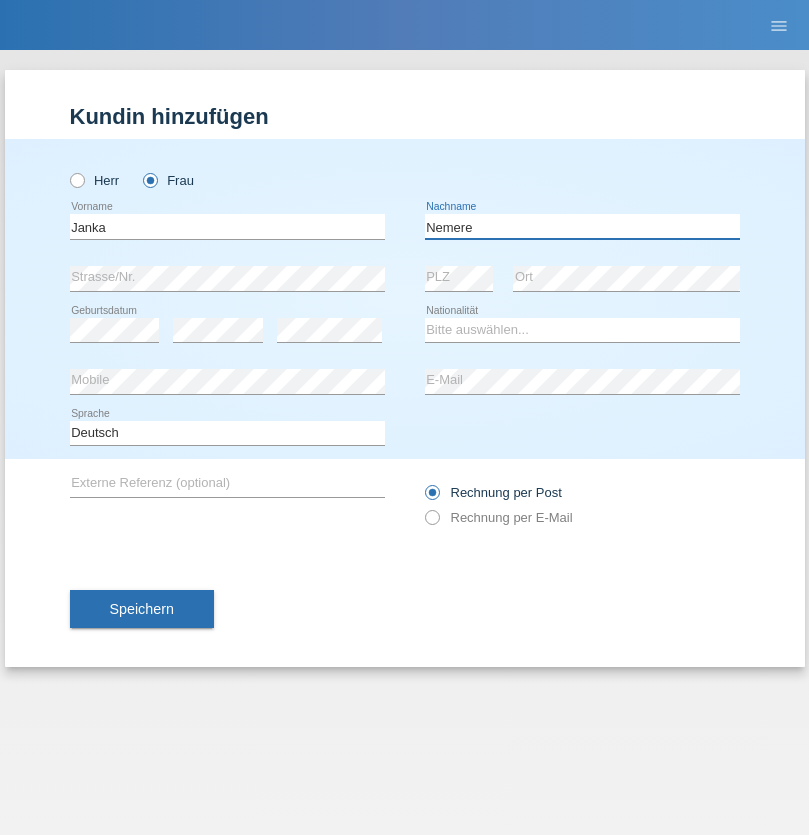 type on "Nemere" 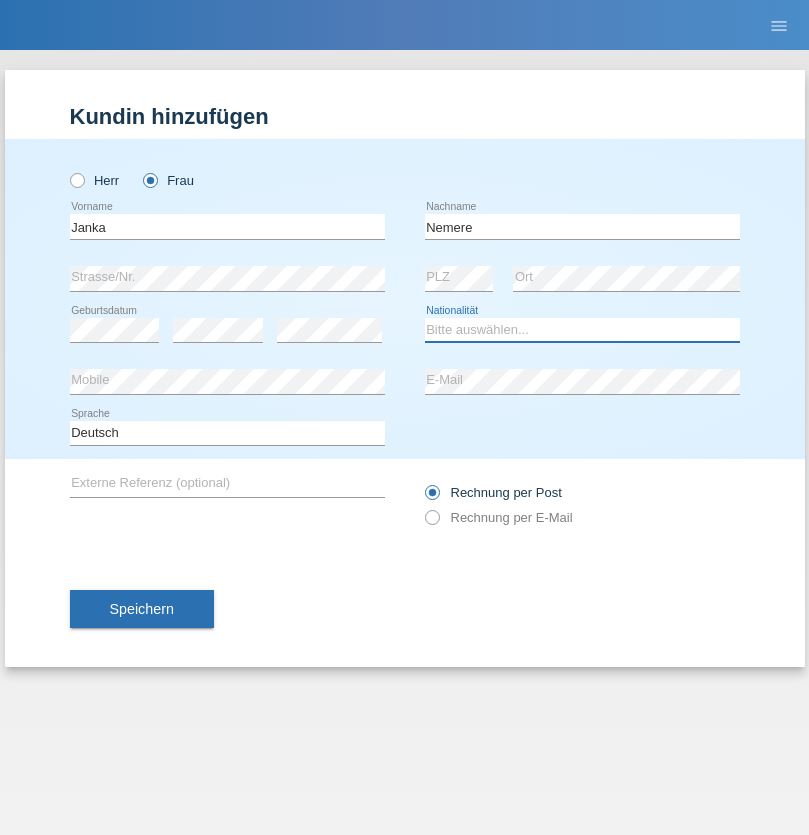 select on "HU" 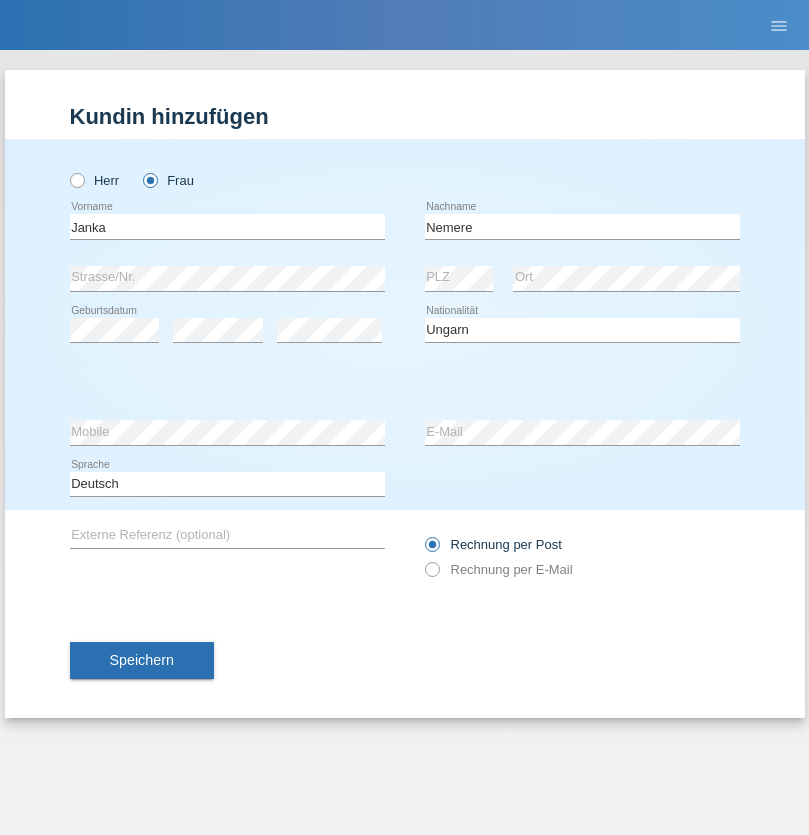 select on "C" 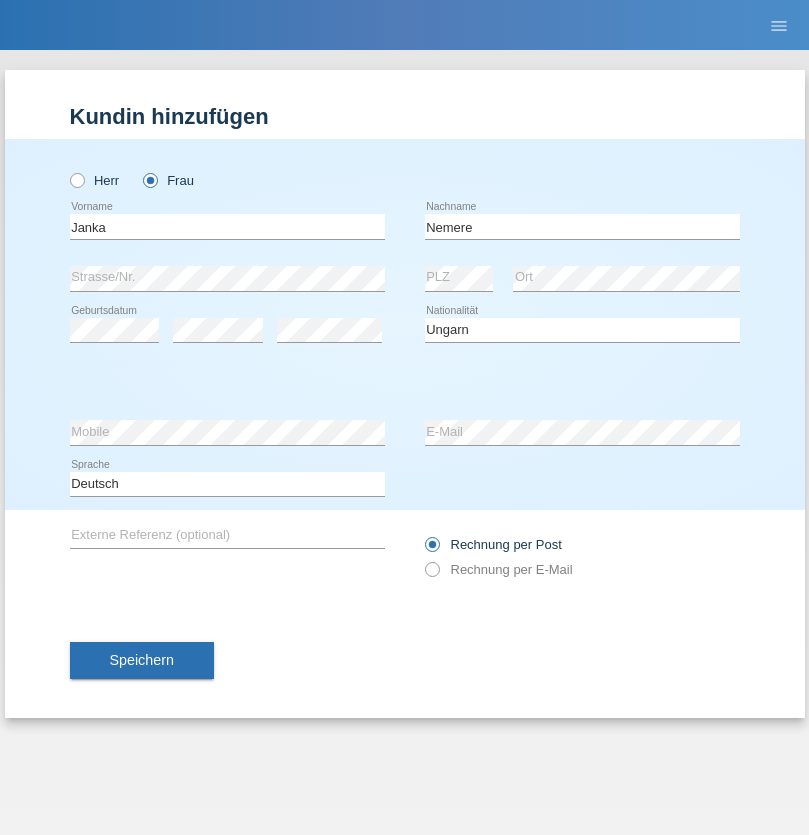 select on "13" 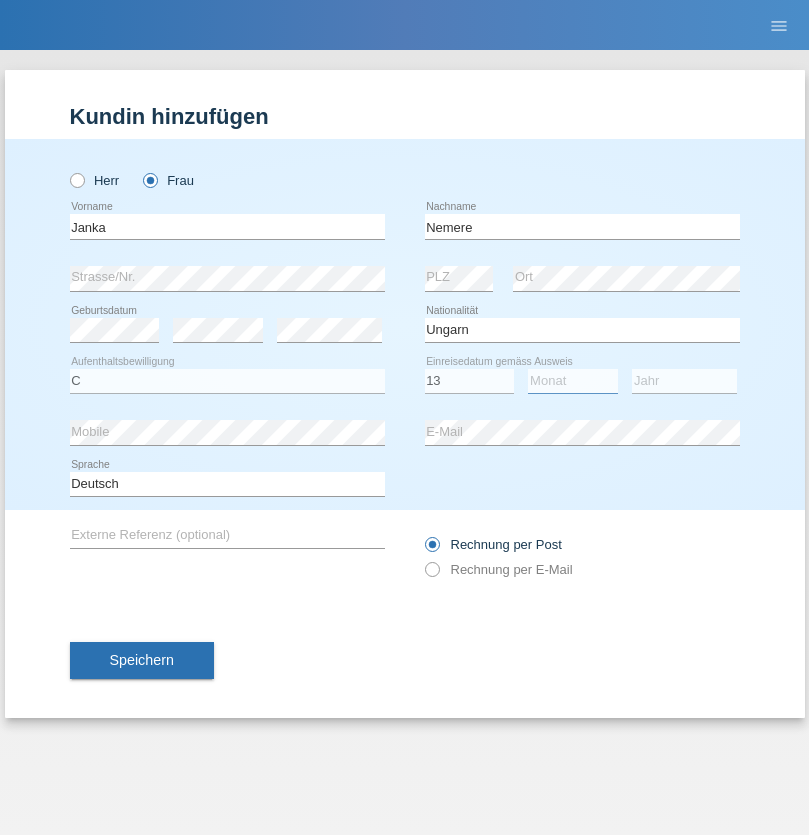 select on "12" 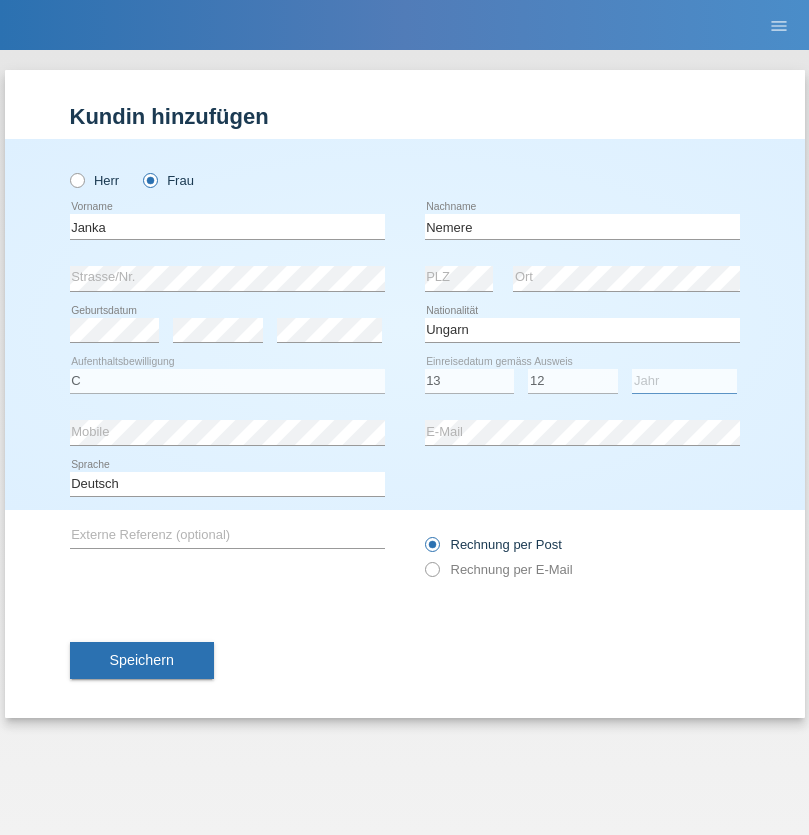 select on "2021" 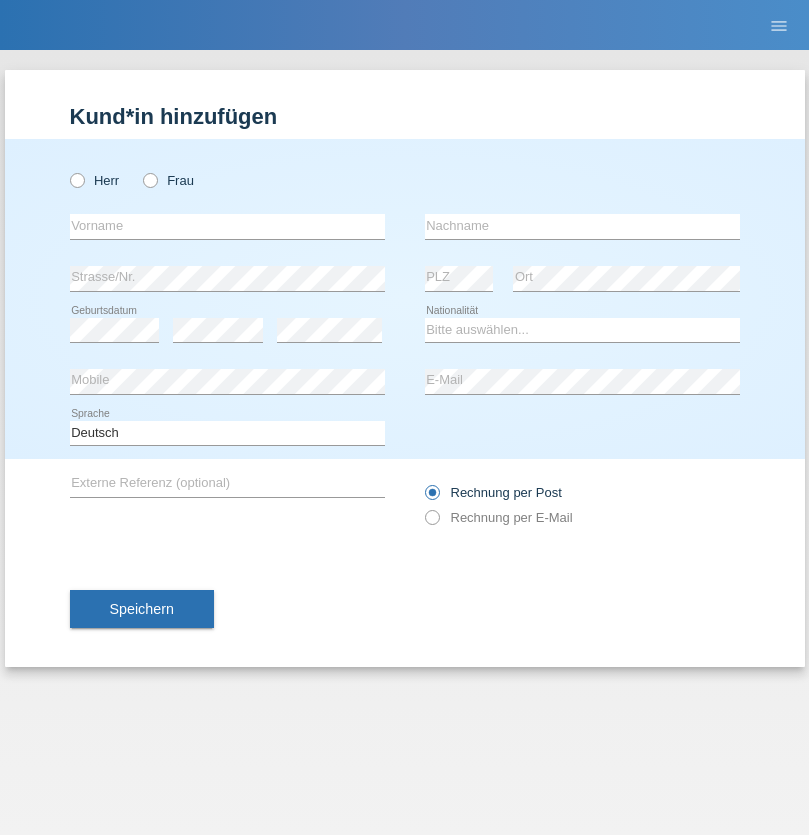 scroll, scrollTop: 0, scrollLeft: 0, axis: both 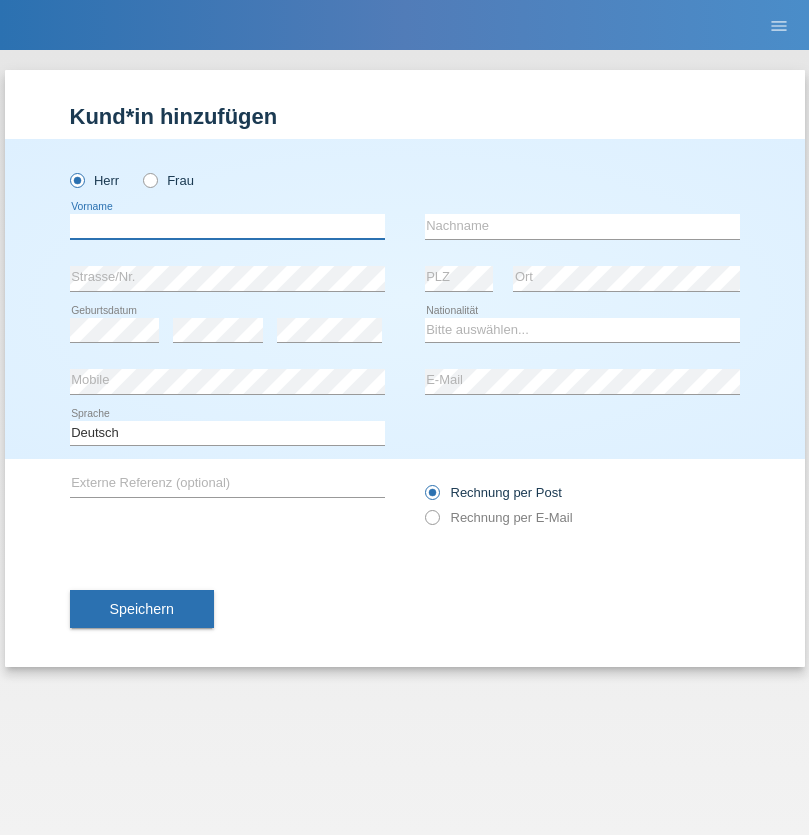 click at bounding box center [227, 226] 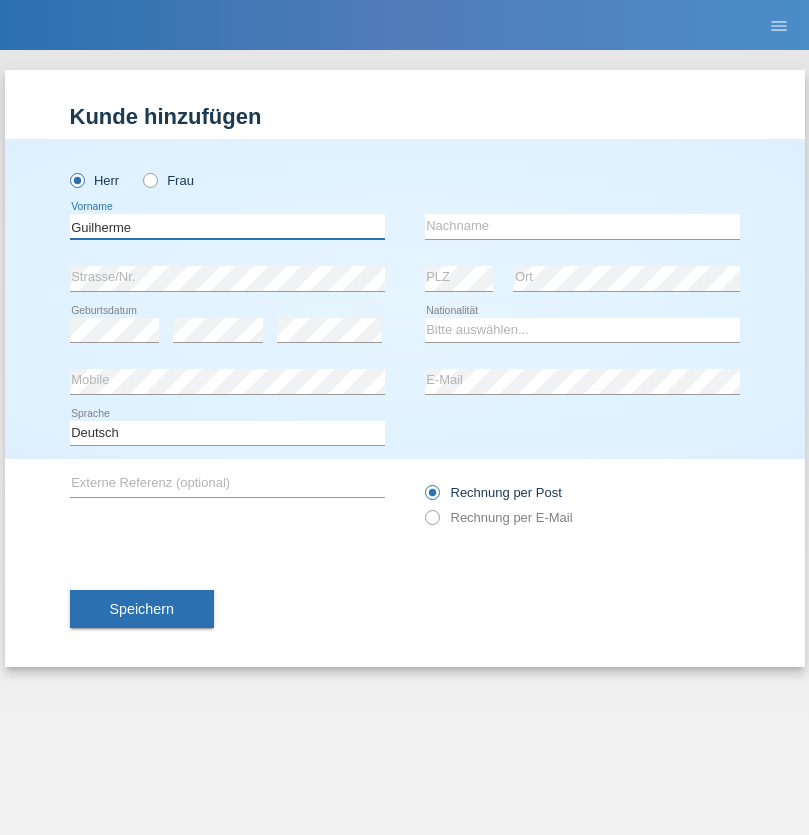 type on "Guilherme" 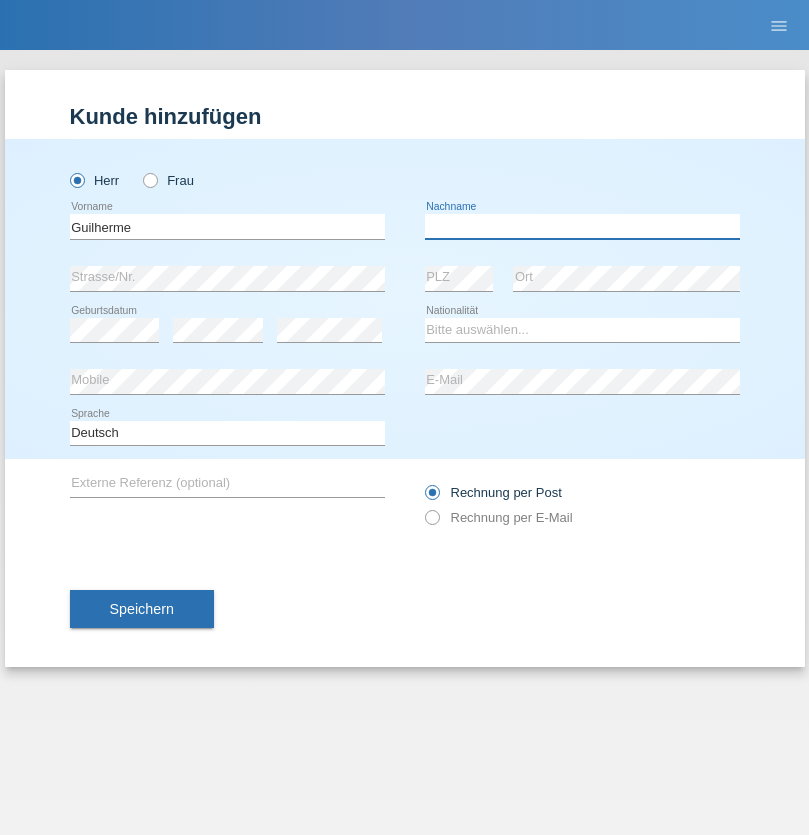 click at bounding box center [582, 226] 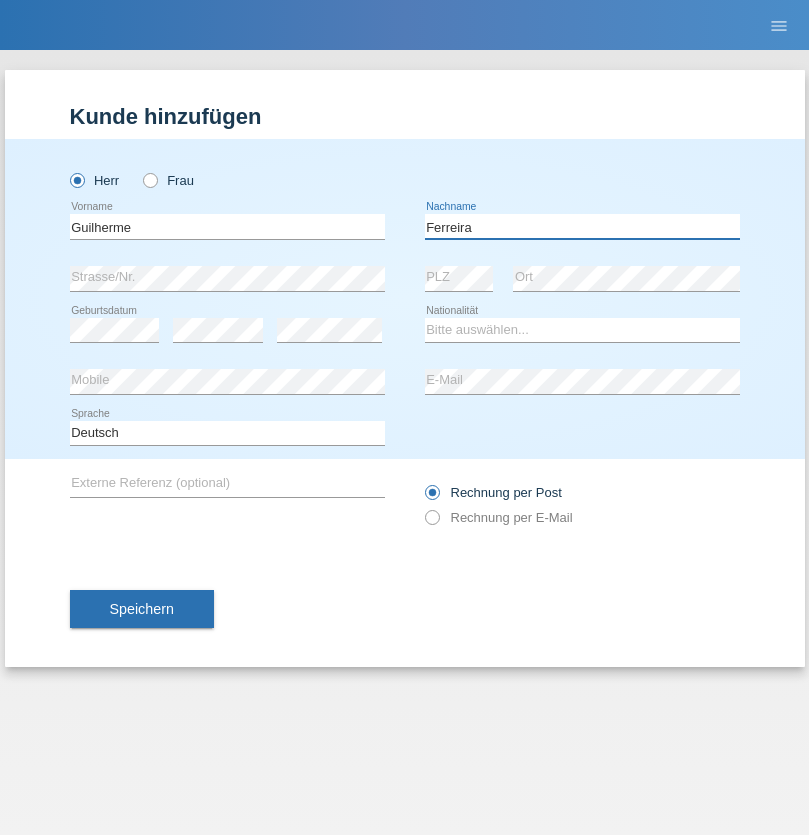 type on "Ferreira" 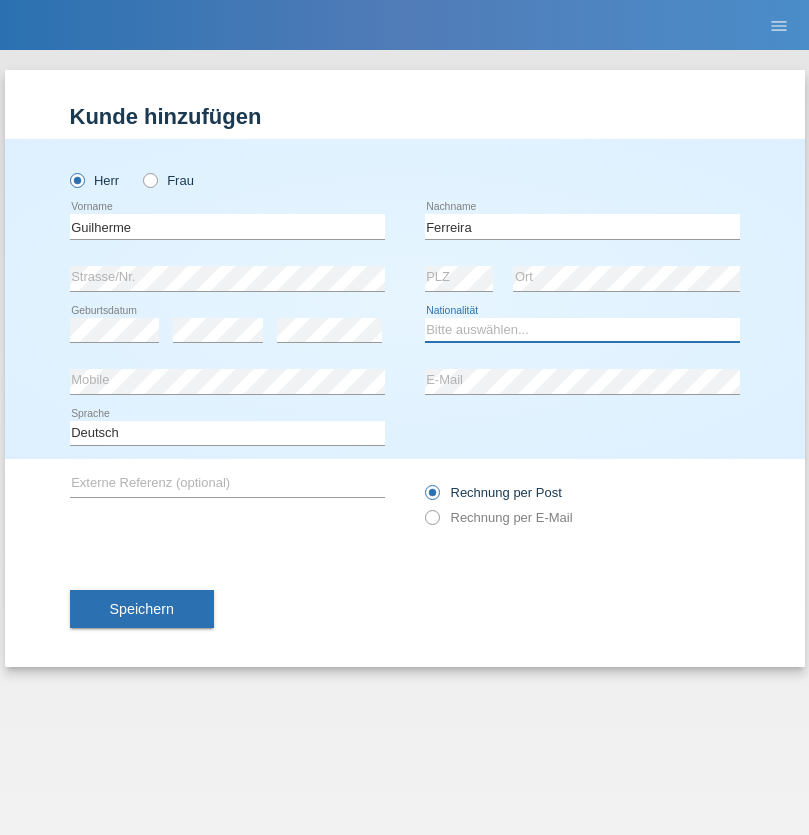 select on "PT" 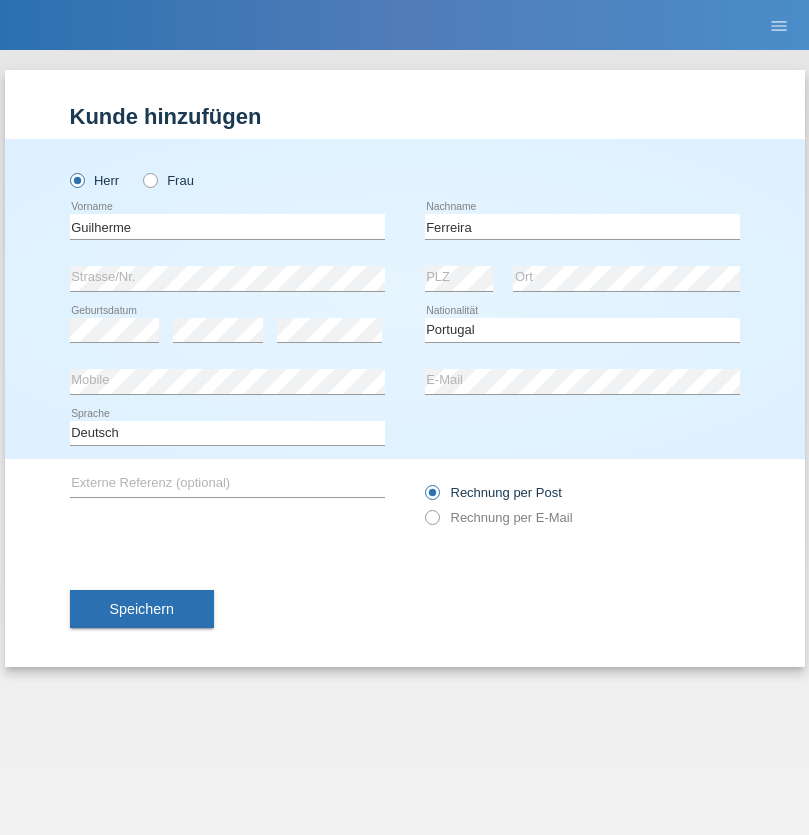select on "C" 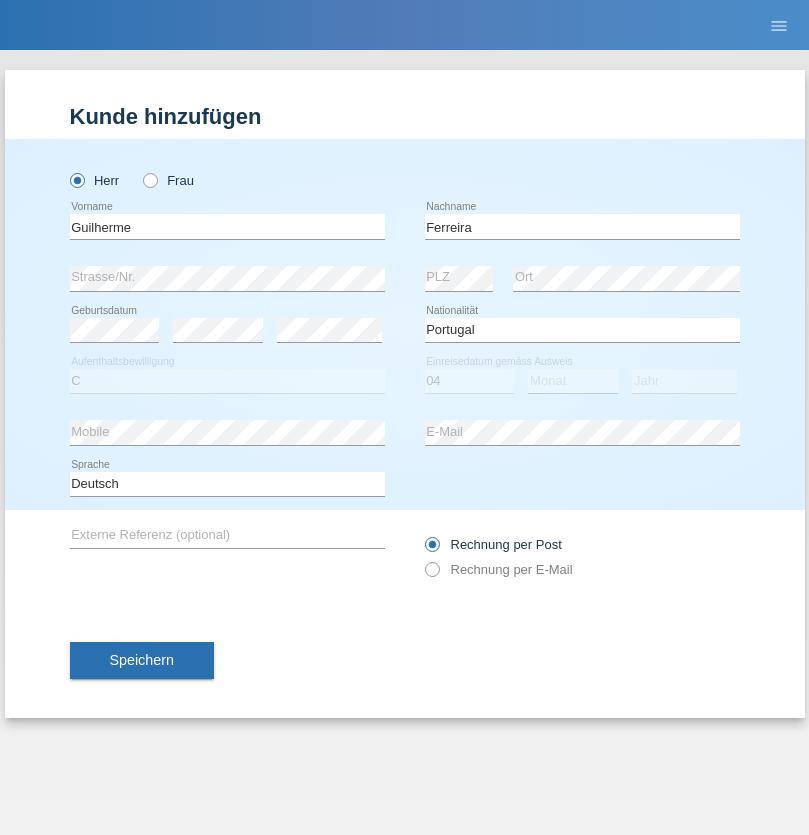 select on "09" 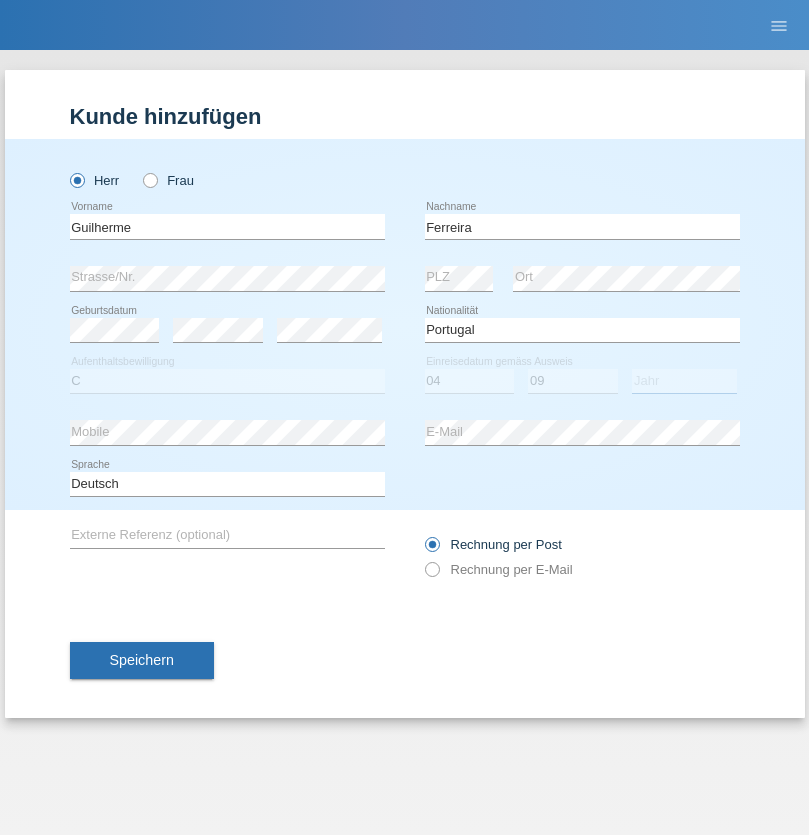 select on "2021" 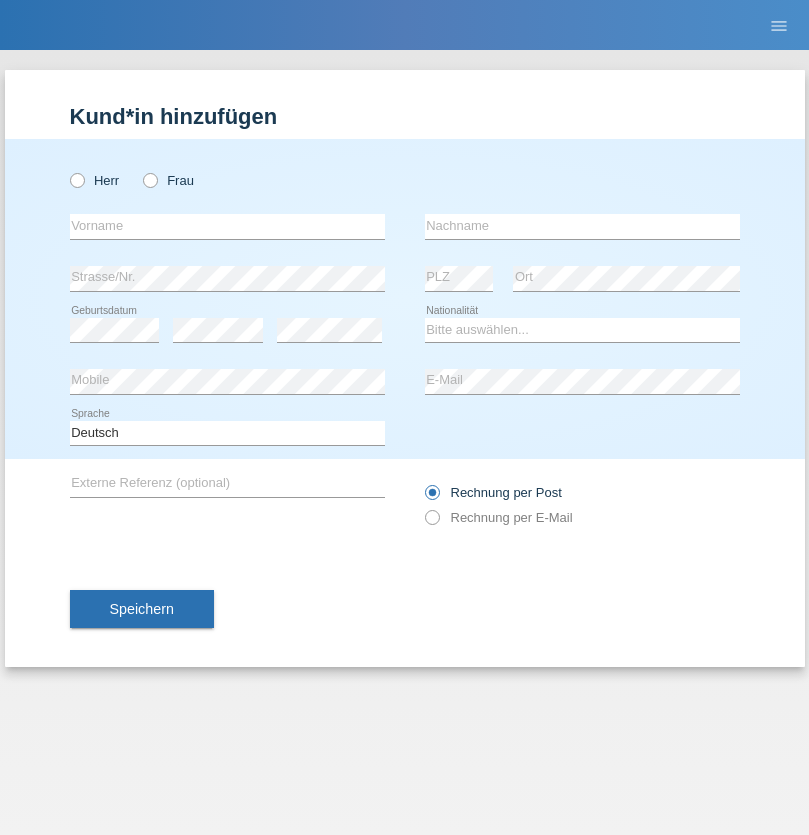 scroll, scrollTop: 0, scrollLeft: 0, axis: both 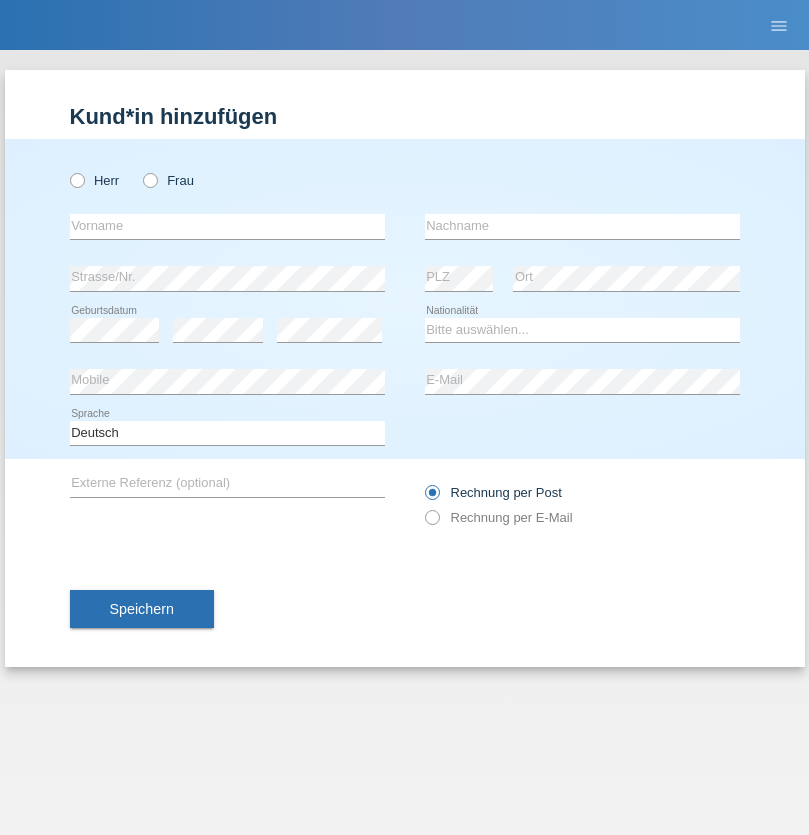 radio on "true" 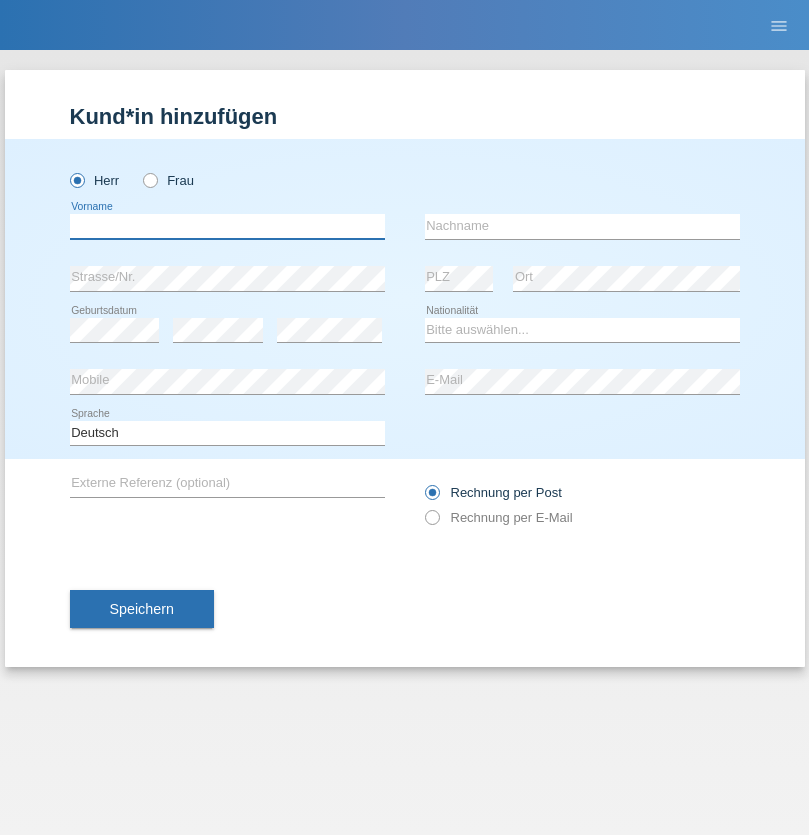 click at bounding box center (227, 226) 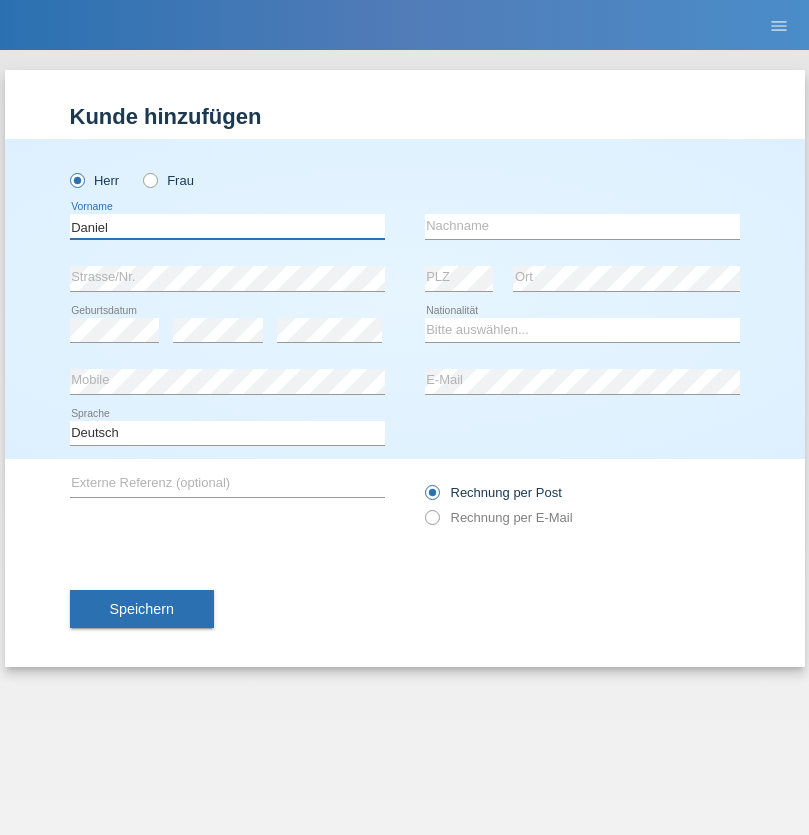 type on "Daniel" 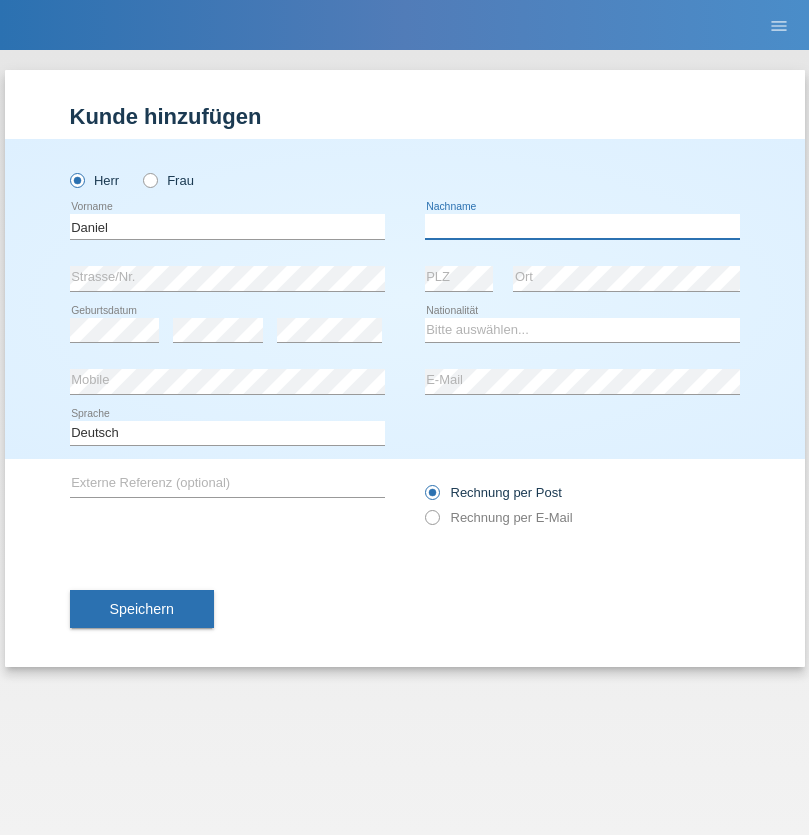 click at bounding box center [582, 226] 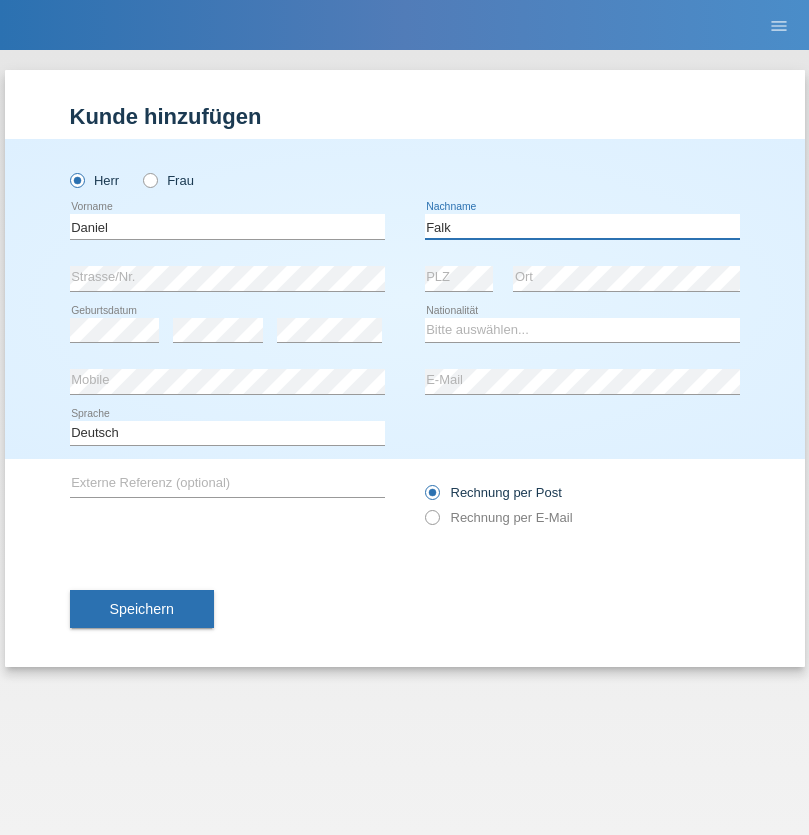 type on "Falk" 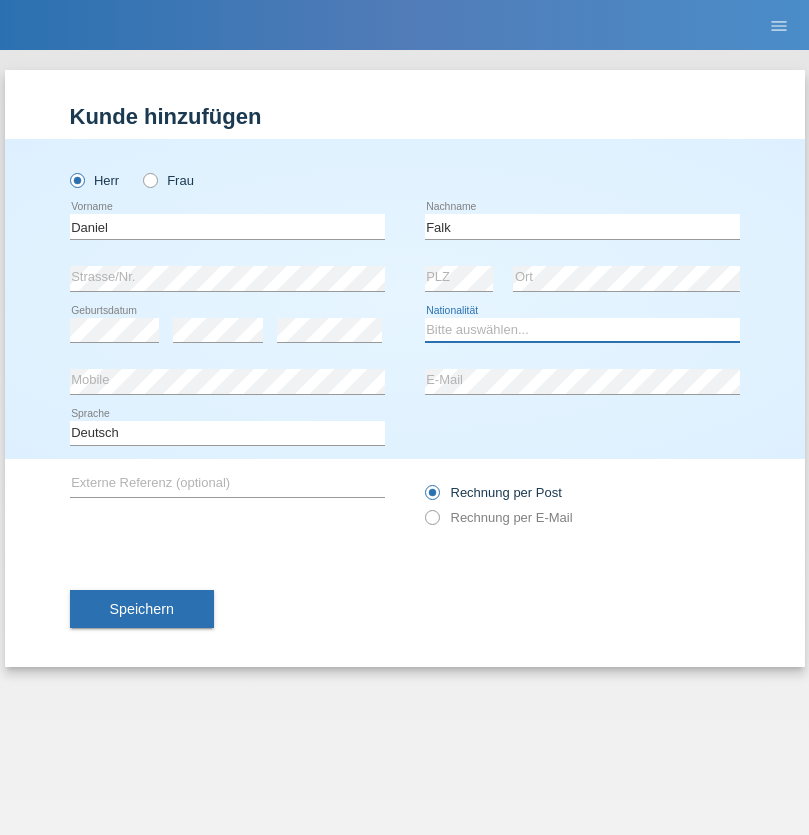 select on "CH" 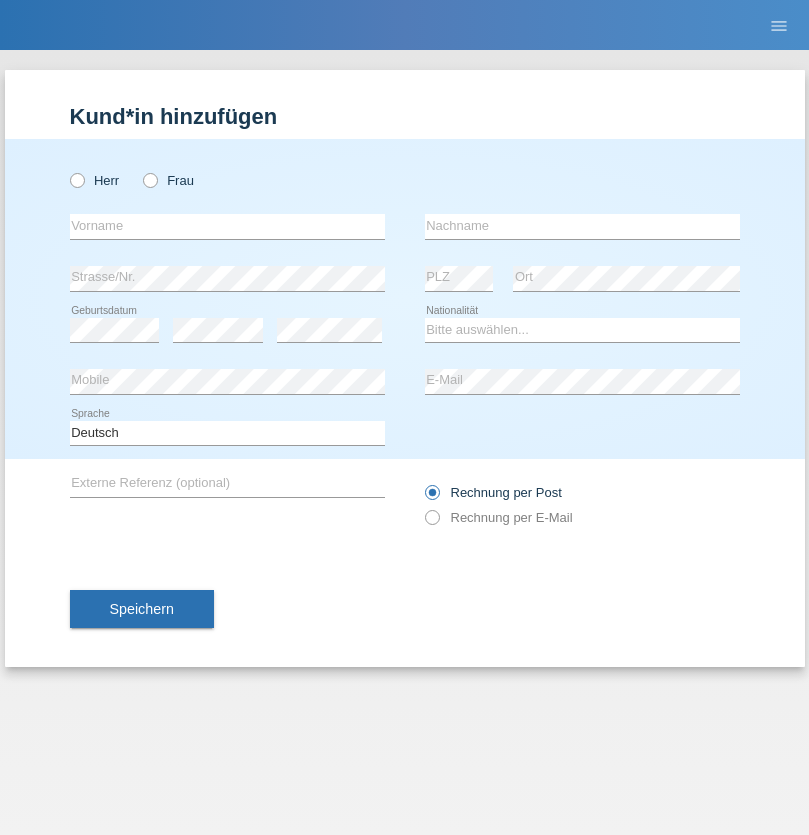 scroll, scrollTop: 0, scrollLeft: 0, axis: both 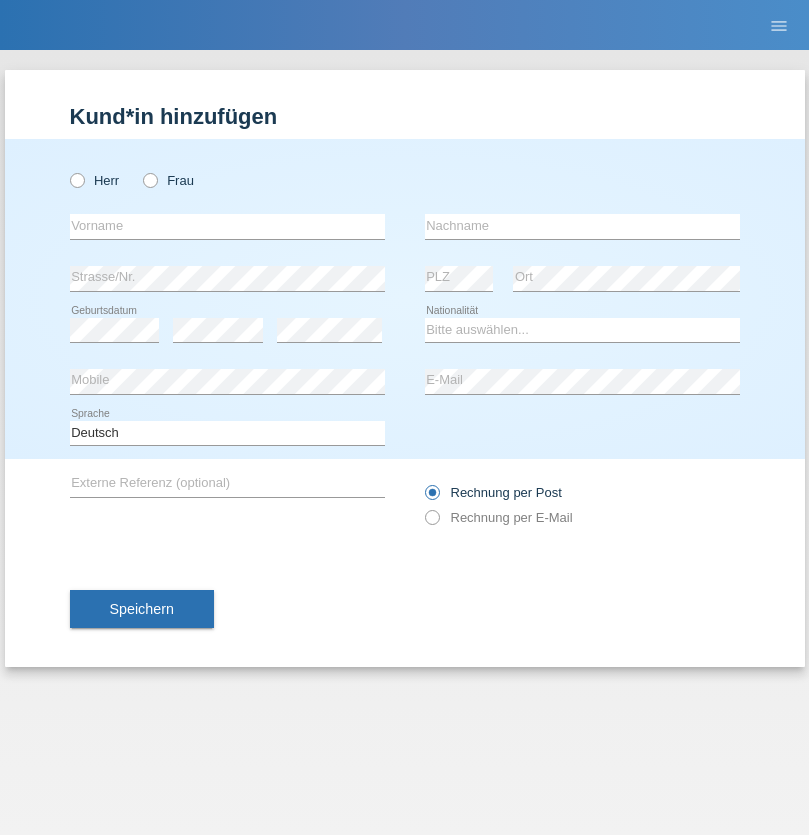 radio on "true" 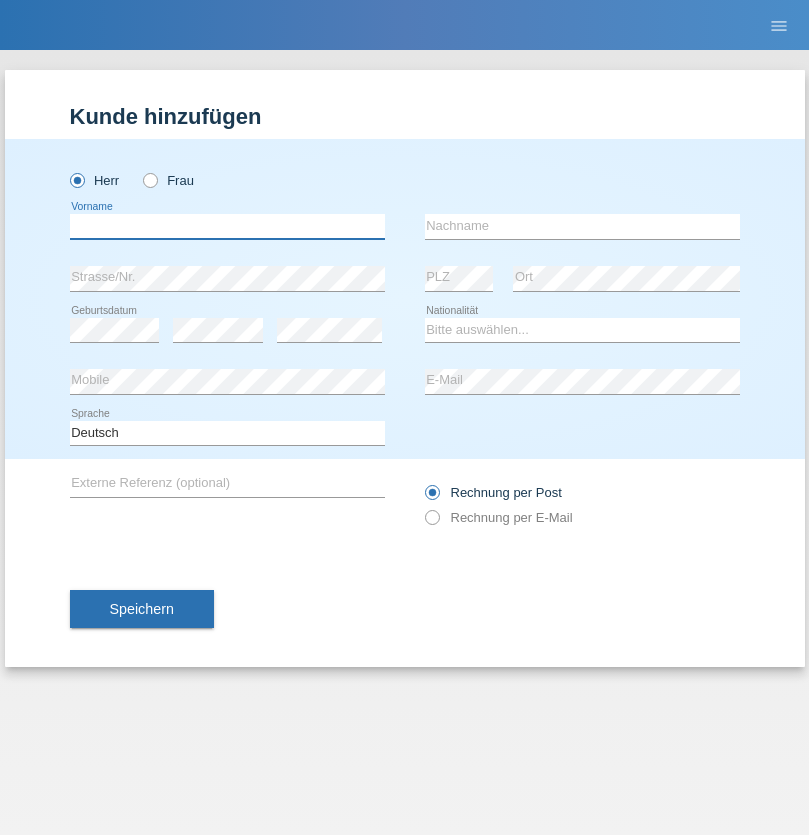 click at bounding box center (227, 226) 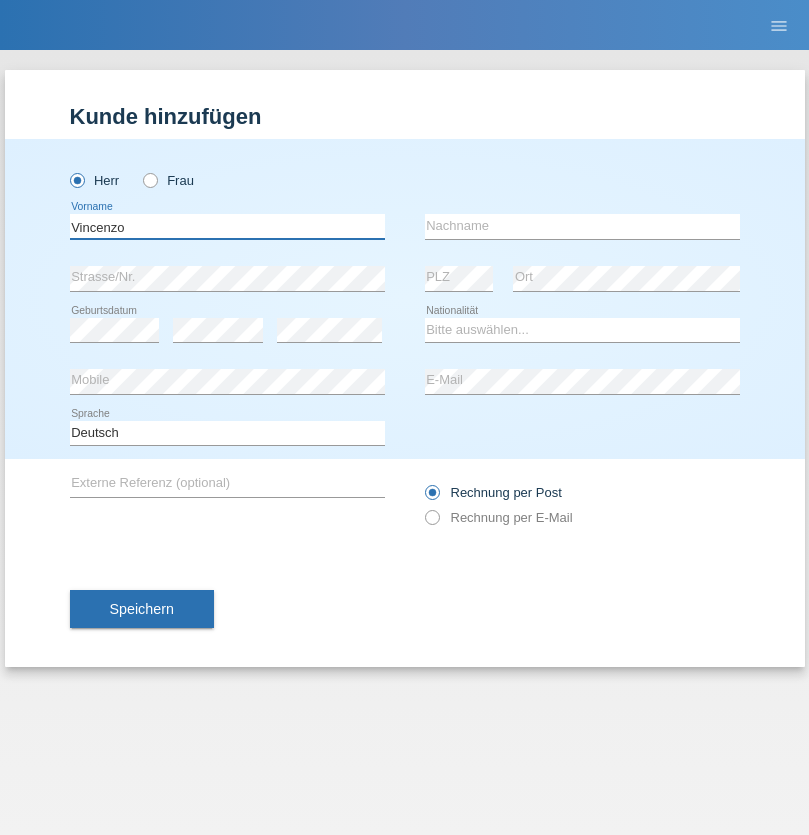 type on "Vincenzo" 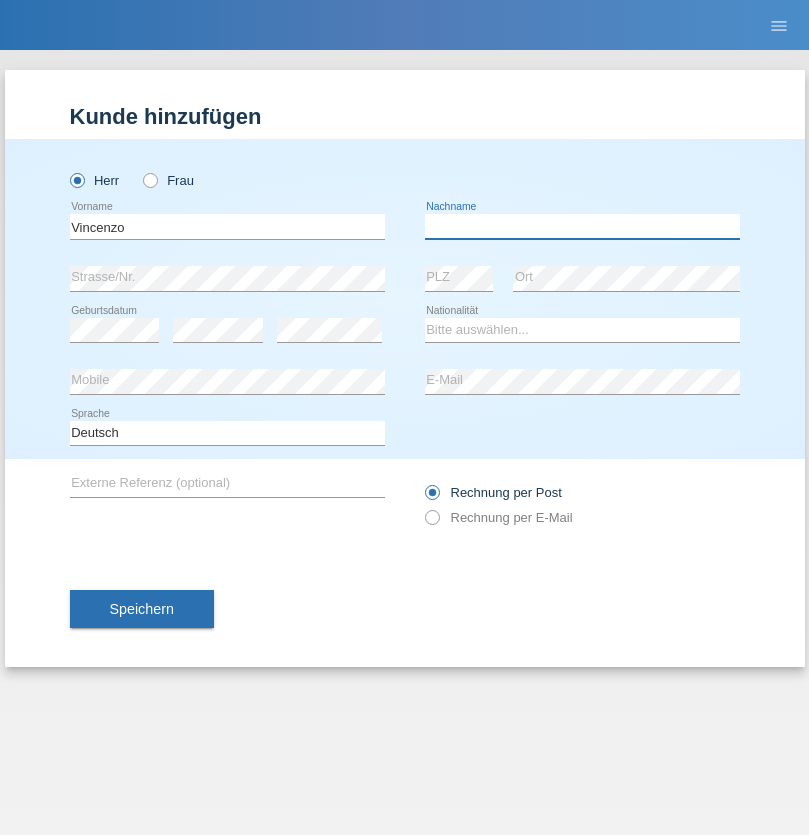 click at bounding box center (582, 226) 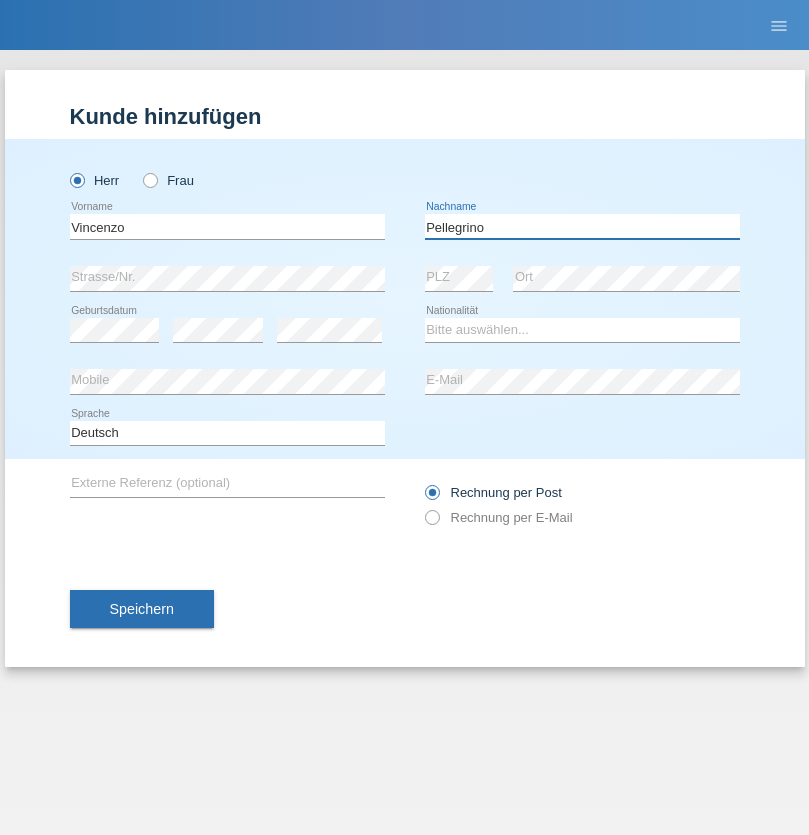 type on "Pellegrino" 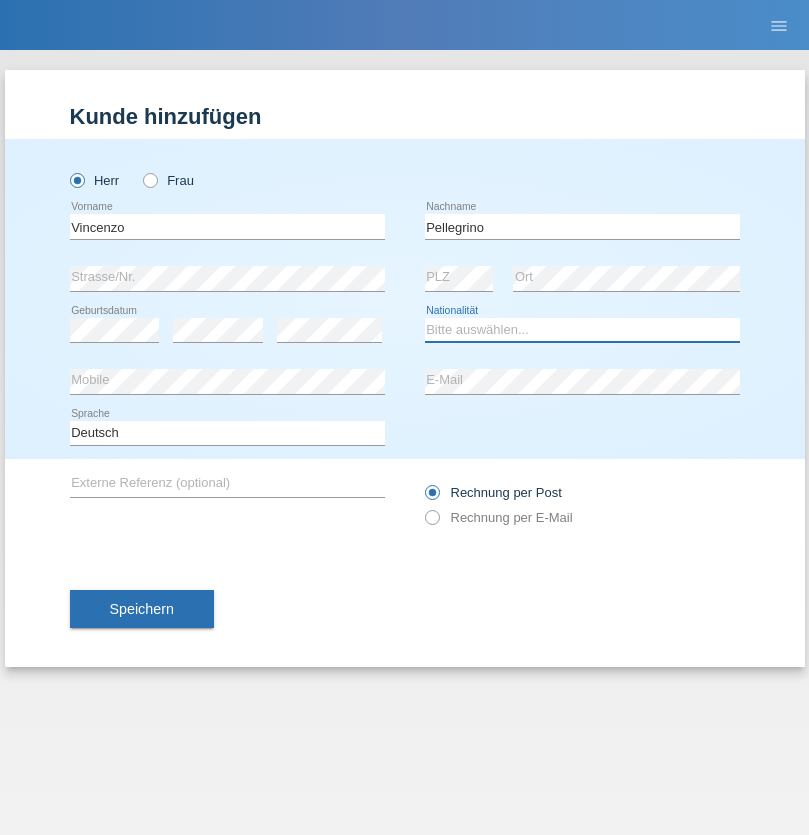 select on "IT" 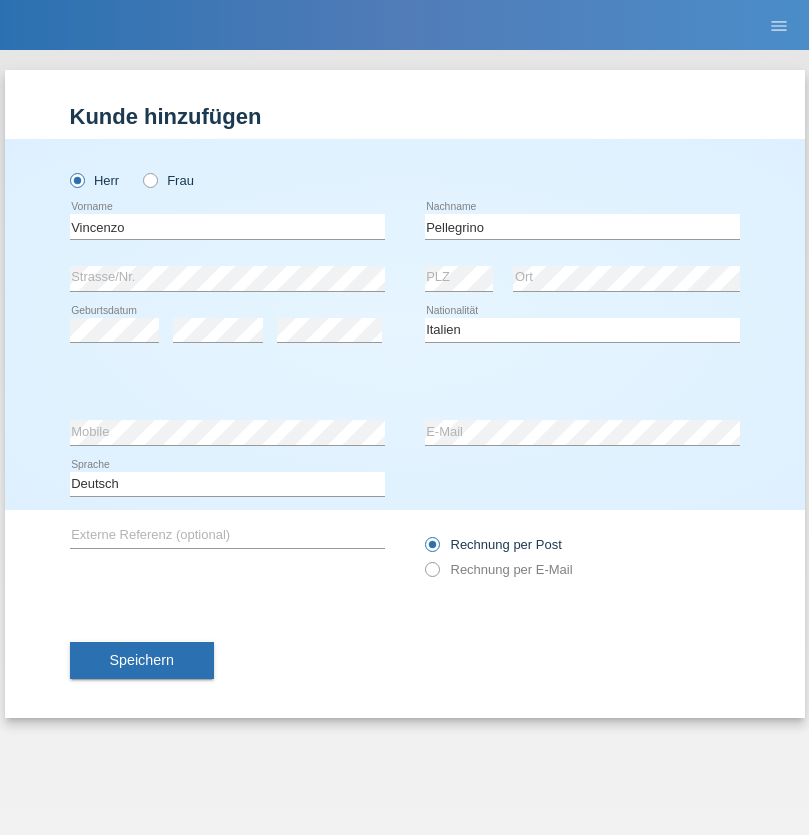 select on "C" 